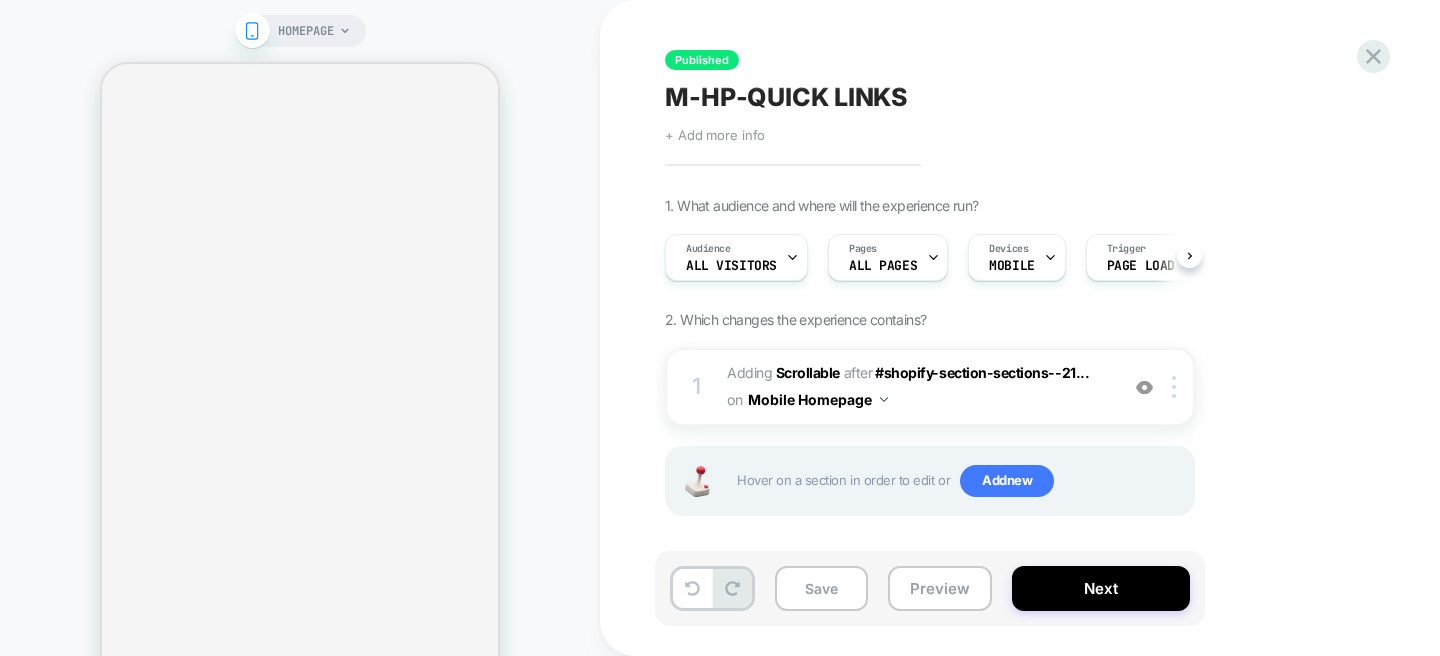 scroll, scrollTop: 0, scrollLeft: 0, axis: both 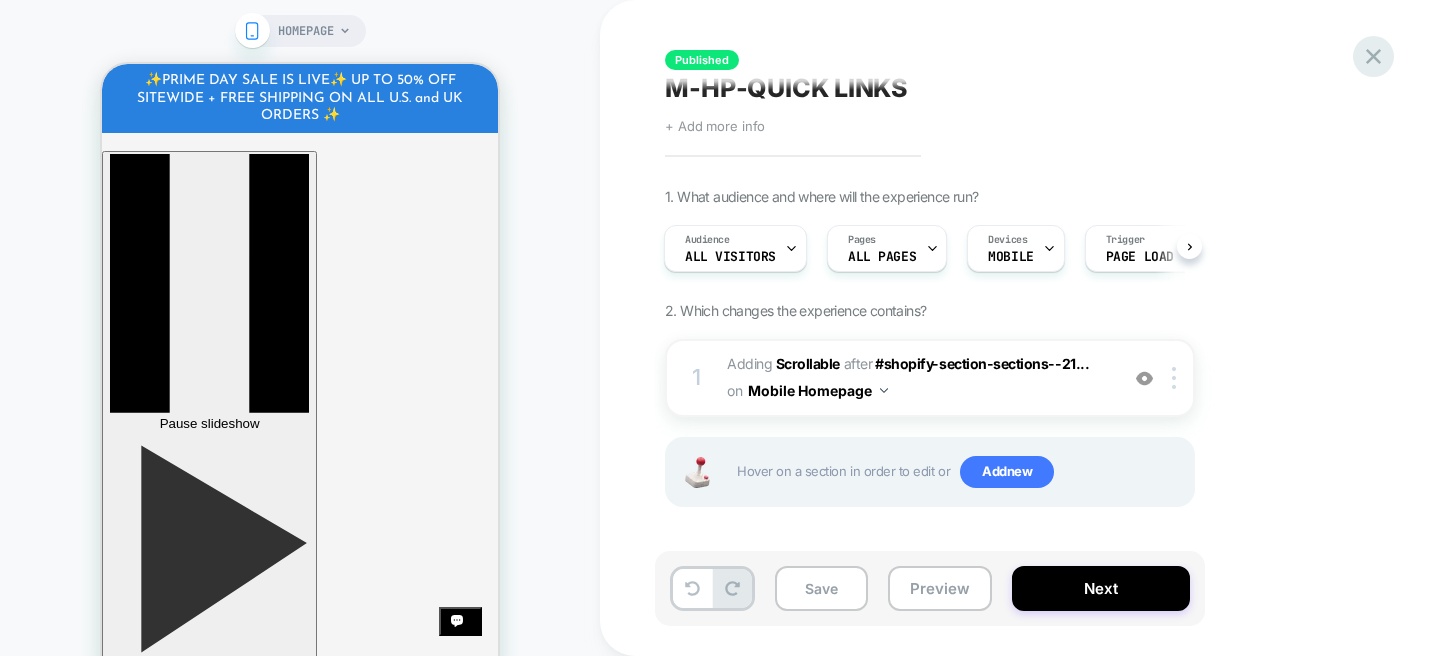 click 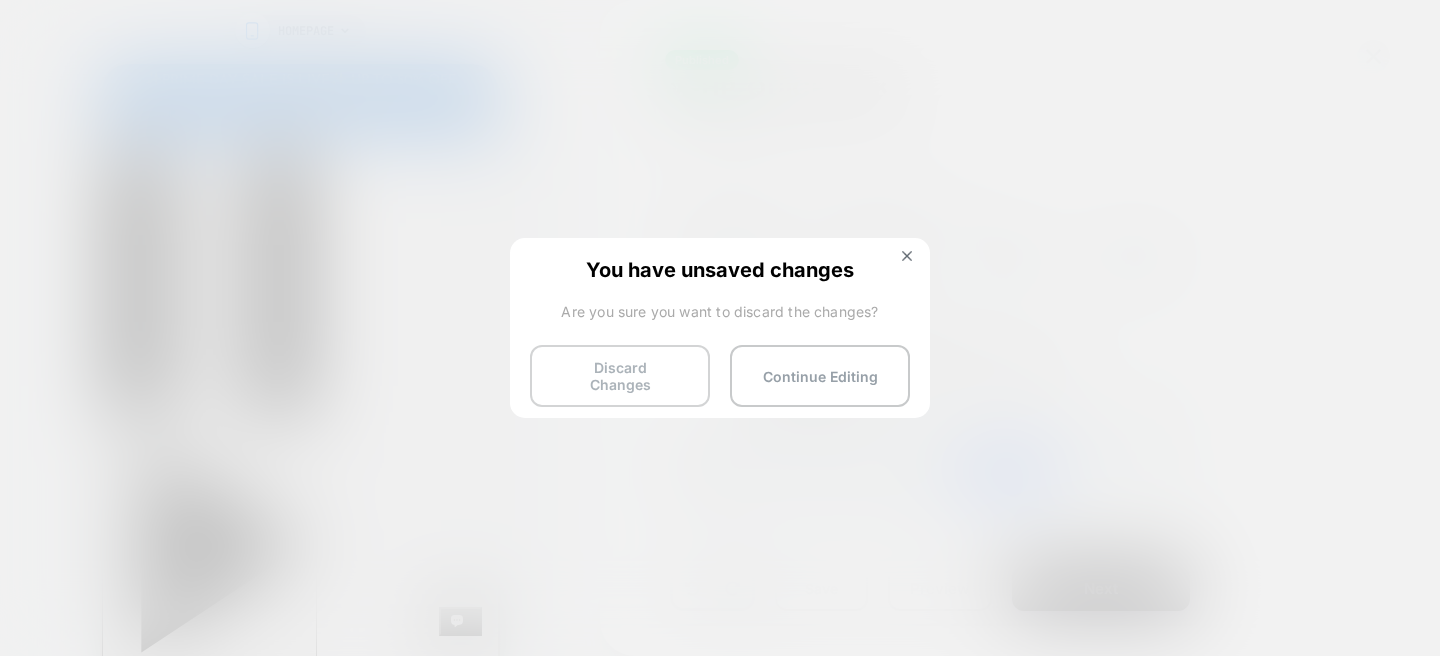 click on "Discard Changes" at bounding box center [620, 376] 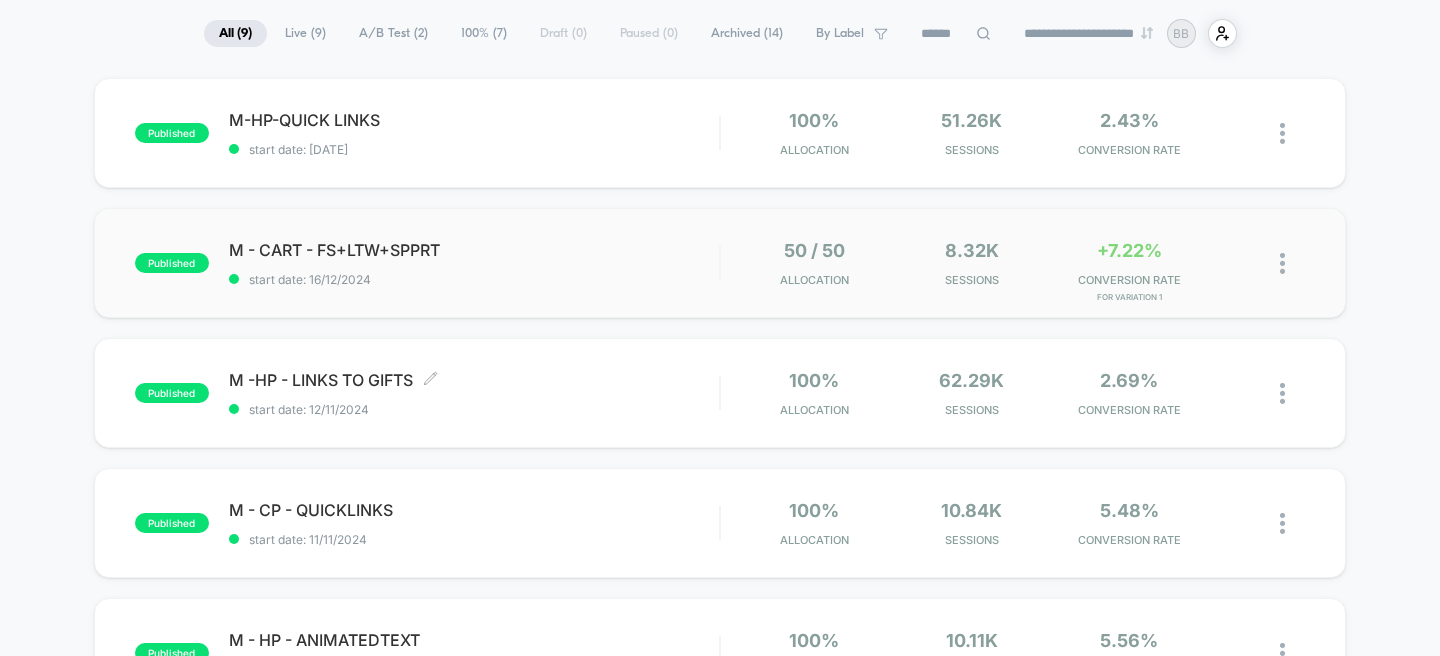 scroll, scrollTop: 267, scrollLeft: 0, axis: vertical 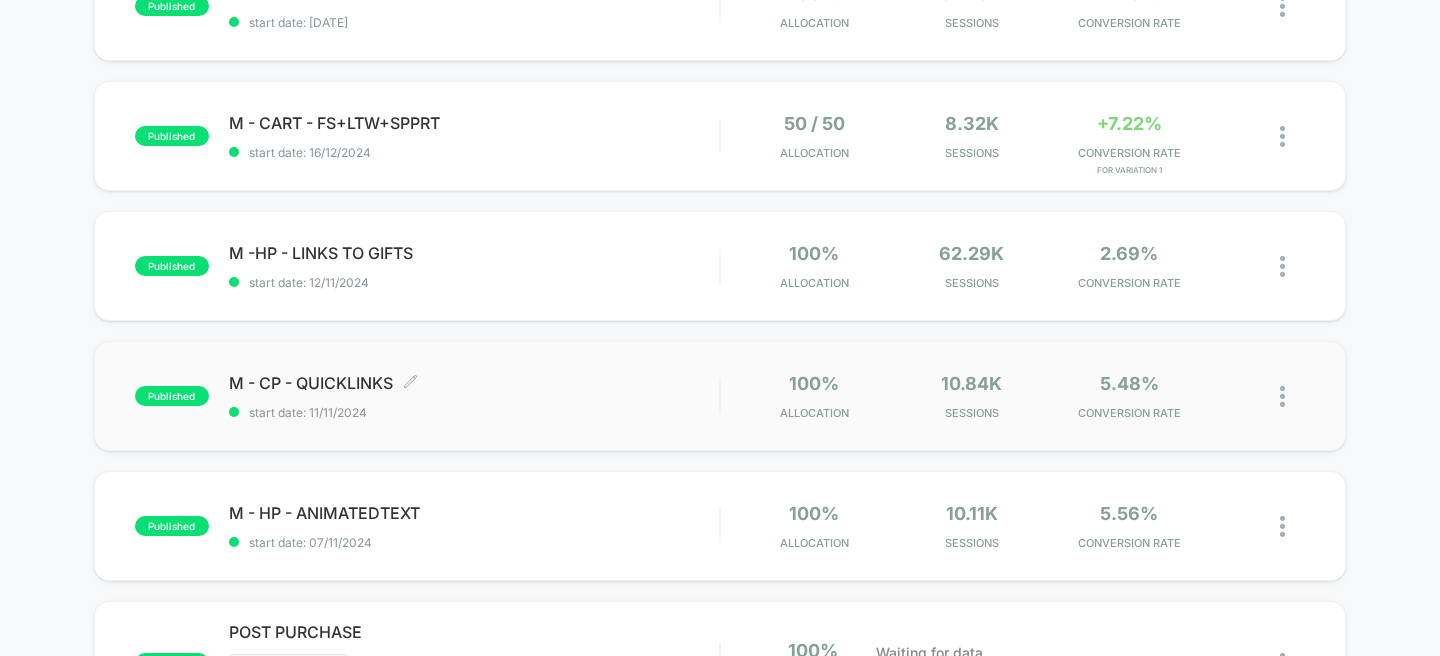 click on "M - CP - QUICKLINKS Click to edit experience details Click to edit experience details start date: [DATE]" at bounding box center (474, 396) 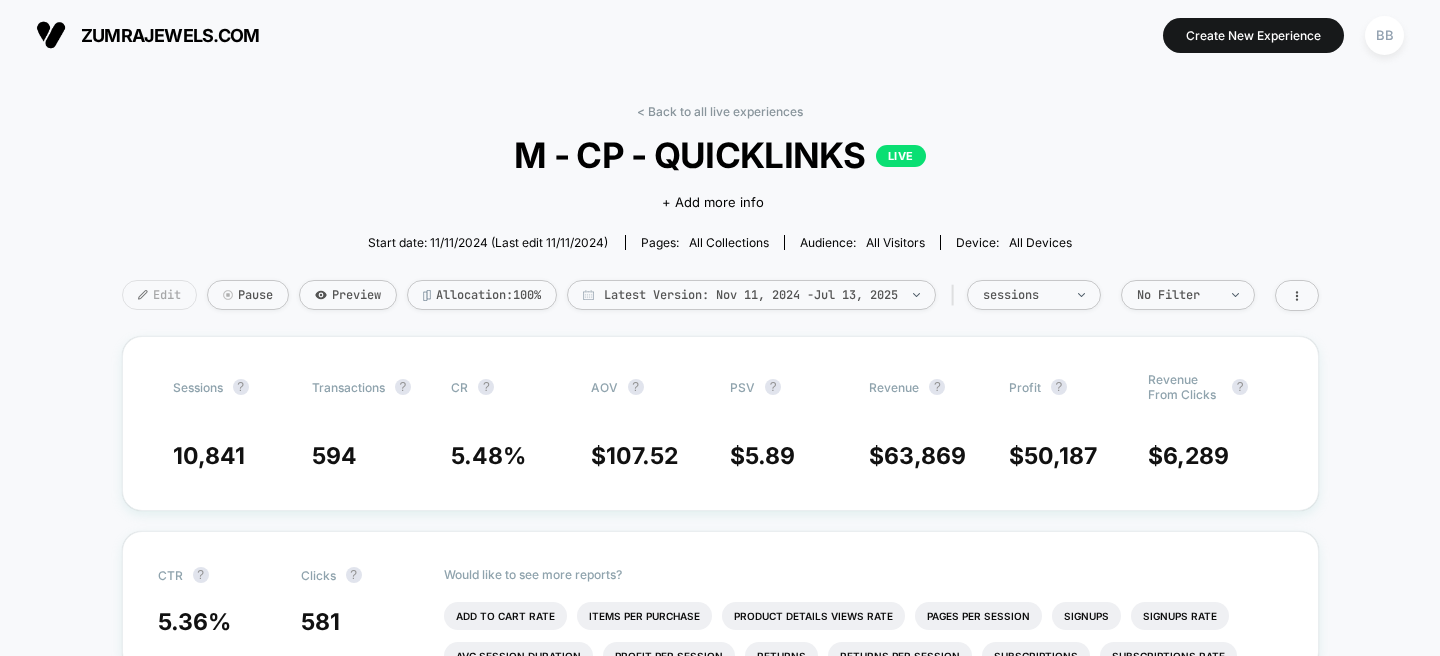 click on "Edit" at bounding box center (159, 295) 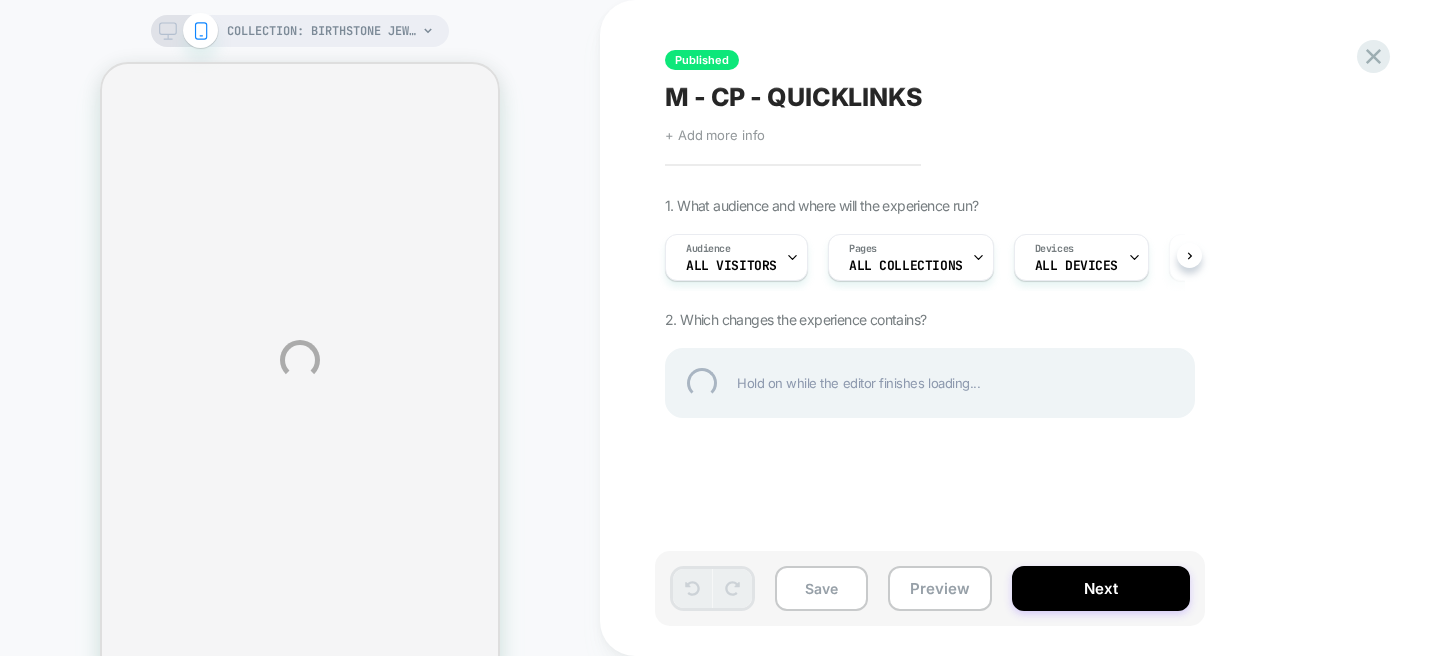 select on "**********" 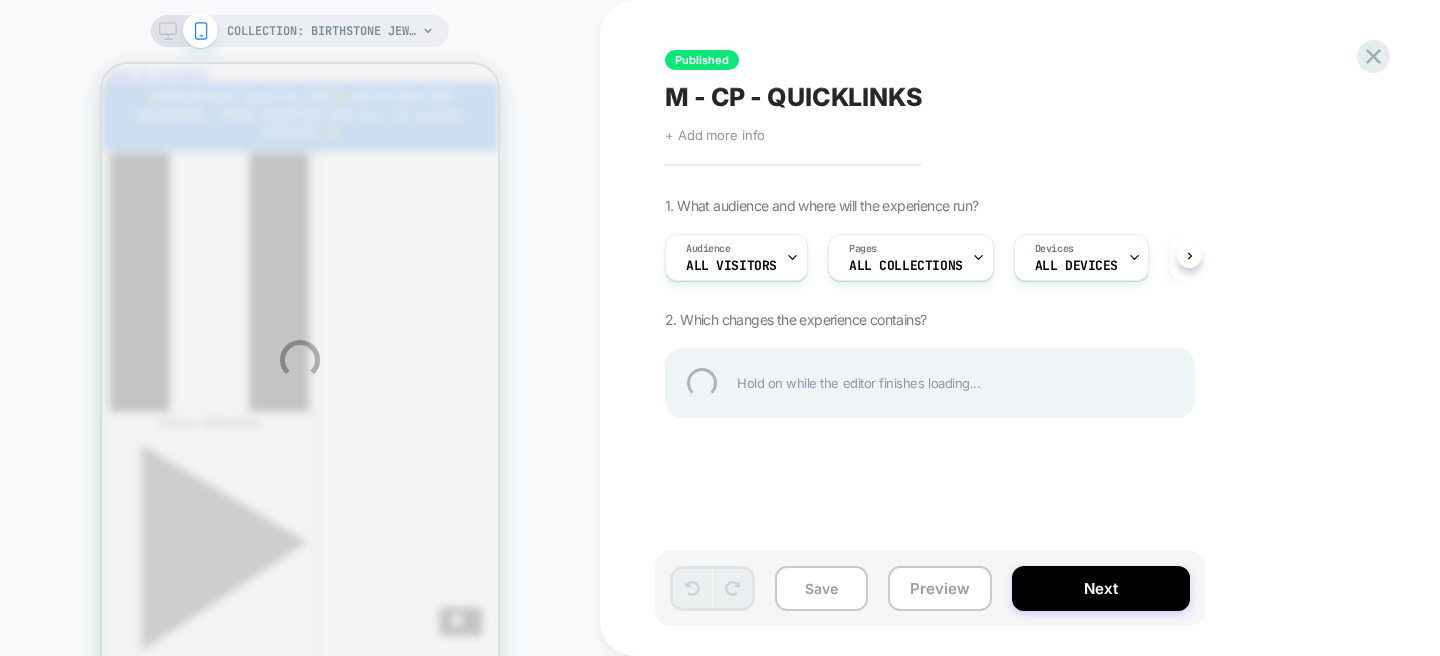 scroll, scrollTop: 0, scrollLeft: 0, axis: both 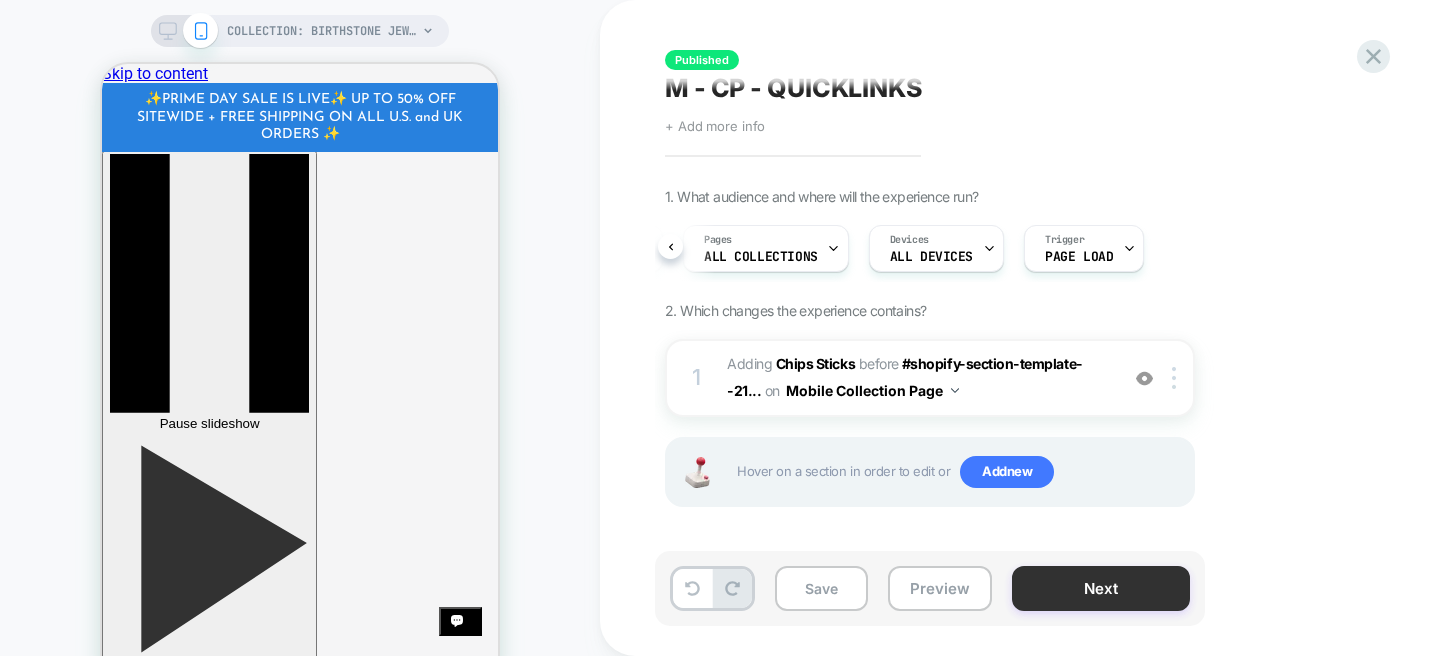 click on "Next" at bounding box center (1101, 588) 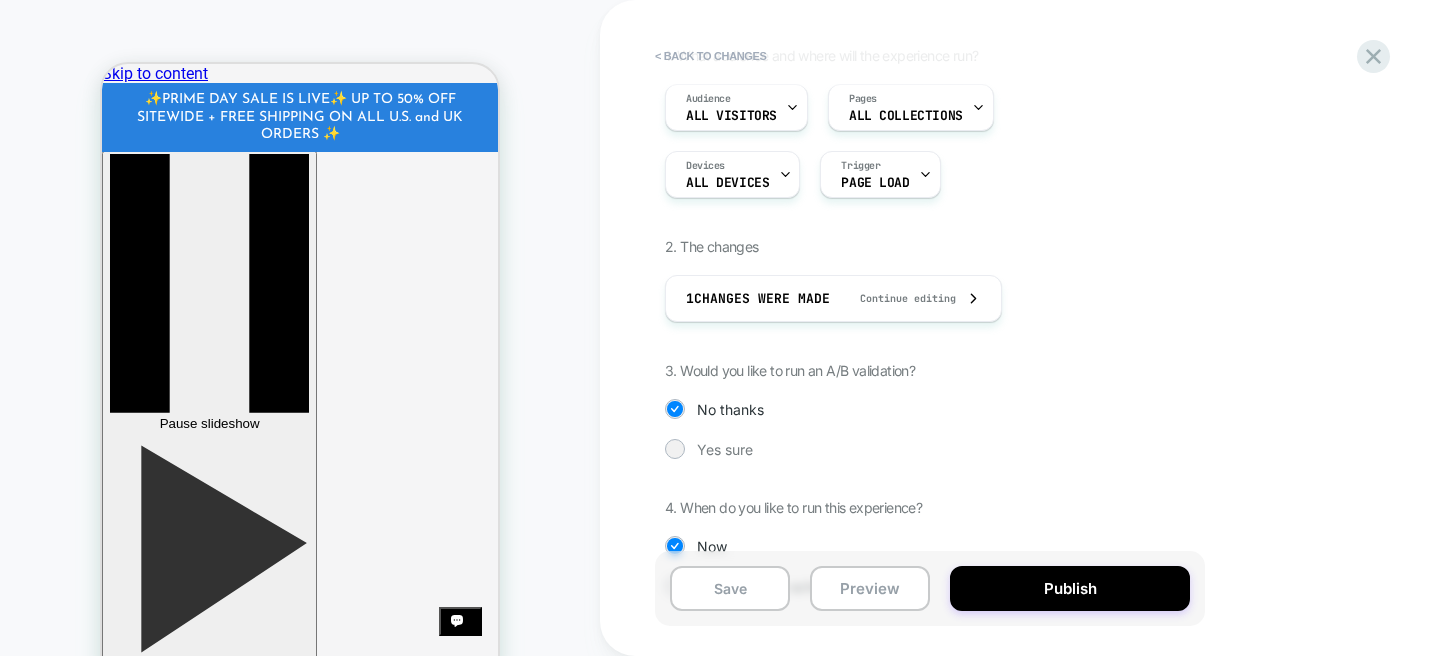 scroll, scrollTop: 219, scrollLeft: 0, axis: vertical 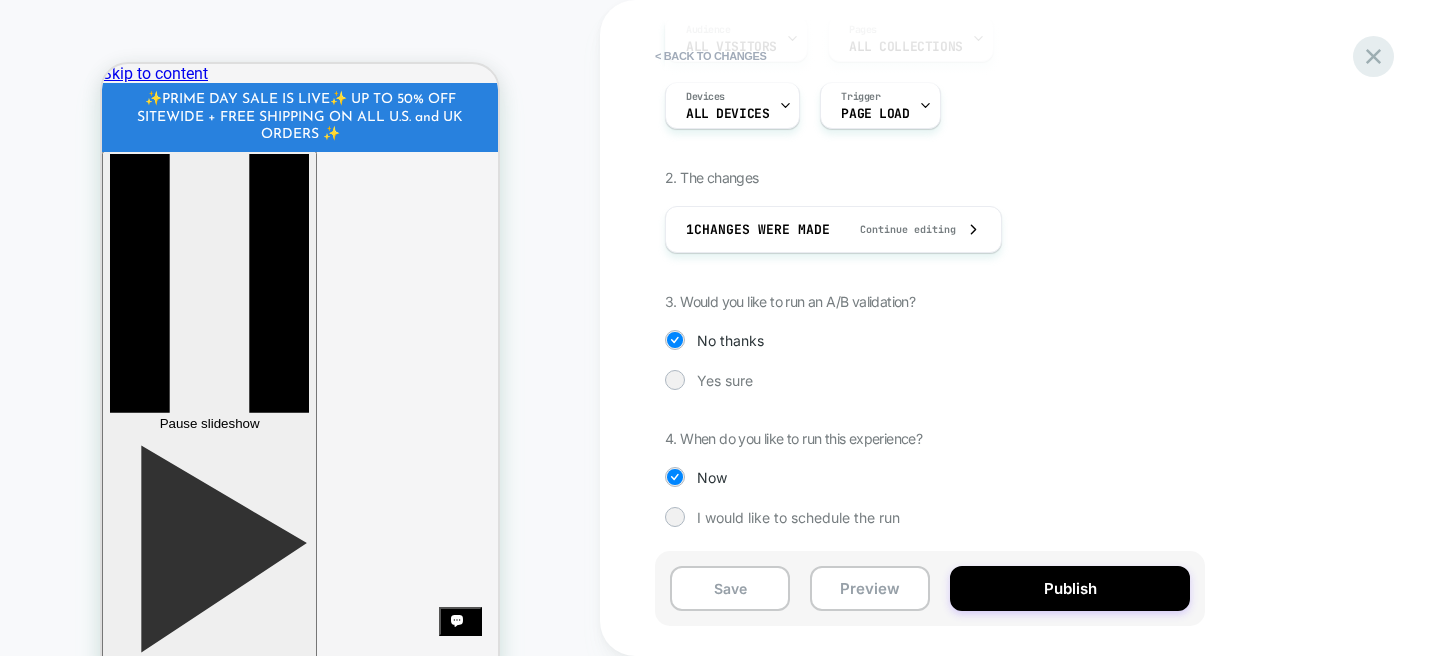 click 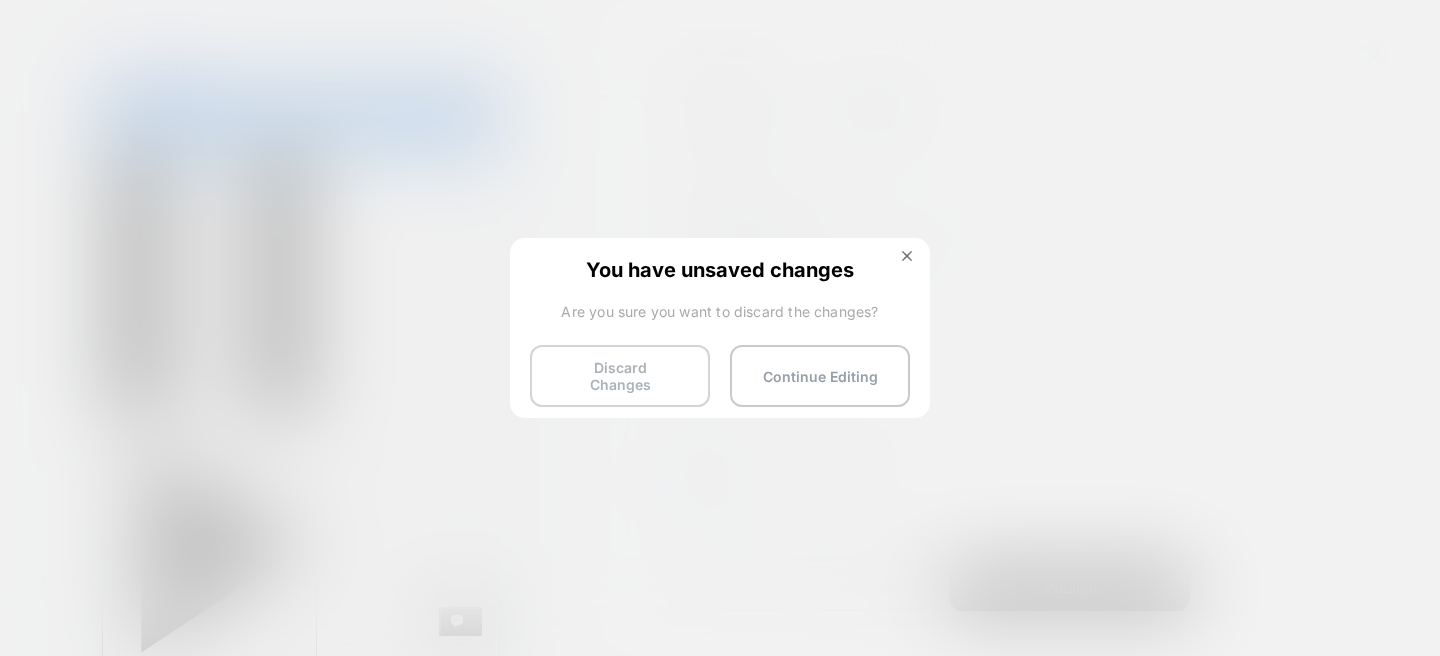 click on "Discard Changes" at bounding box center (620, 376) 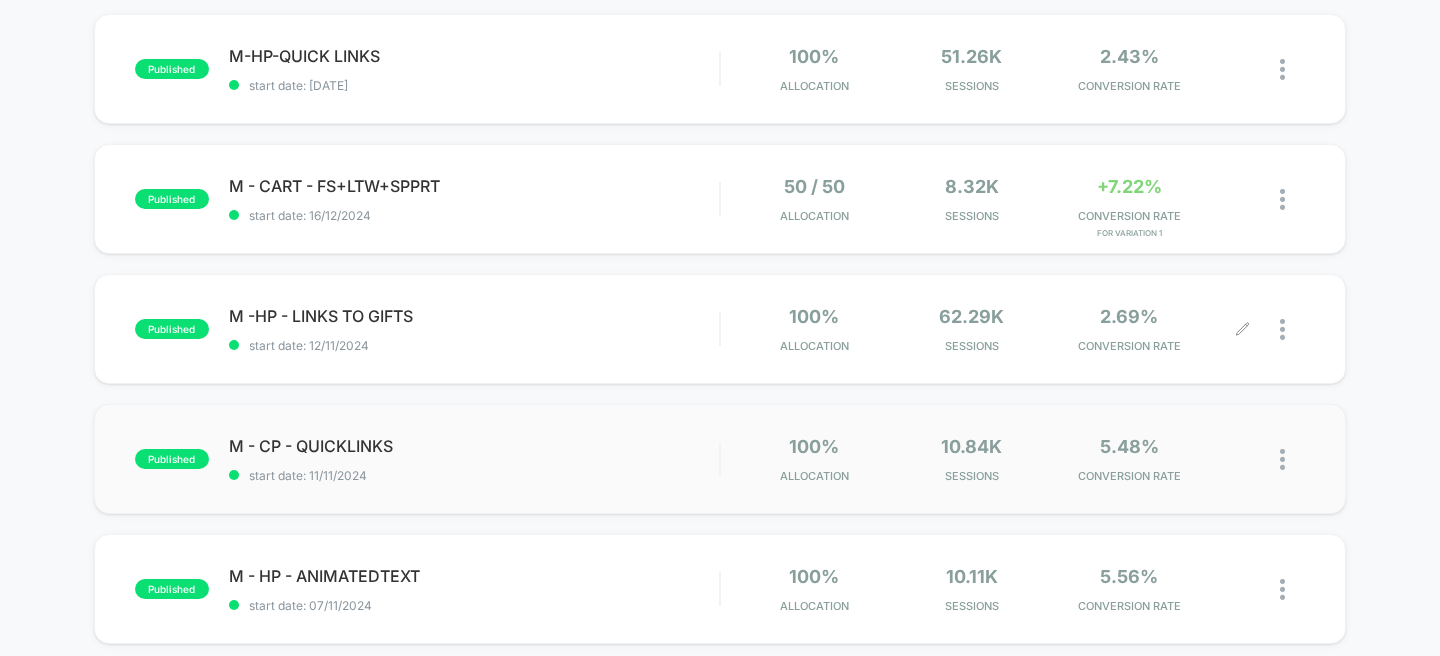 scroll, scrollTop: 212, scrollLeft: 0, axis: vertical 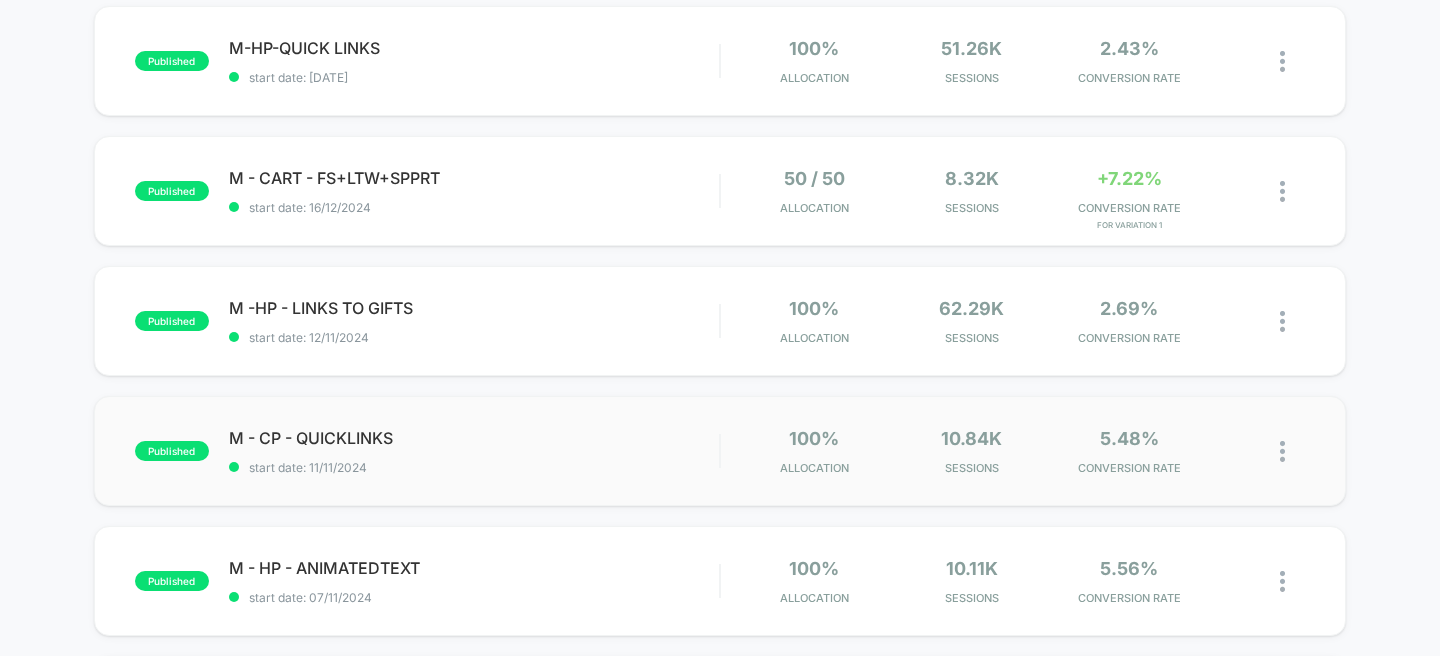 click at bounding box center [1282, 451] 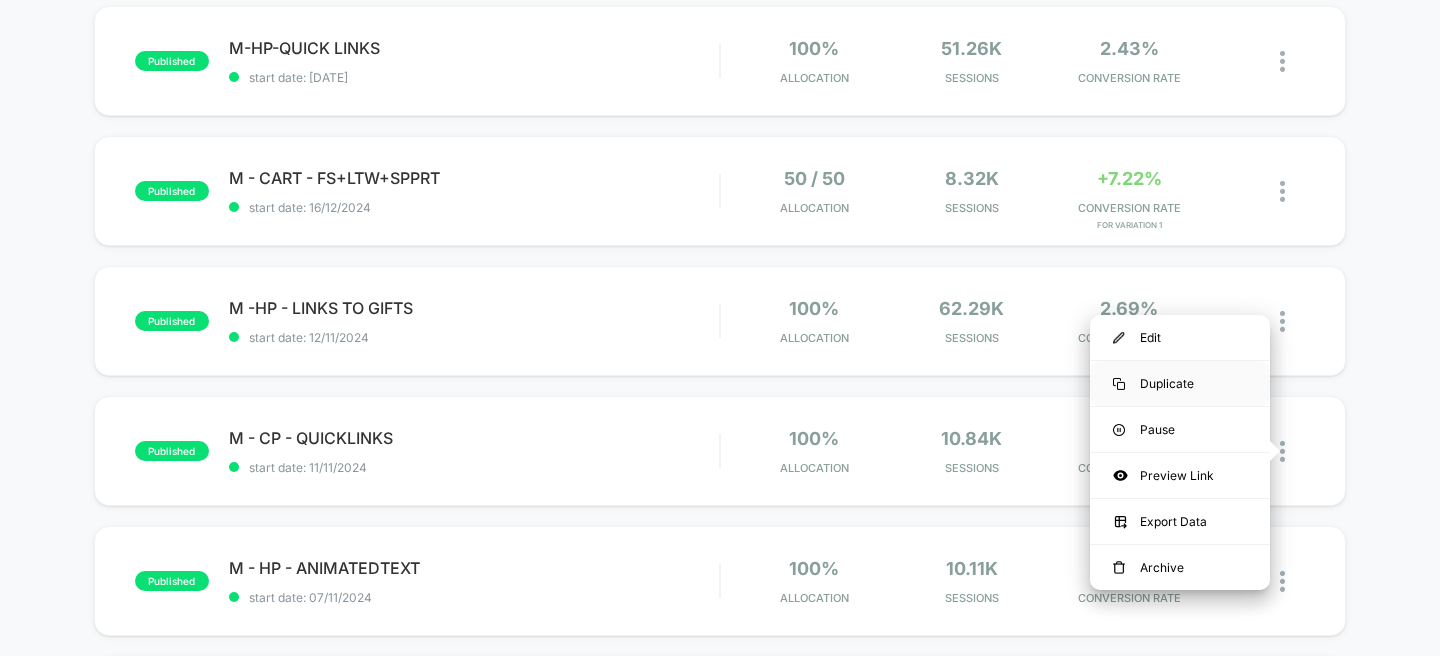 click on "Duplicate" at bounding box center (1180, 383) 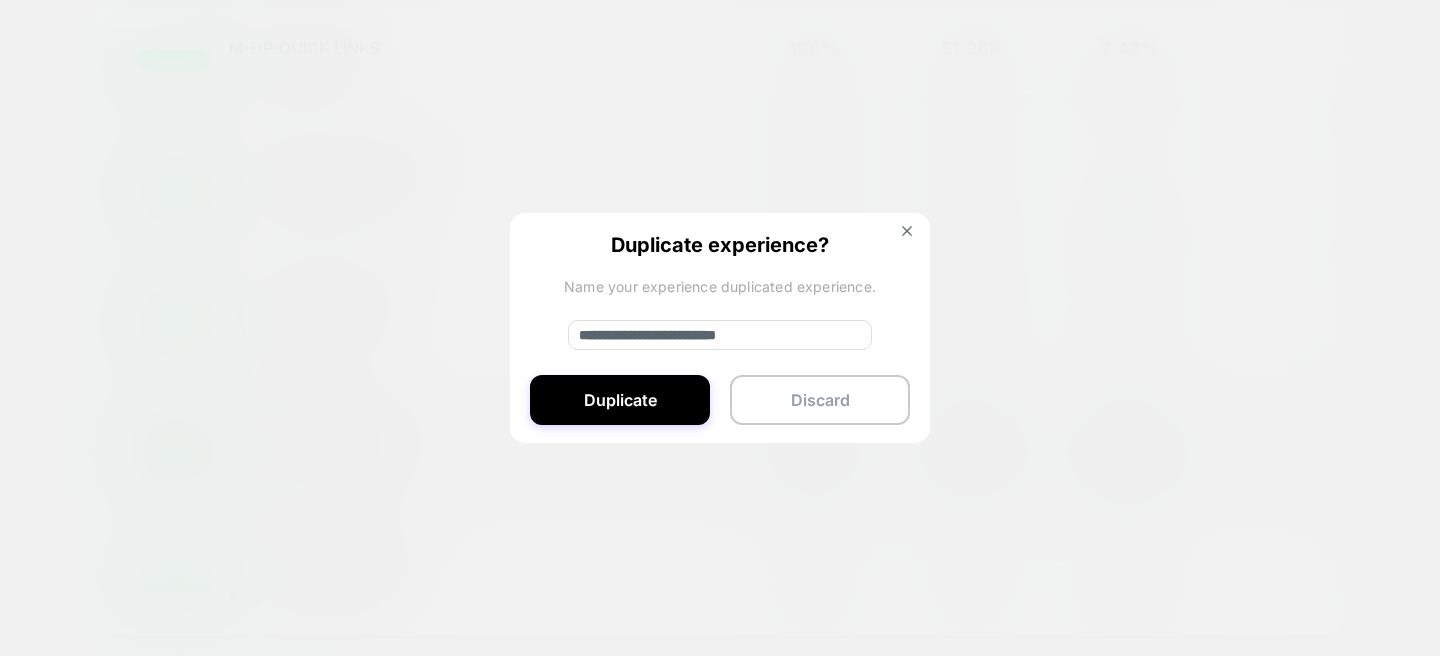 drag, startPoint x: 641, startPoint y: 334, endPoint x: 556, endPoint y: 339, distance: 85.146935 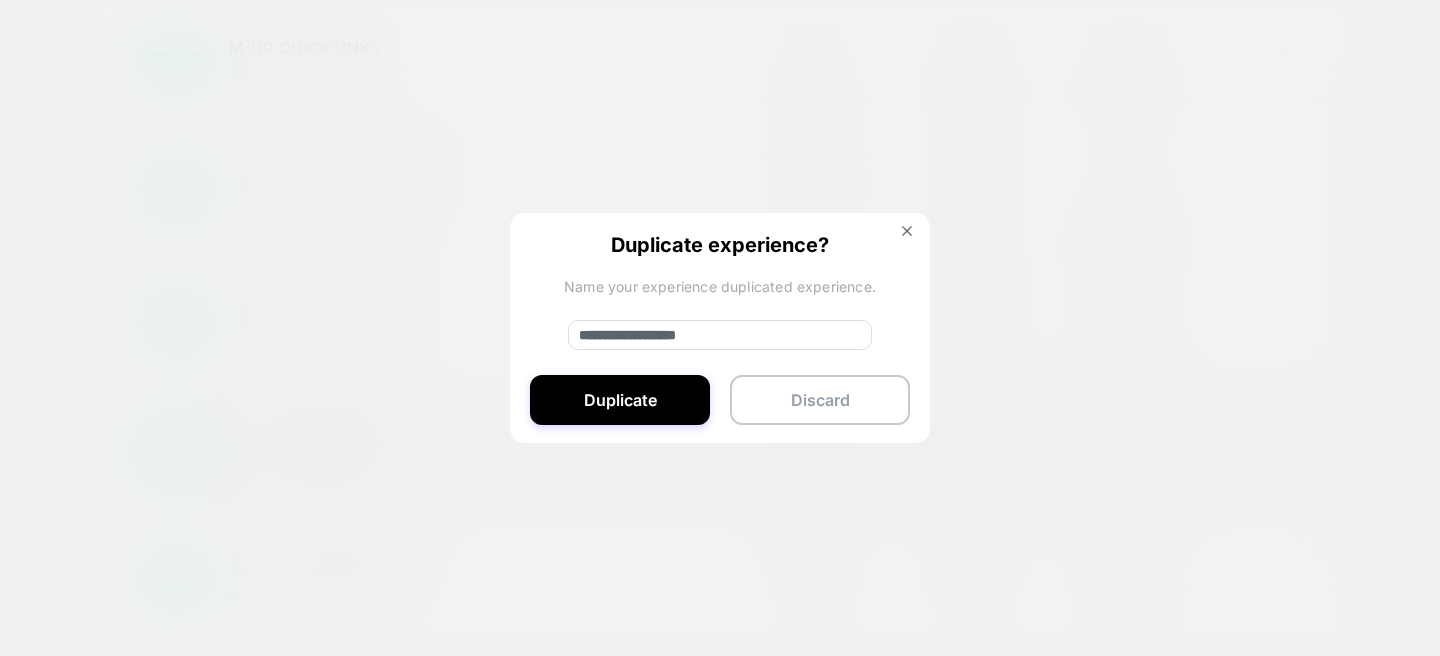 click on "**********" at bounding box center (720, 335) 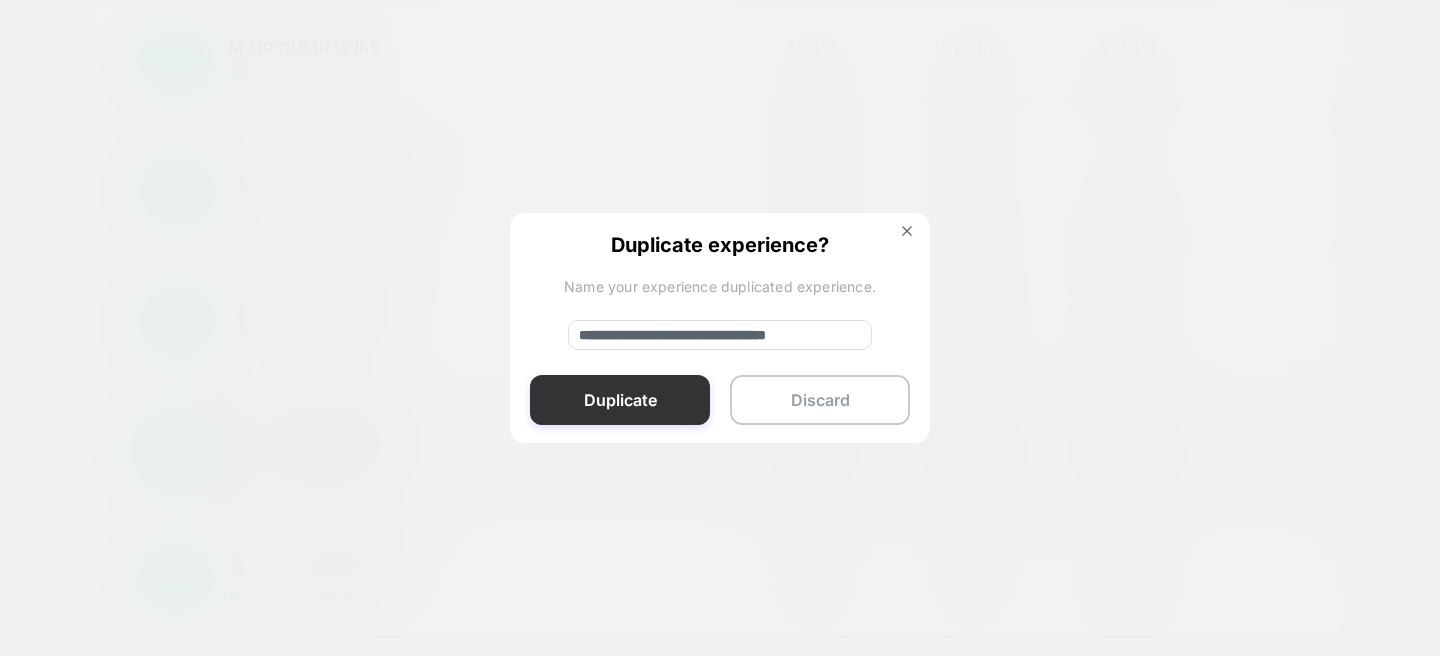 type on "**********" 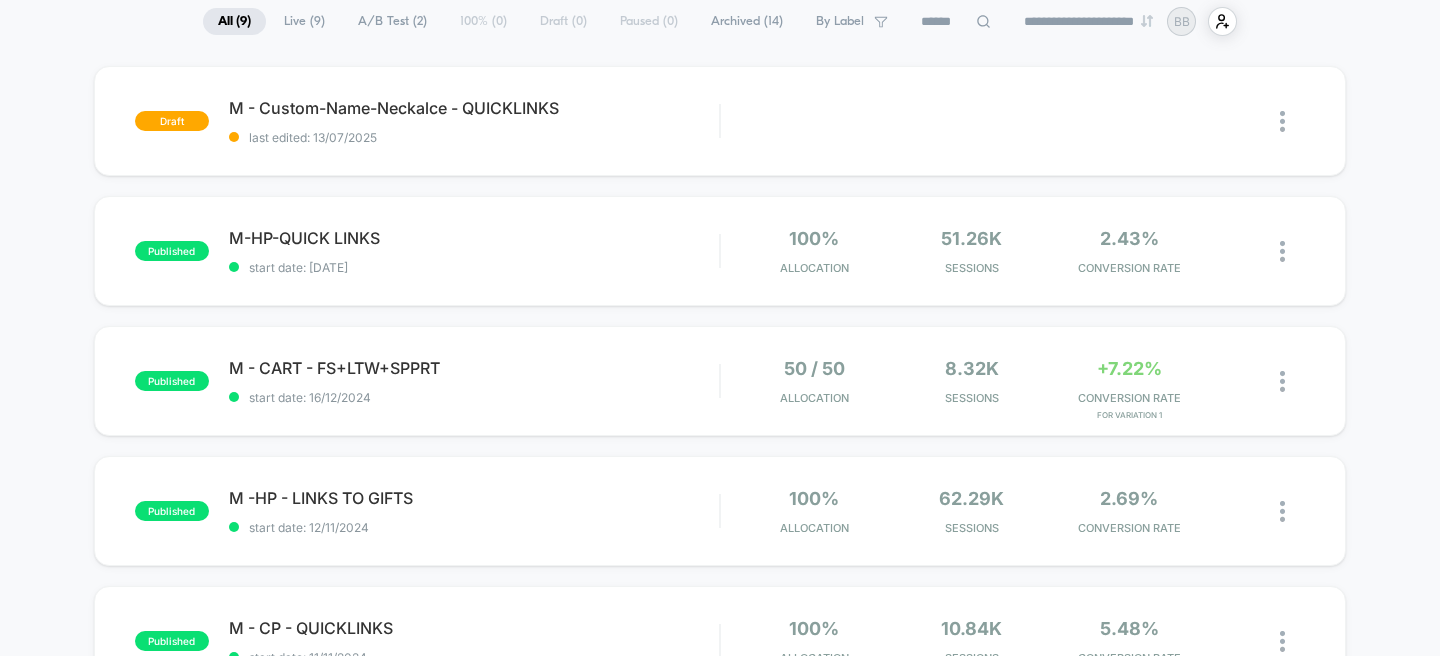 scroll, scrollTop: 212, scrollLeft: 0, axis: vertical 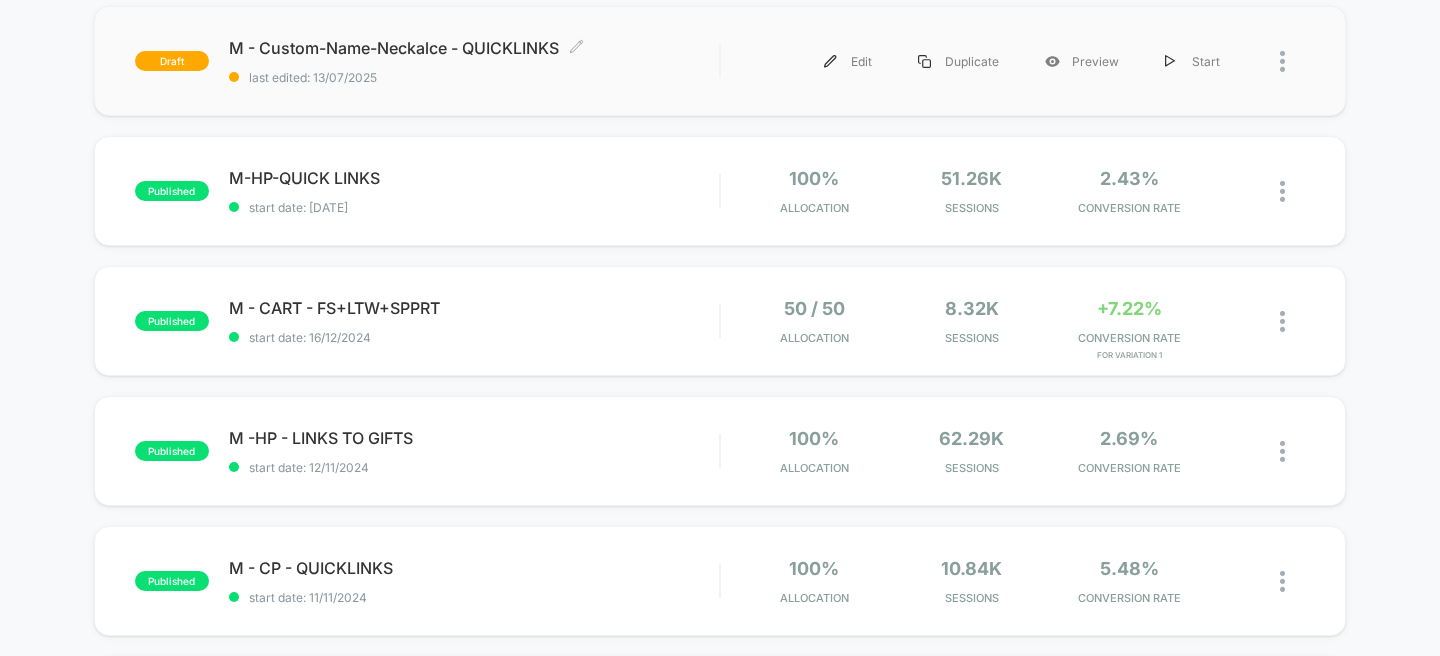click on "M - Custom-Name-Neckalce - QUICKLINKS Click to edit experience details" at bounding box center (474, 48) 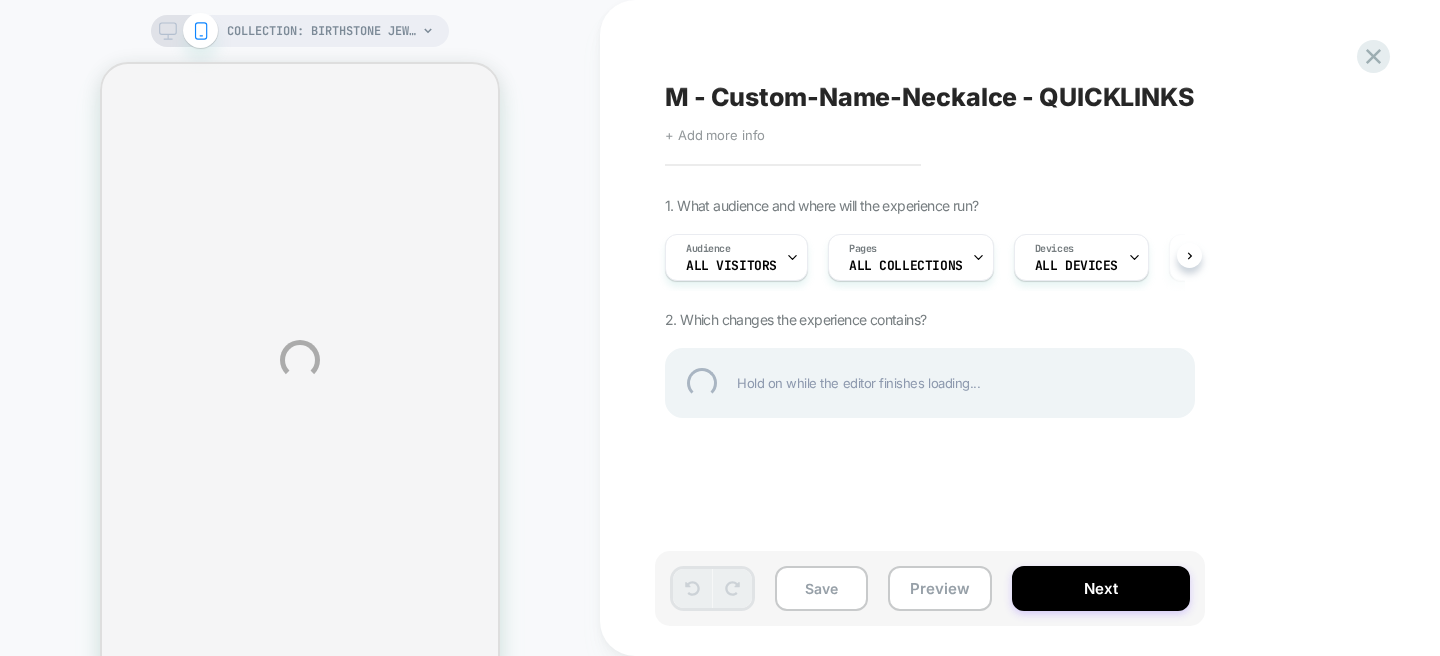 select on "**********" 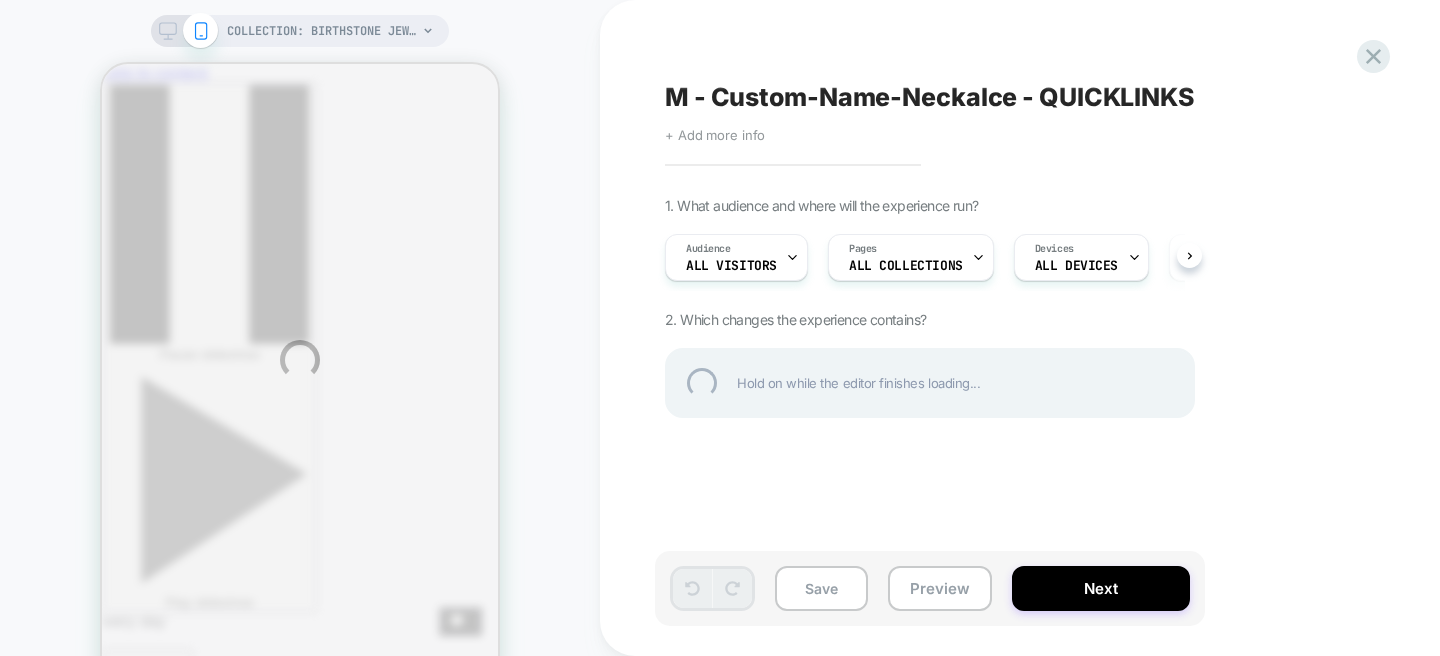scroll, scrollTop: 0, scrollLeft: 0, axis: both 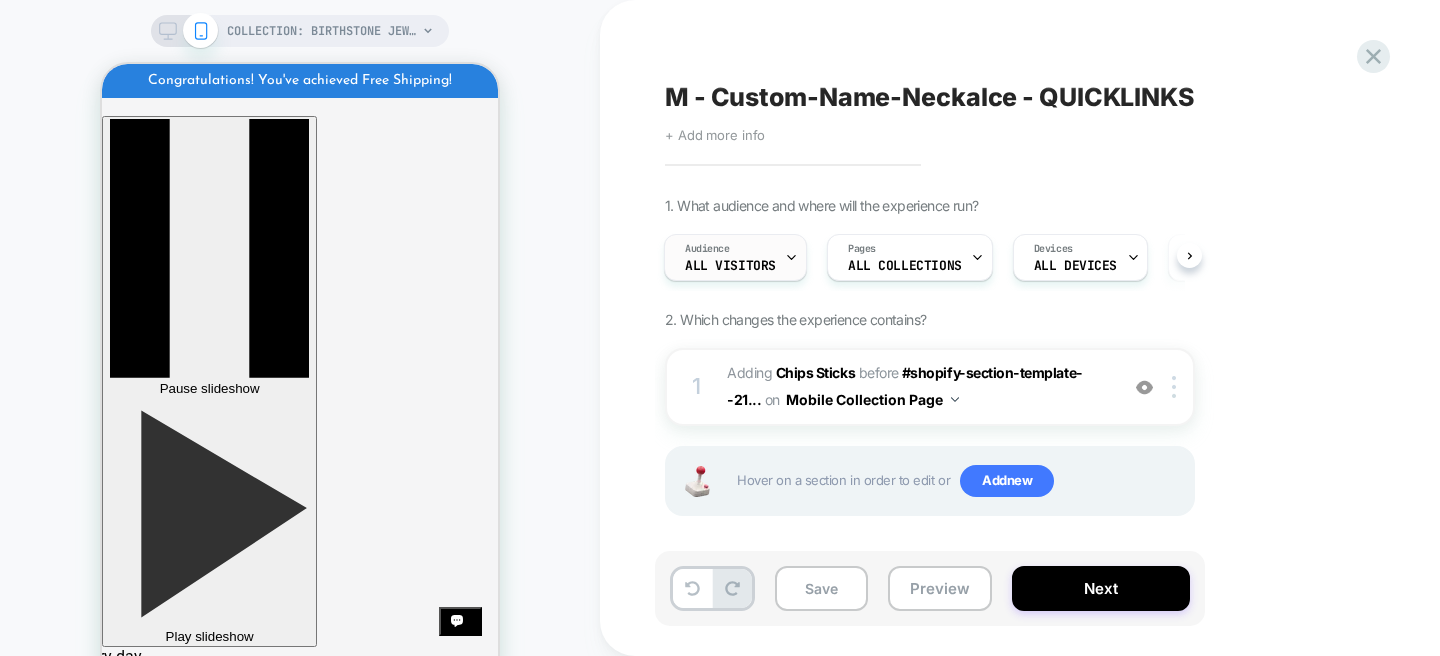 click on "All Visitors" at bounding box center [730, 266] 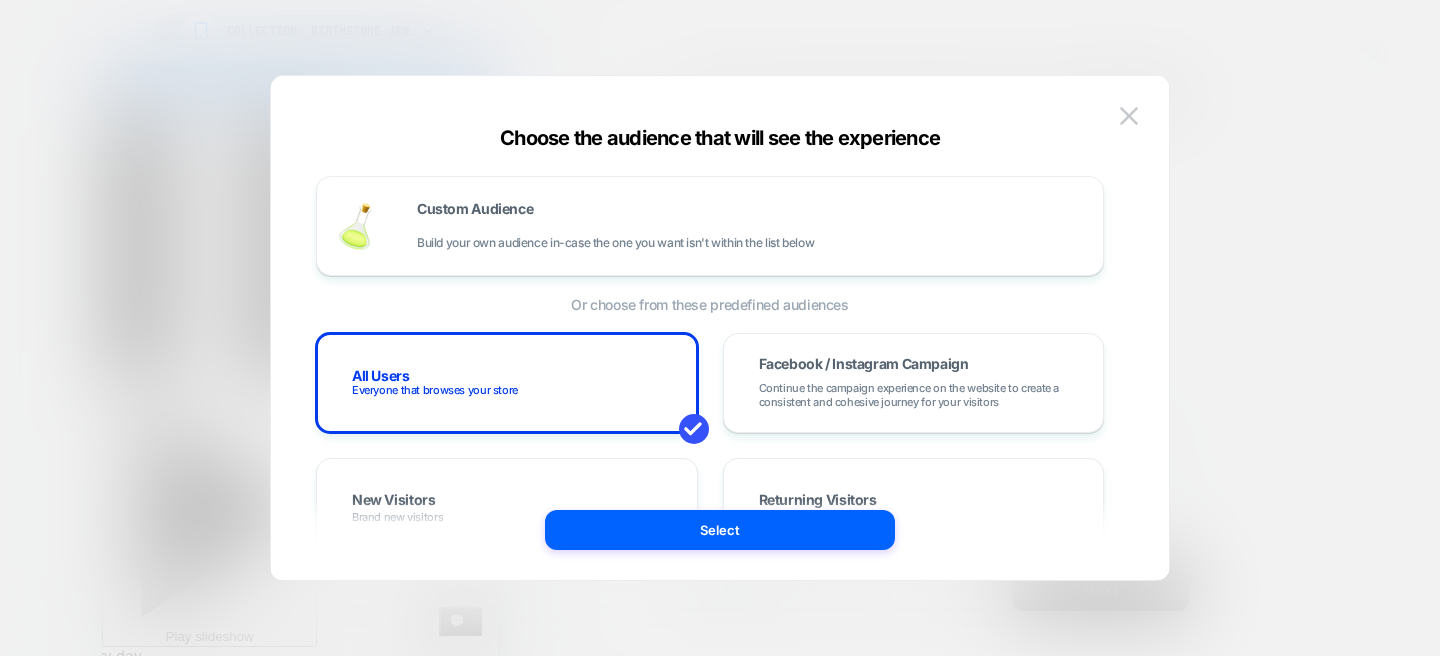 click on "Custom Audience Build your own audience in-case the one you want isn't within the list below Or choose from these predefined audiences All Users Everyone that browses your store Facebook / Instagram Campaign Continue the campaign experience on the website to create a consistent and cohesive journey for your visitors New Visitors Brand new visitors Returning Visitors Returning visitors Viewed Products Customers that at least viewed some of the products you offer Purchased Recently Customers that made a recent purchase in your store Purchased Last Week Customers that made a purchase in the last week Never Purchased Visitors that never made a purchase in your store One Timers Customers that have purchased only once Cart Abandons Visitors that has items in cart and didn't complete their order First session & subsequent sessions As long as the experience is active it will continue to be presented to the visitor after his initial visit Logged-in Users Visitors who have logged in Guests Shopify Customer Tags Shop" at bounding box center [720, 338] 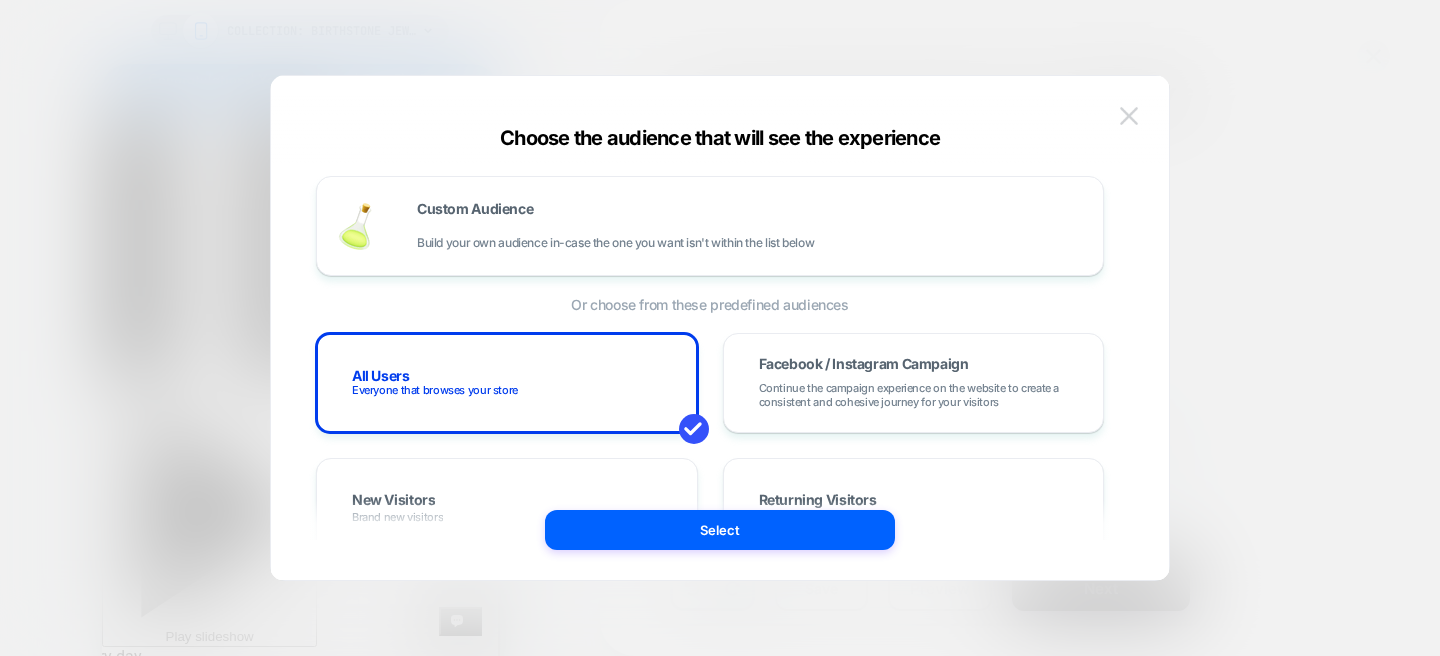 click at bounding box center [1129, 115] 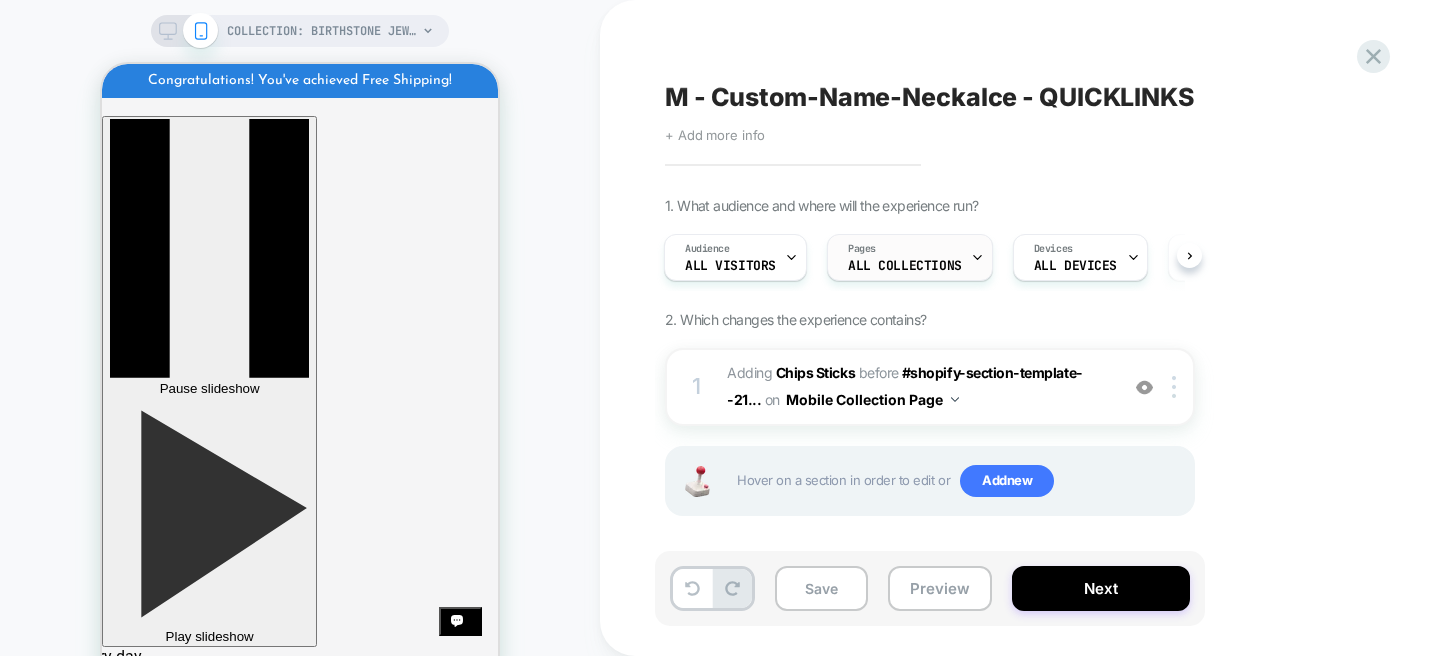 click on "ALL COLLECTIONS" at bounding box center (905, 266) 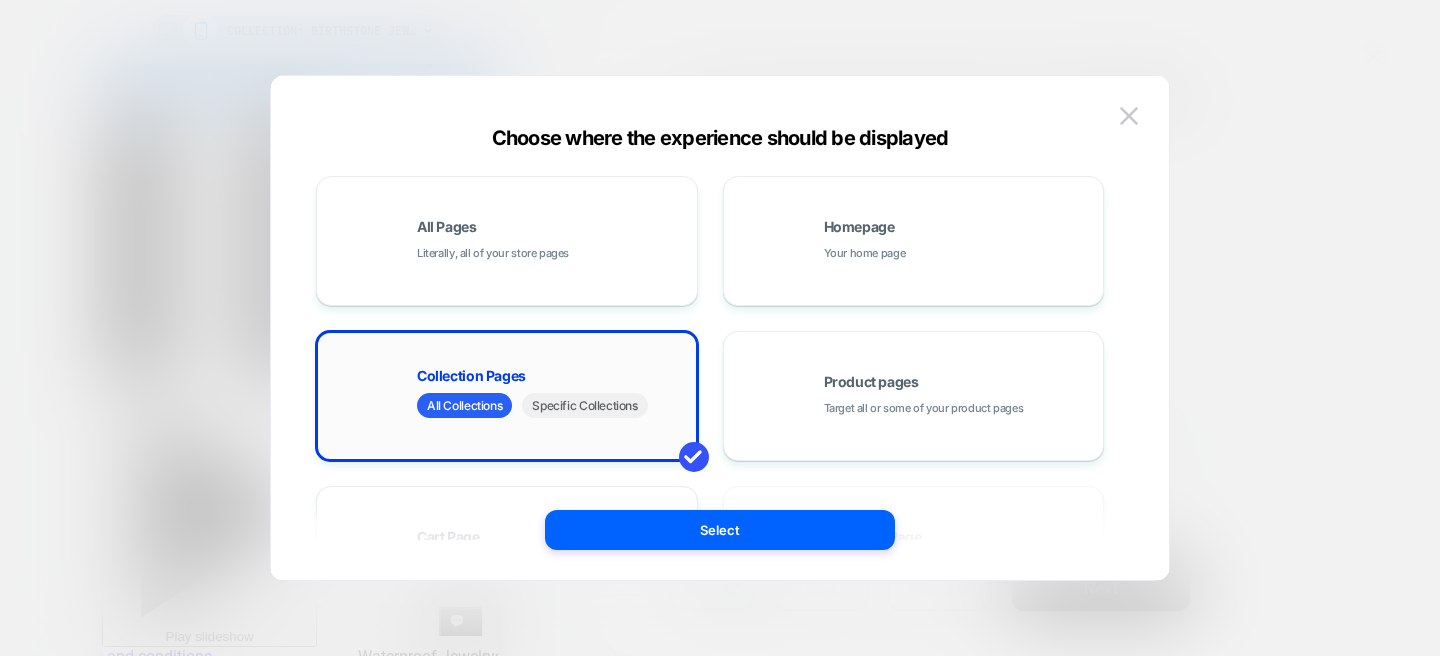 click on "Specific Collections" at bounding box center [584, 405] 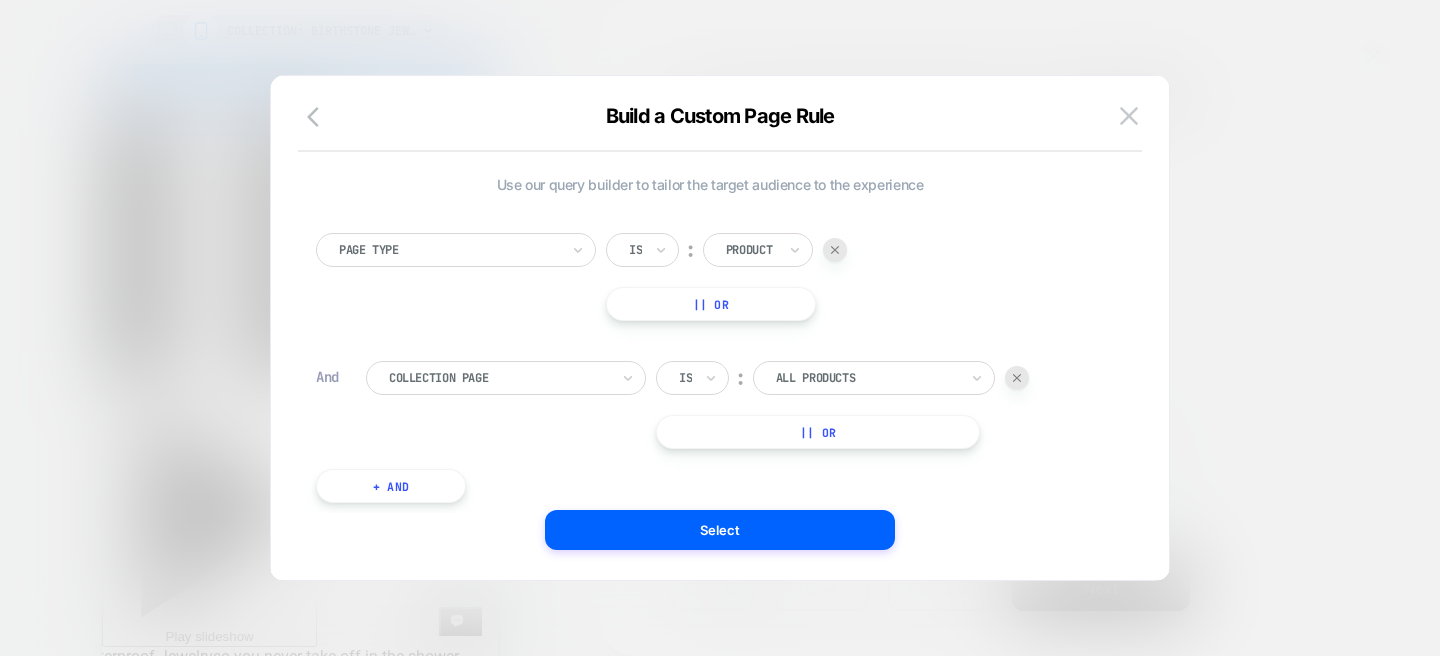 click at bounding box center (867, 378) 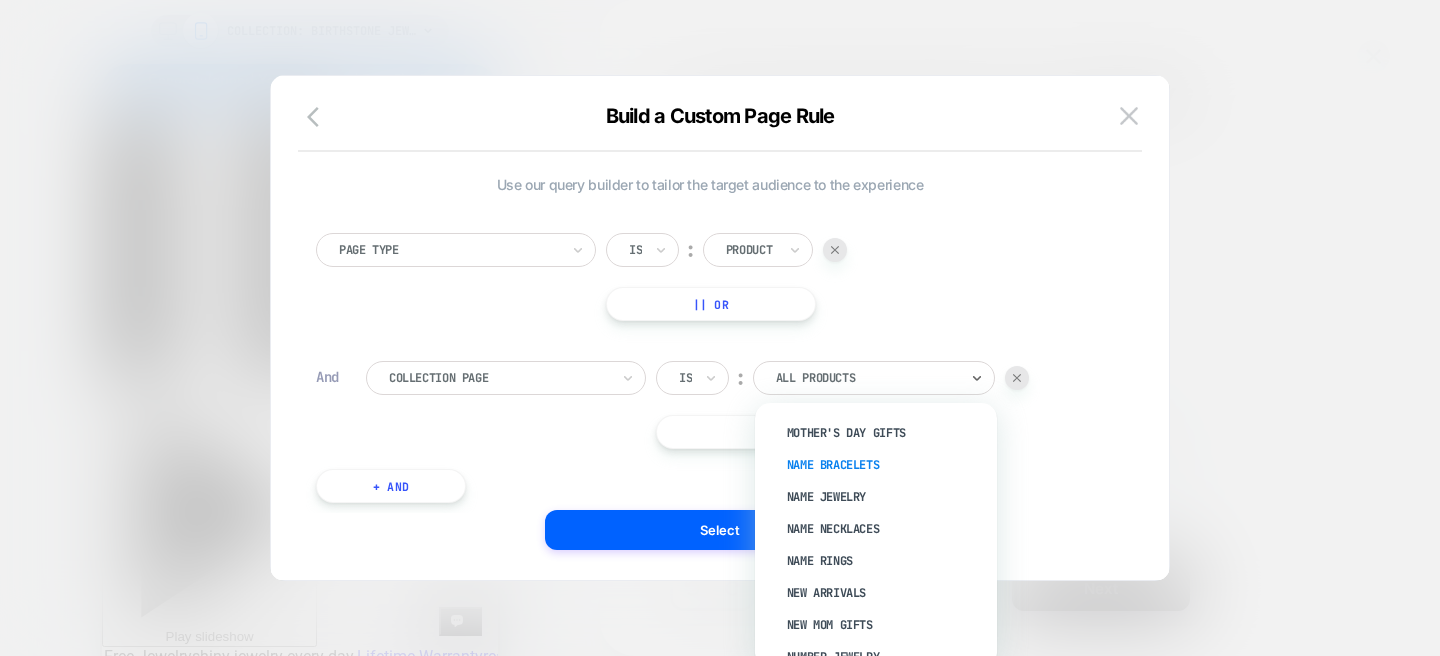 scroll, scrollTop: 969, scrollLeft: 0, axis: vertical 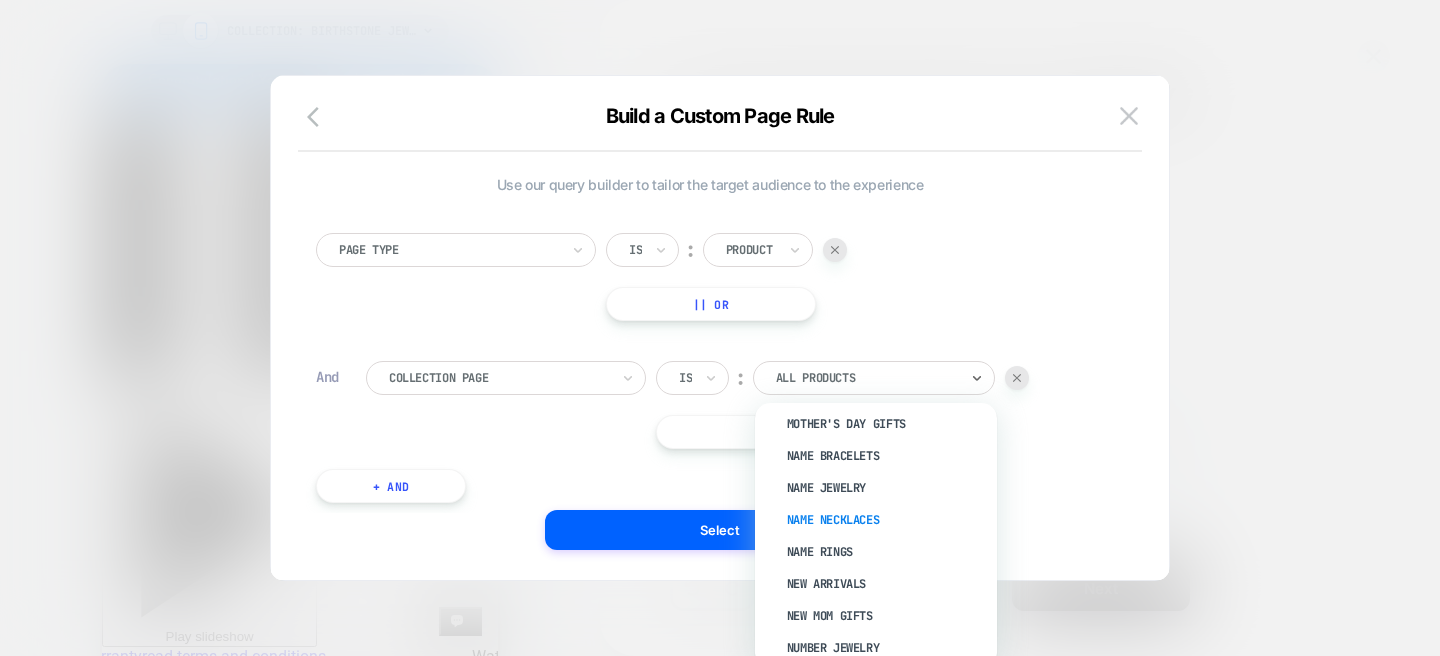 click on "Name Necklaces" at bounding box center (886, 520) 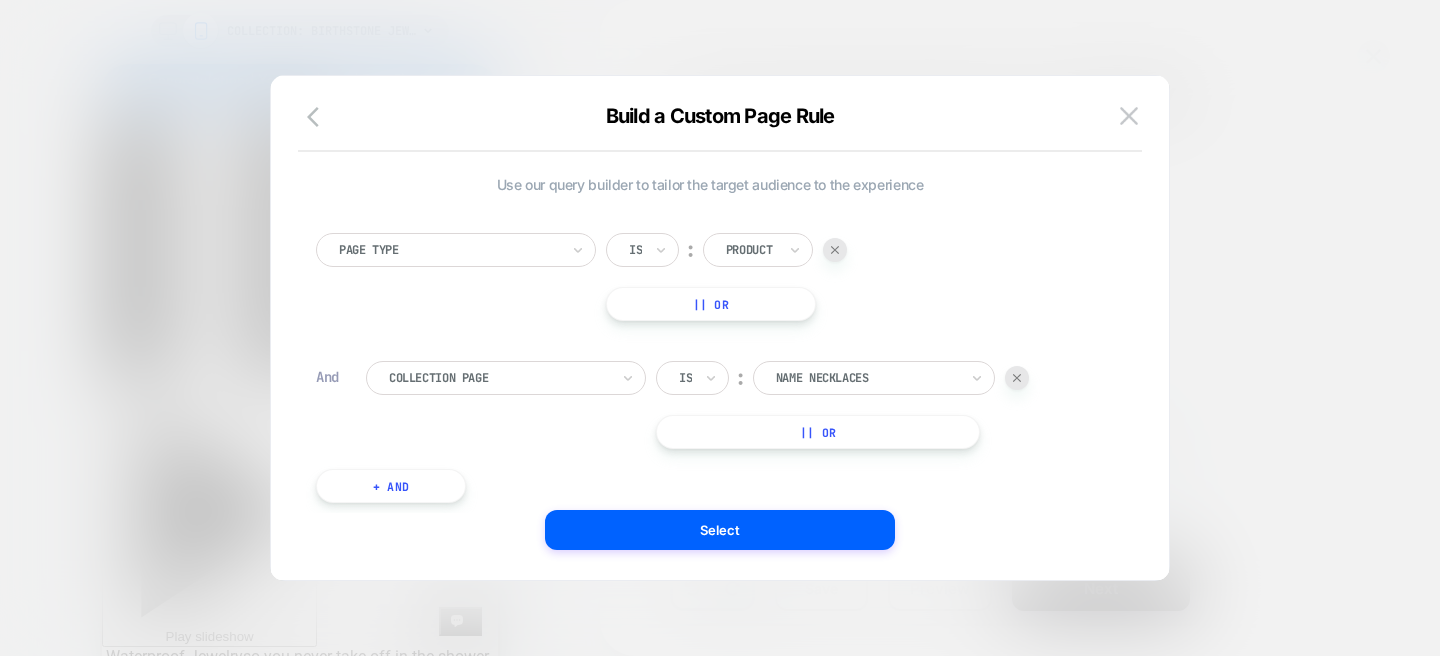 click at bounding box center (835, 250) 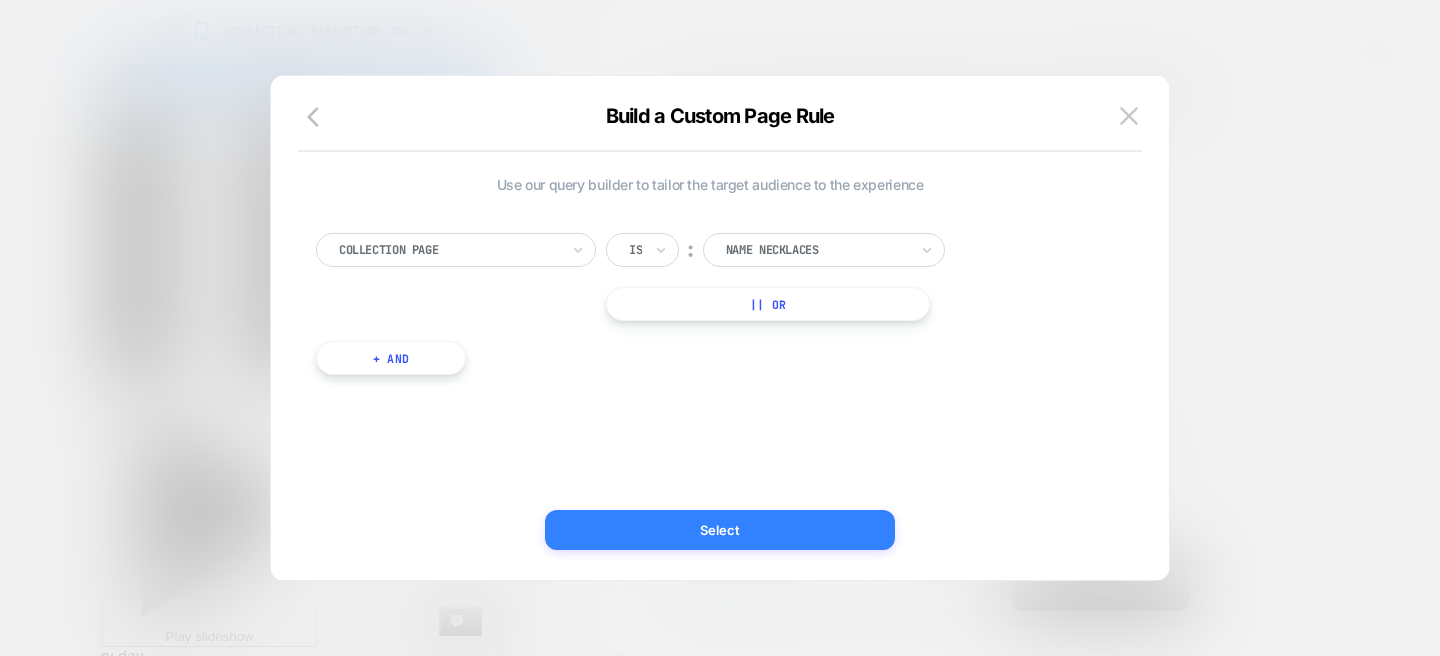 click on "Select" at bounding box center [720, 530] 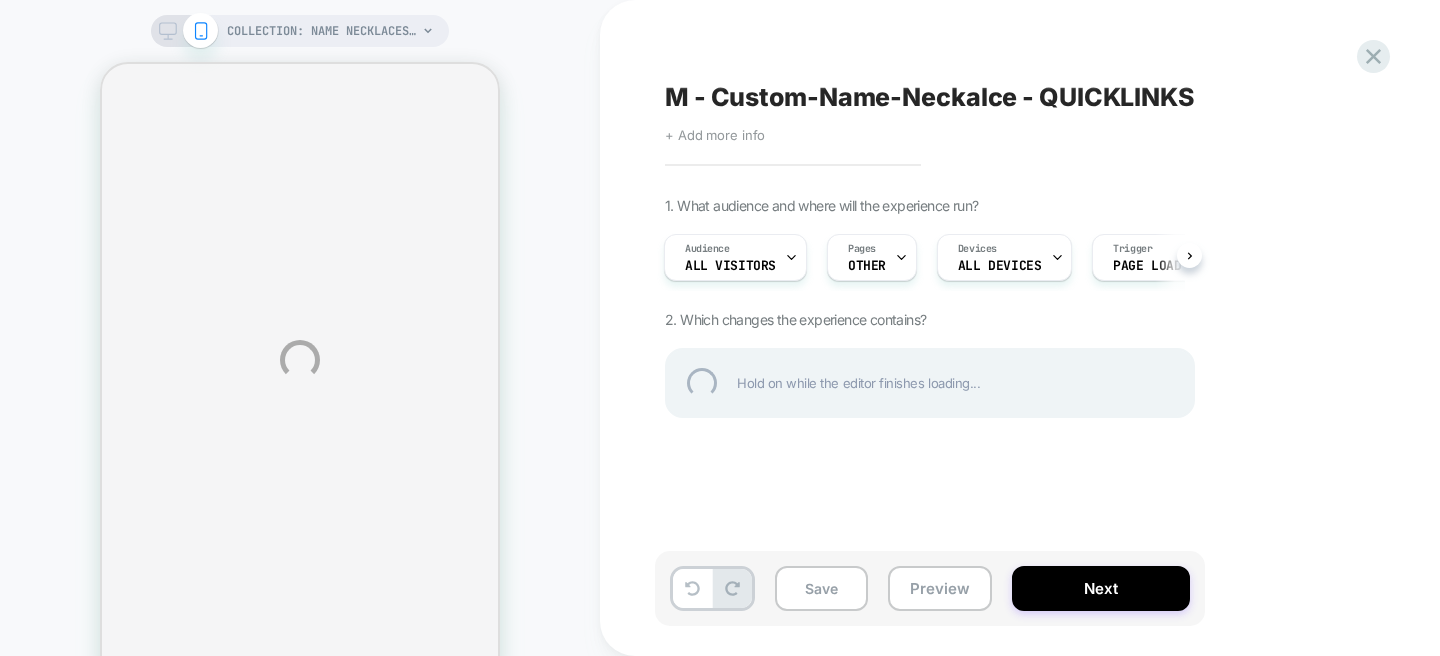 select on "**********" 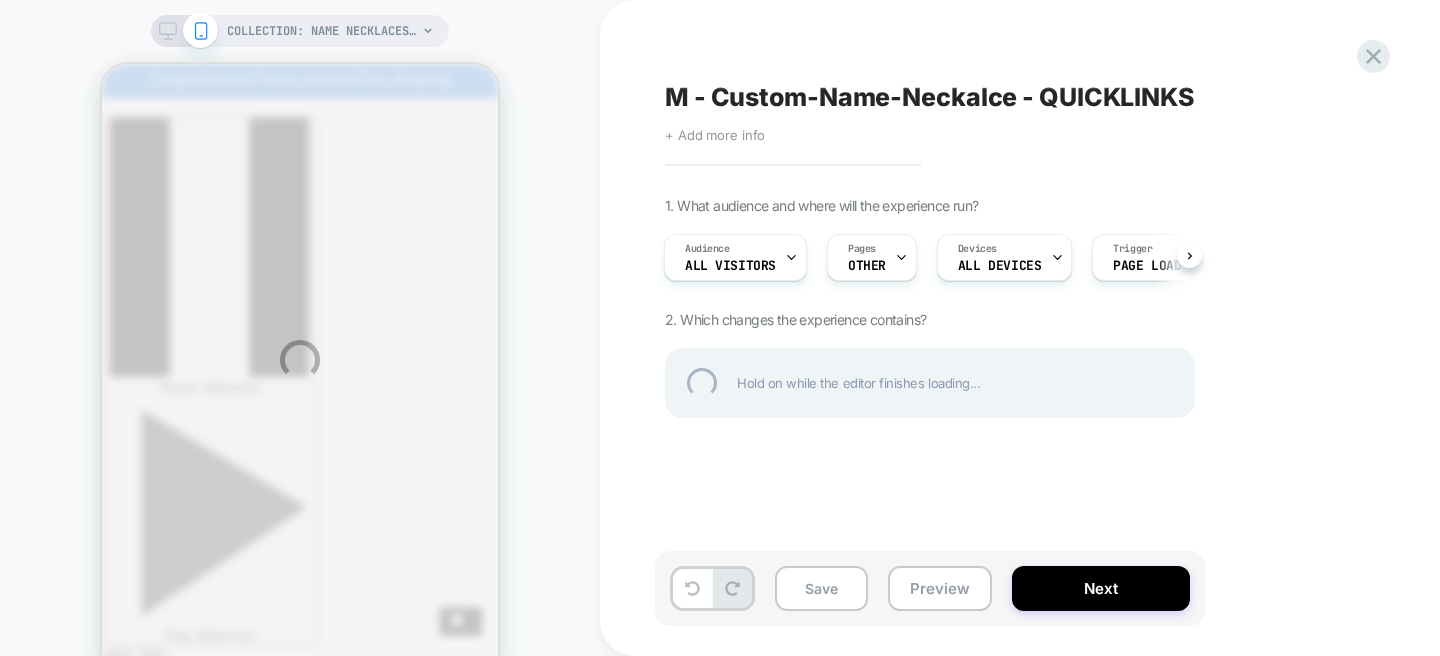 scroll, scrollTop: 0, scrollLeft: 0, axis: both 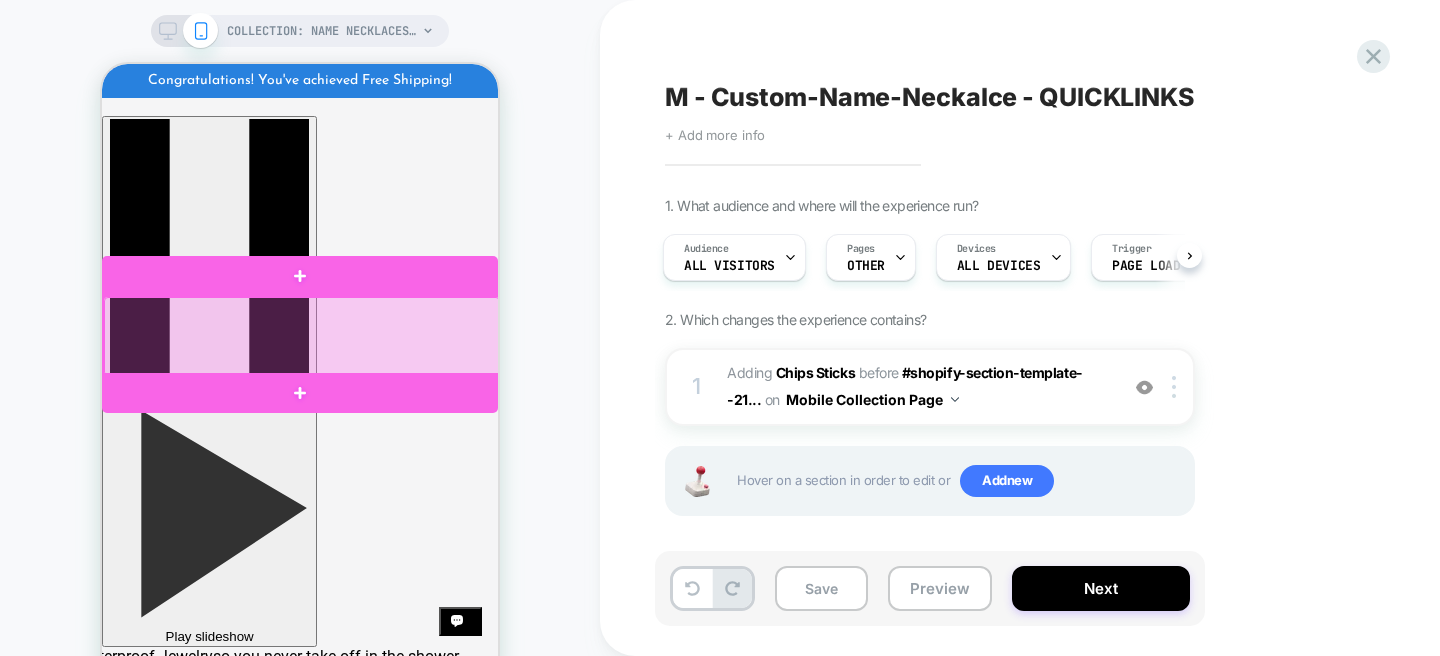 click at bounding box center [302, 336] 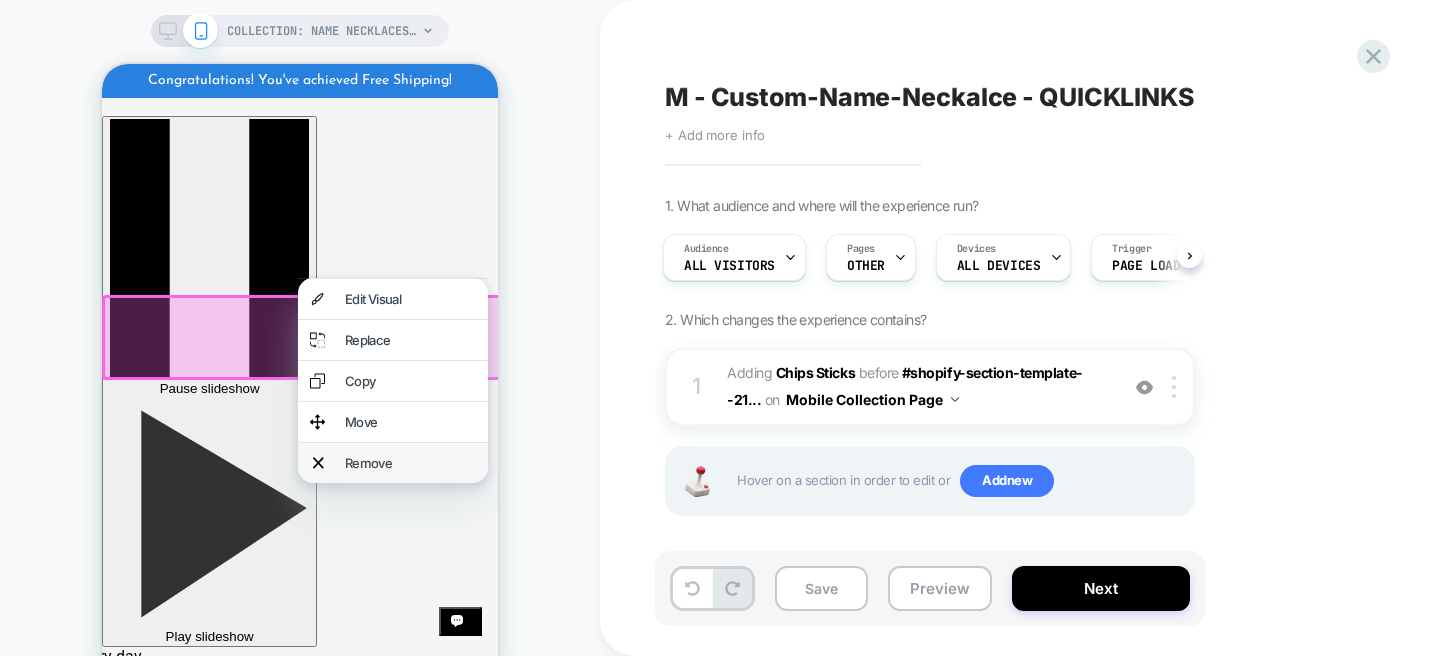 click on "Remove" at bounding box center (410, 463) 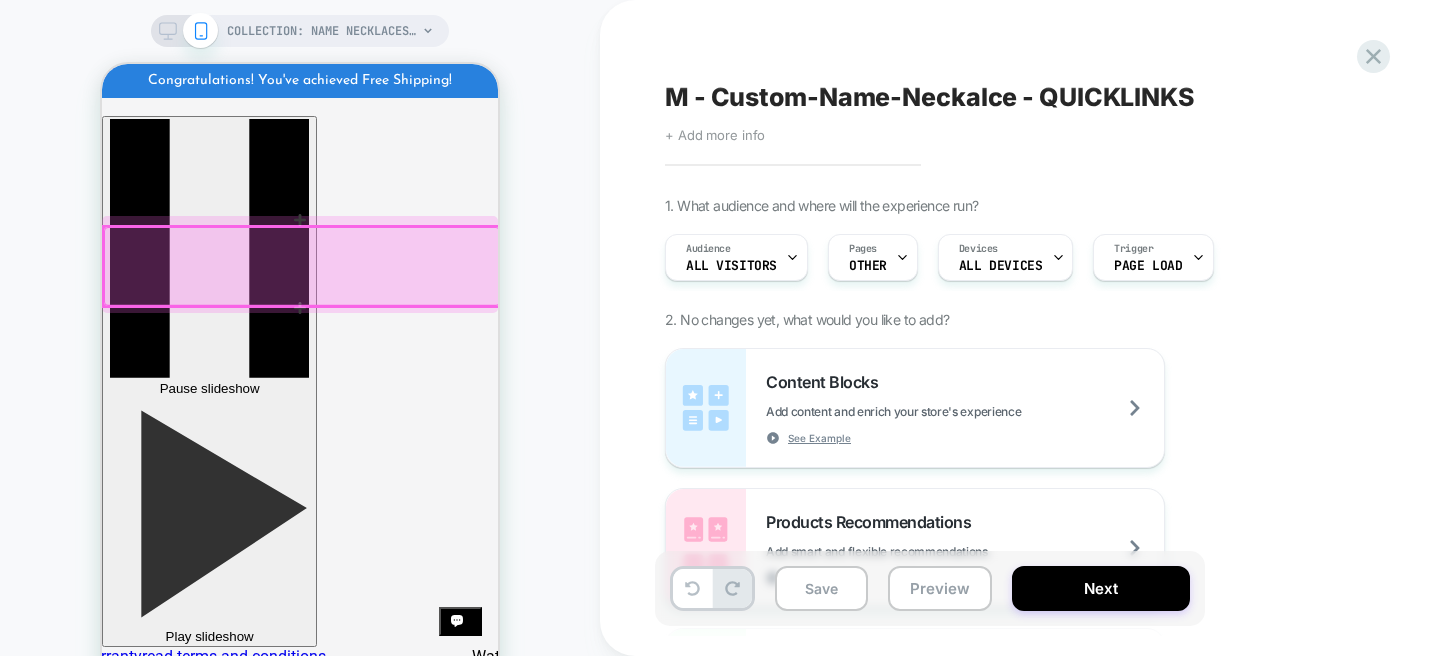 click at bounding box center (302, 266) 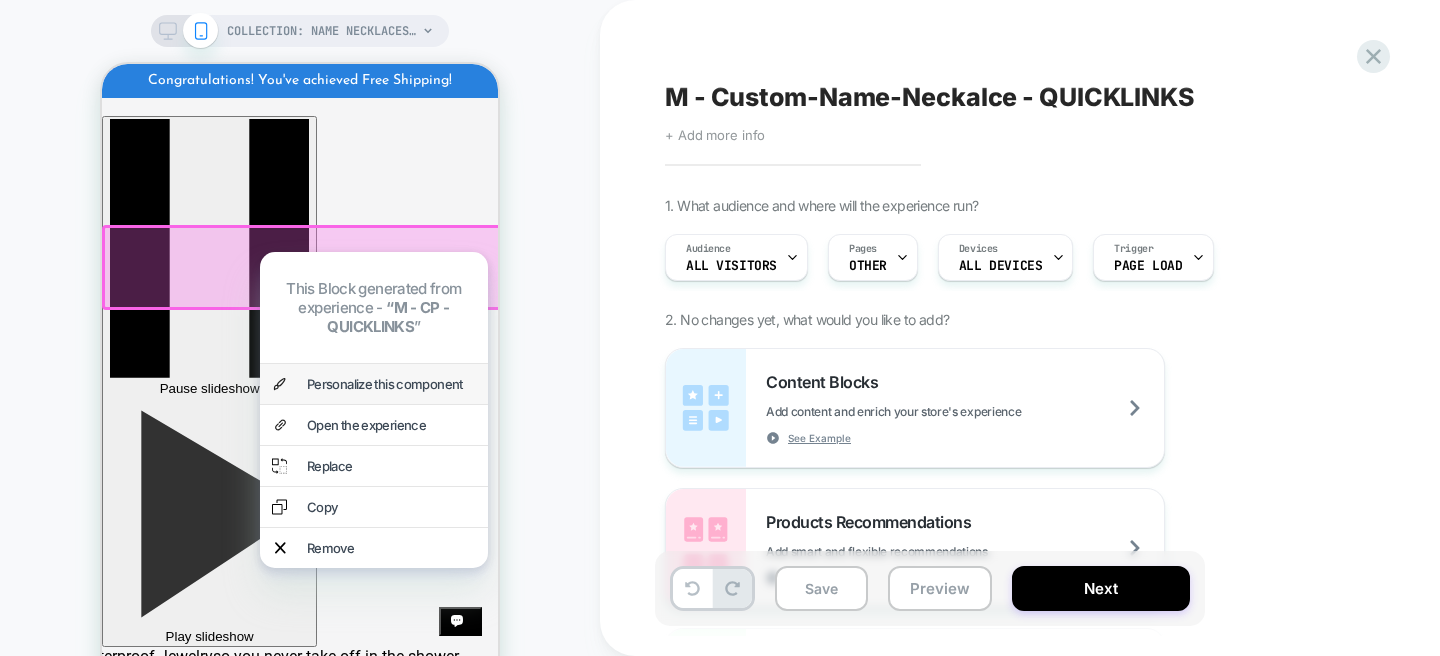 click on "Personalize this component" at bounding box center (391, 384) 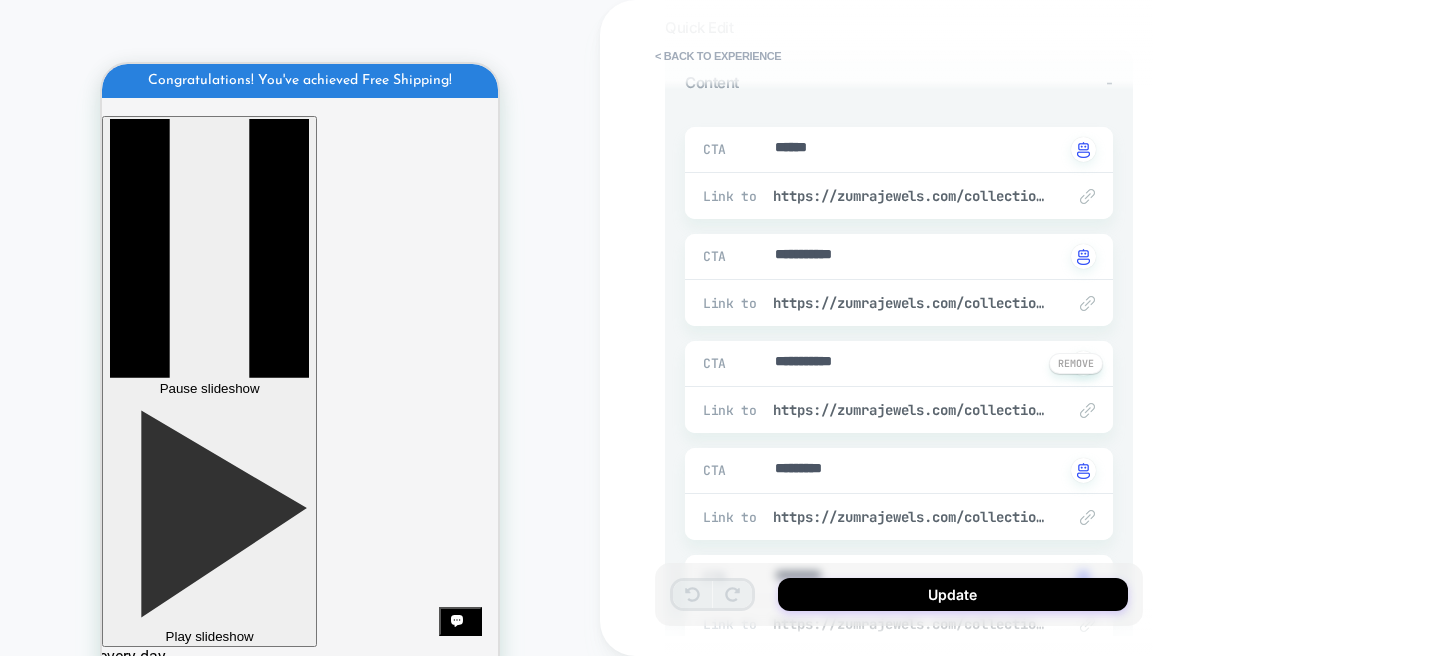 scroll, scrollTop: 264, scrollLeft: 0, axis: vertical 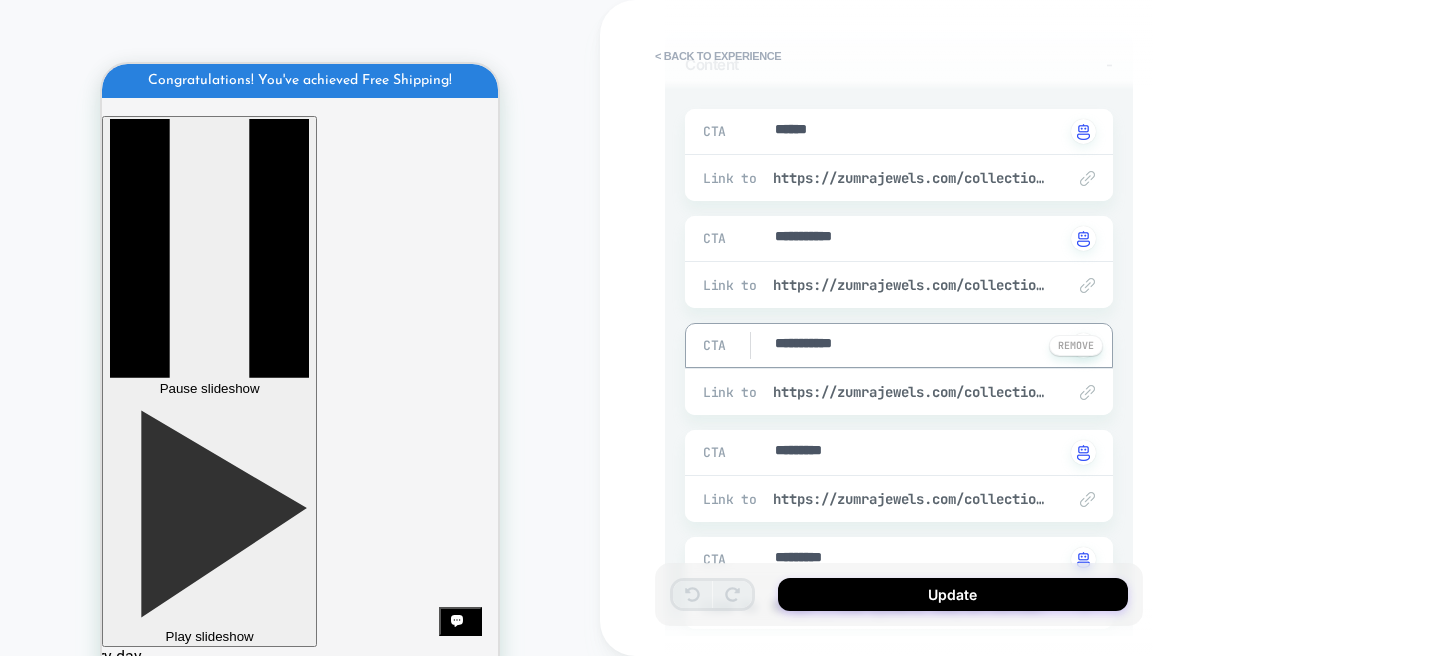 click on "**********" at bounding box center [918, 345] 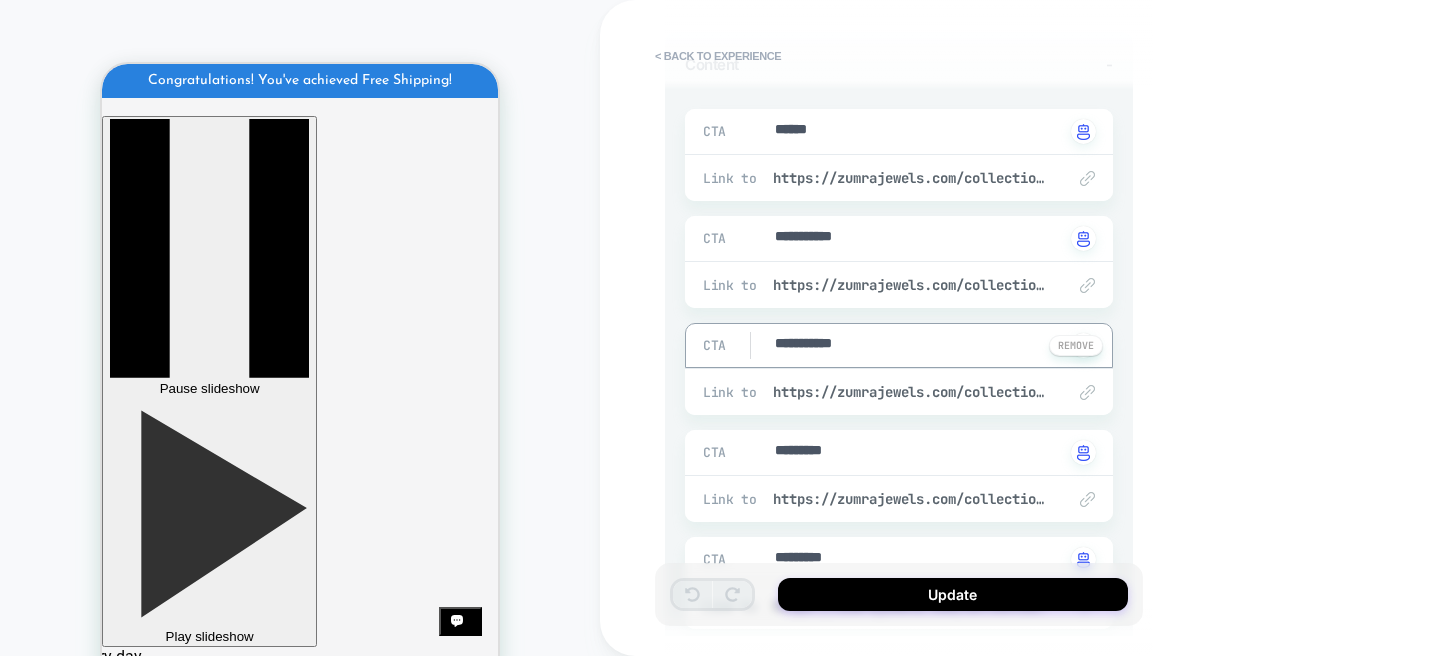 type on "*" 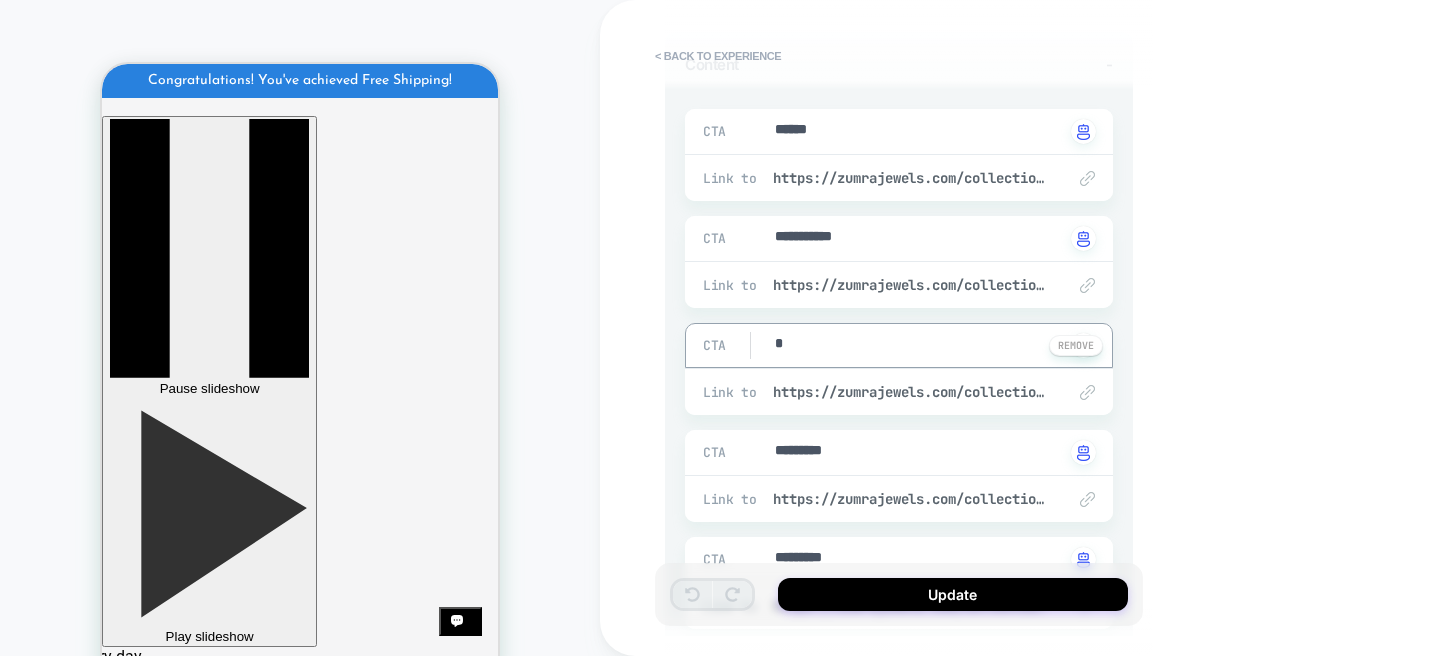 type on "*" 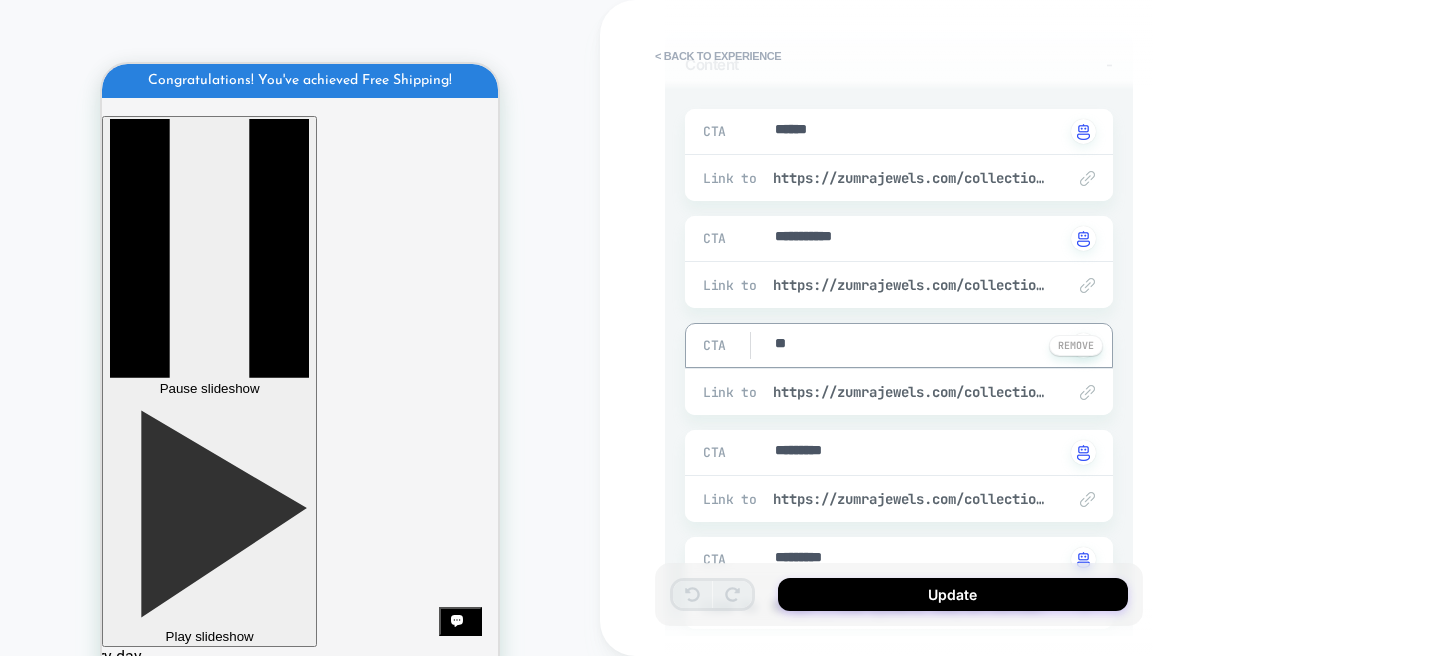 type on "*" 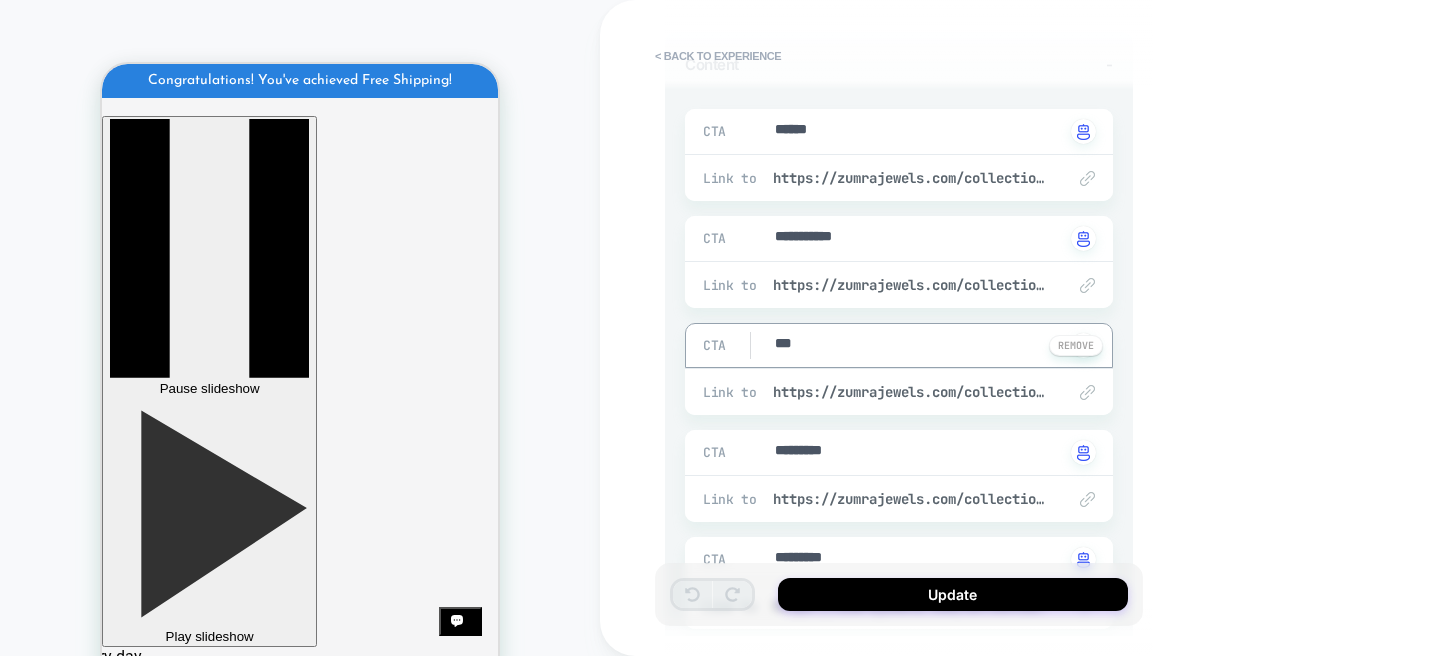 type on "*" 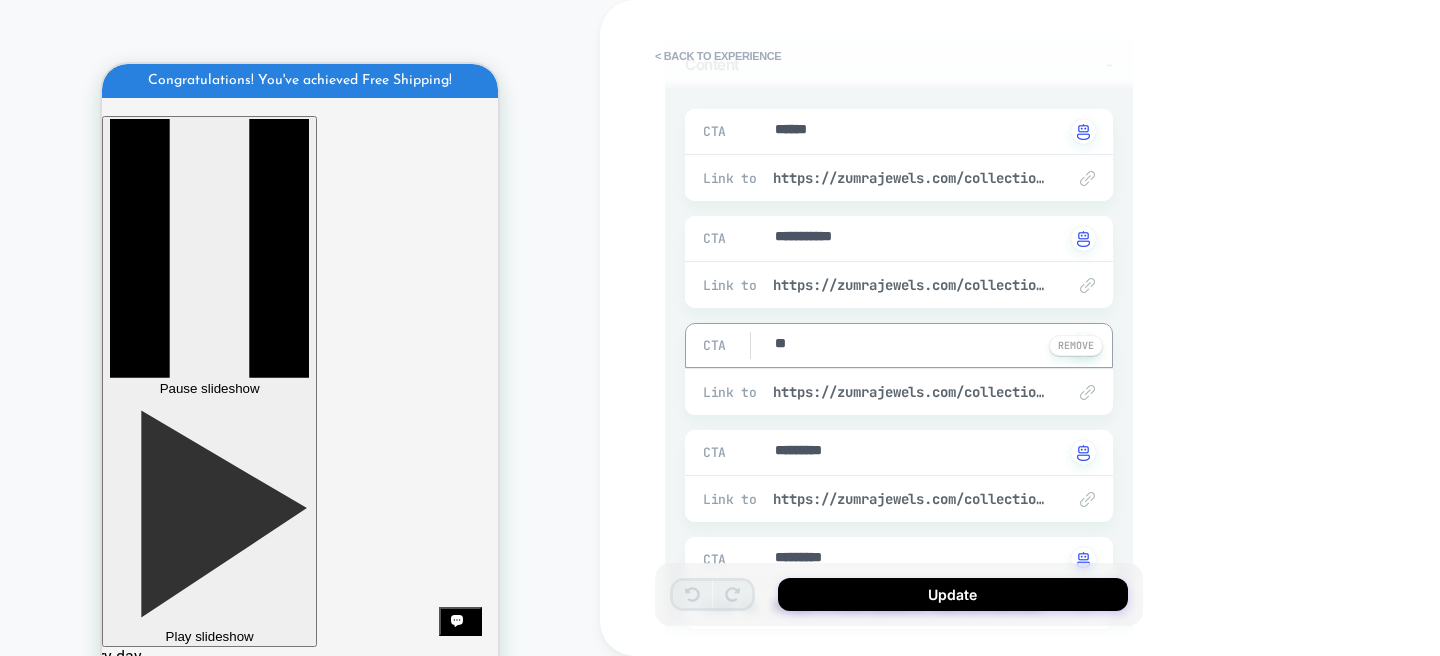 type on "*" 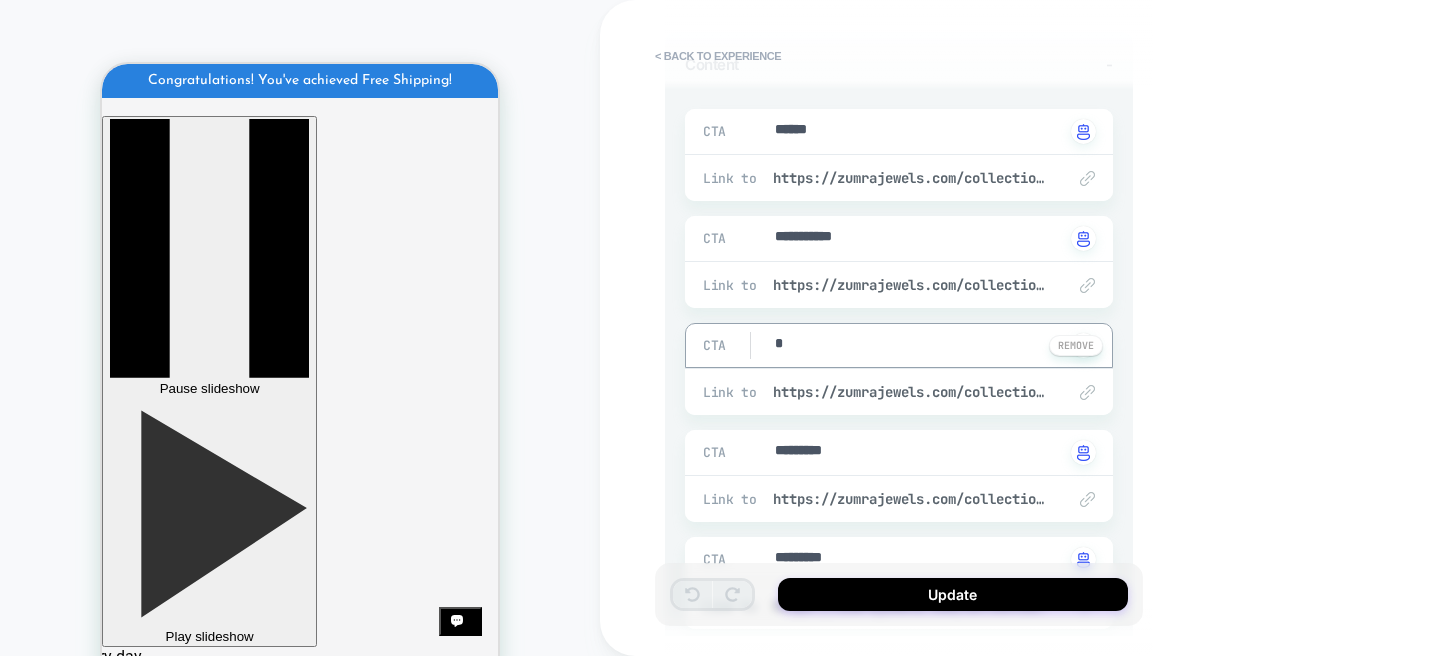 type on "*" 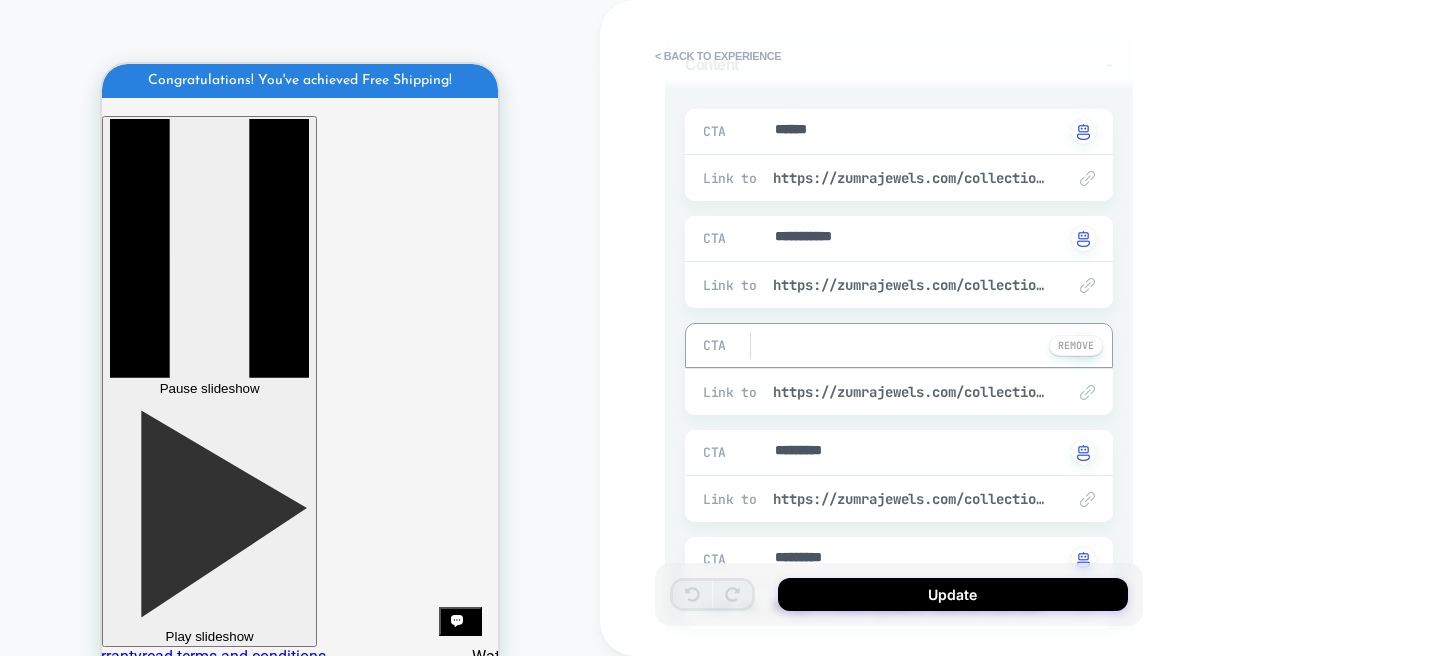 type on "*" 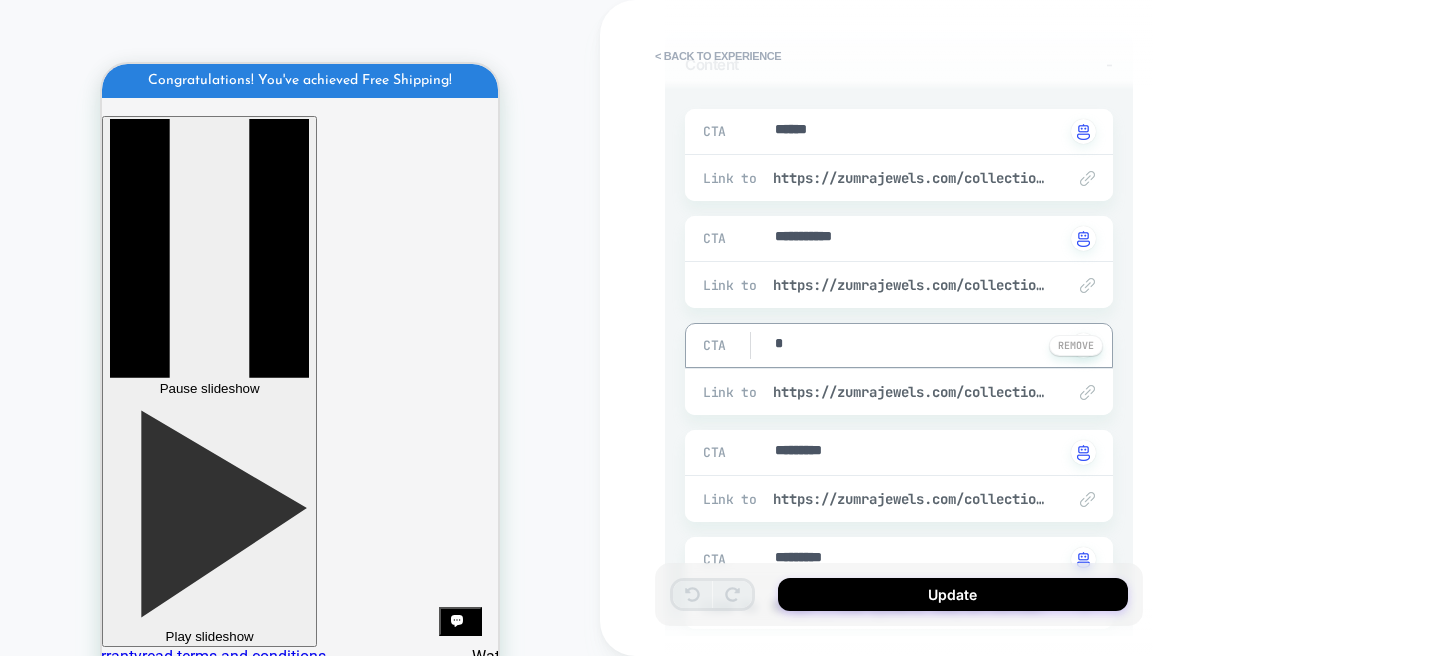 type on "*" 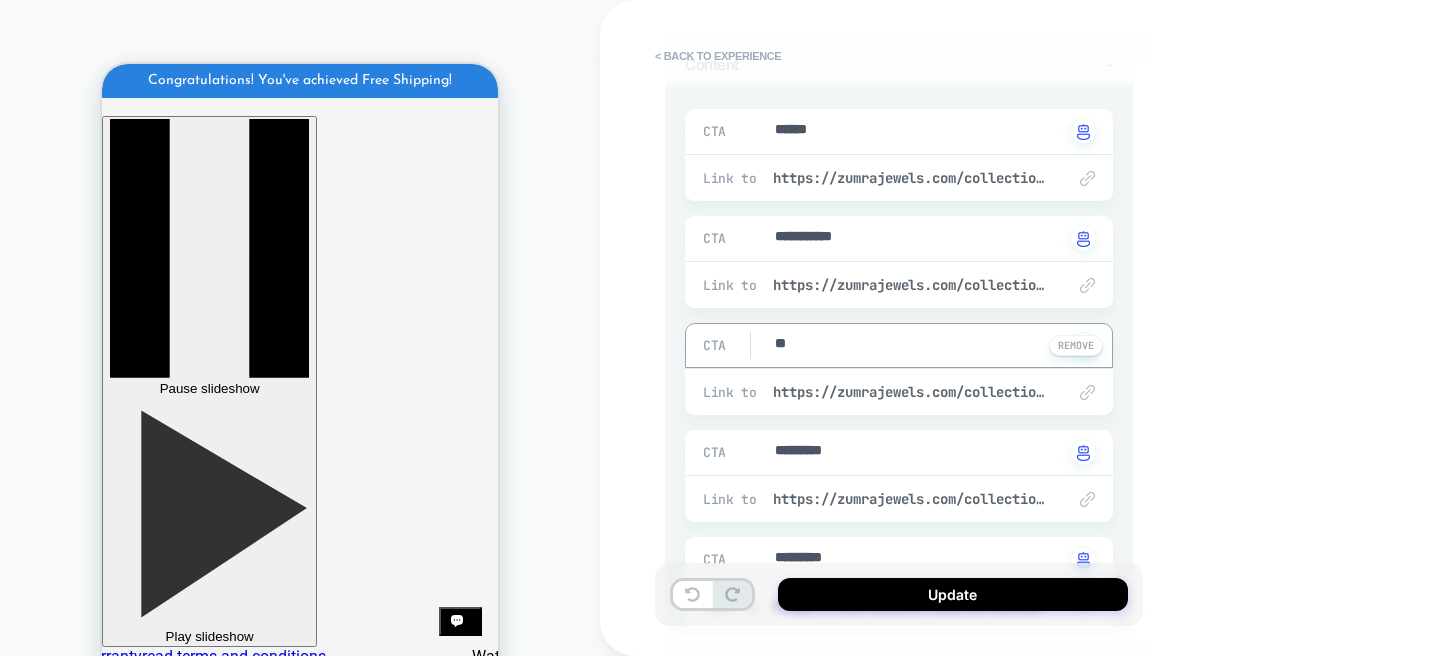 type on "*" 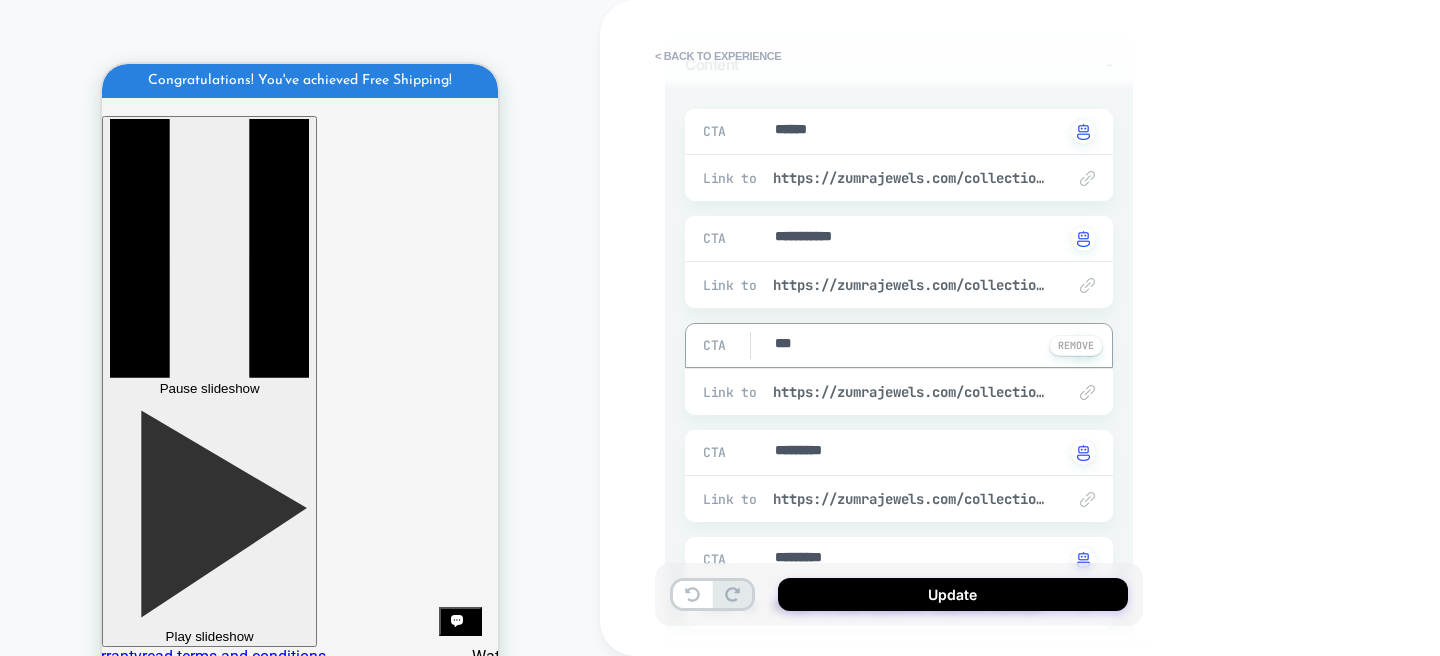 type on "*" 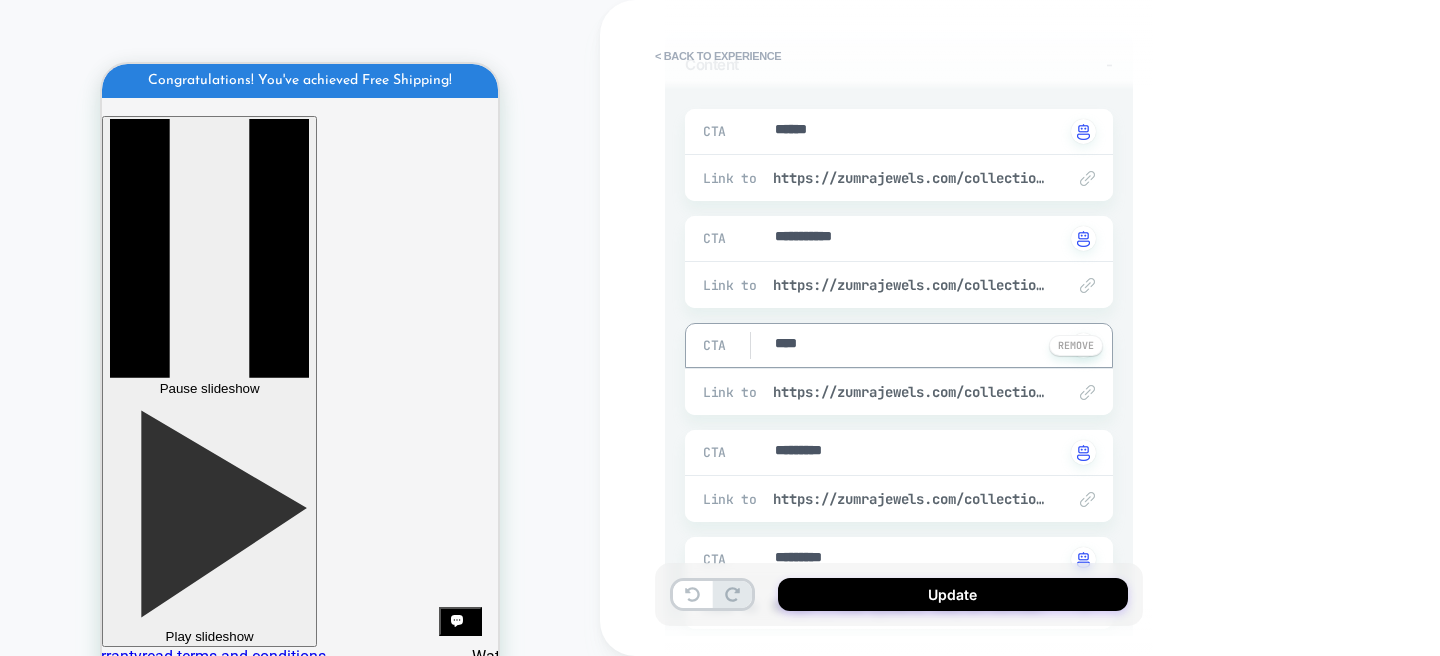 type on "*" 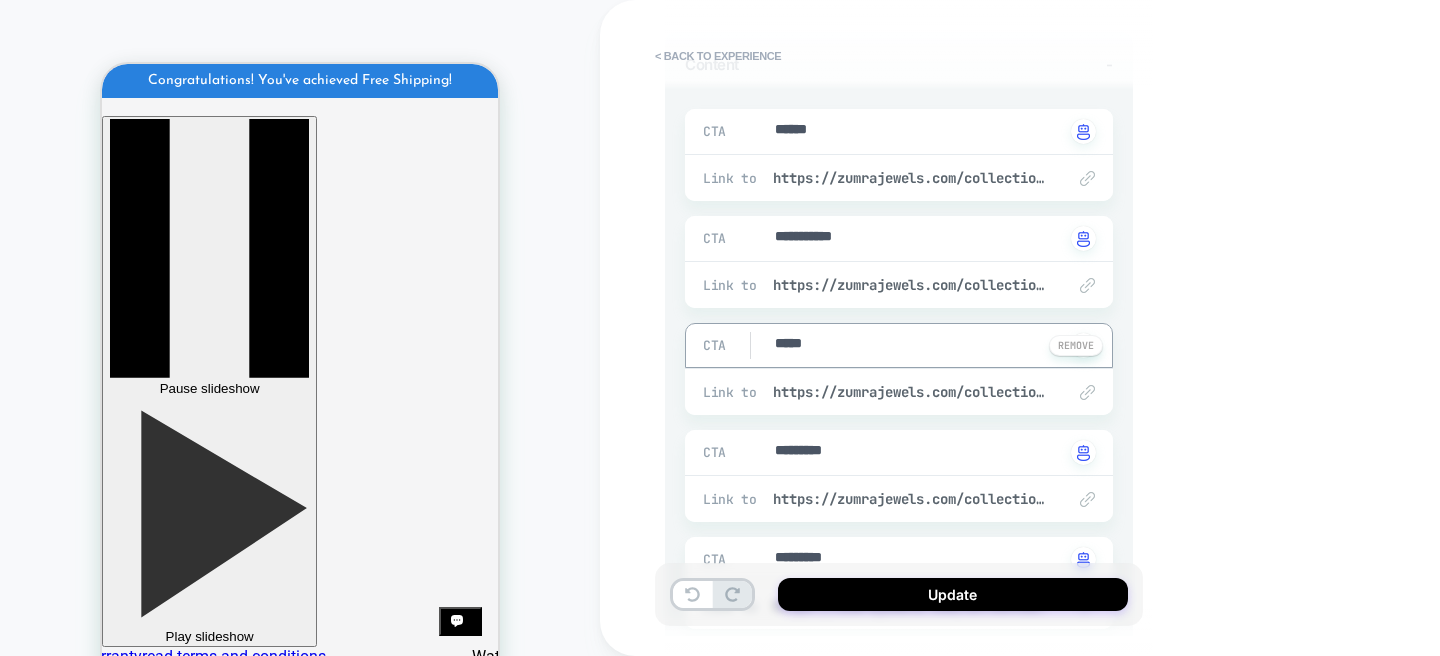 type on "*" 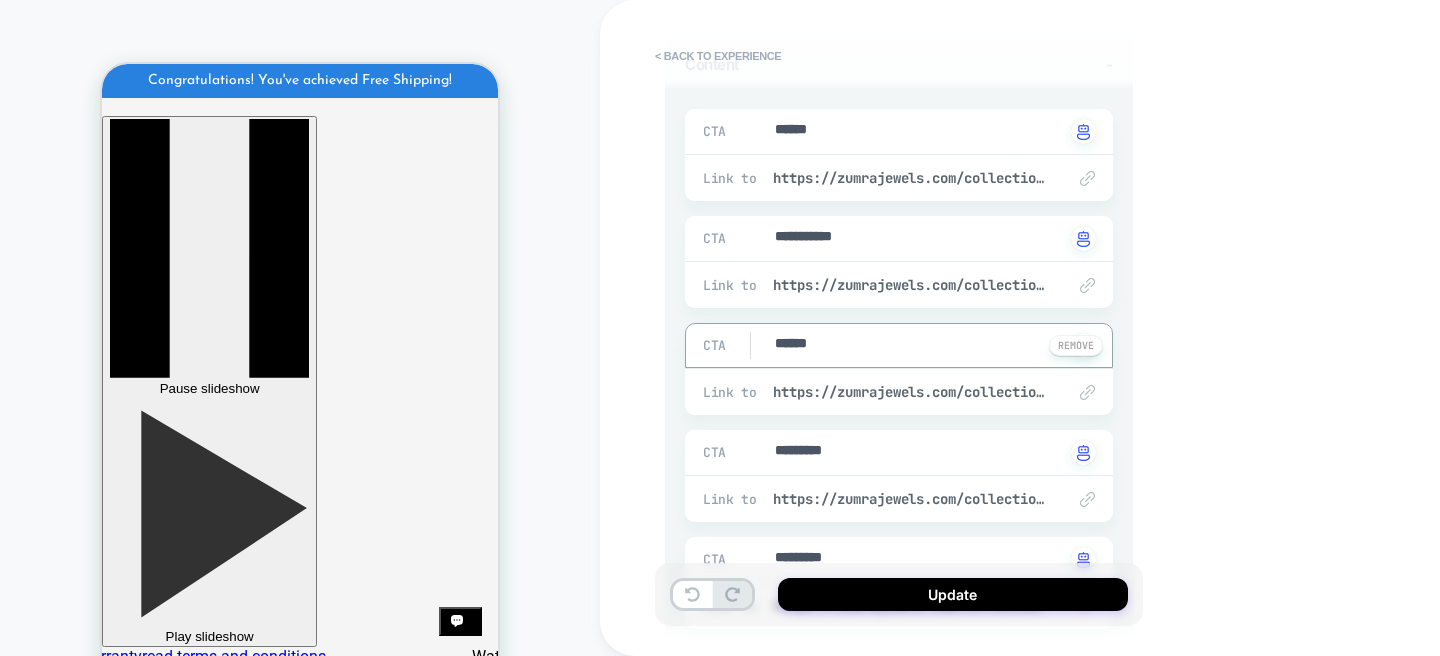 type on "*" 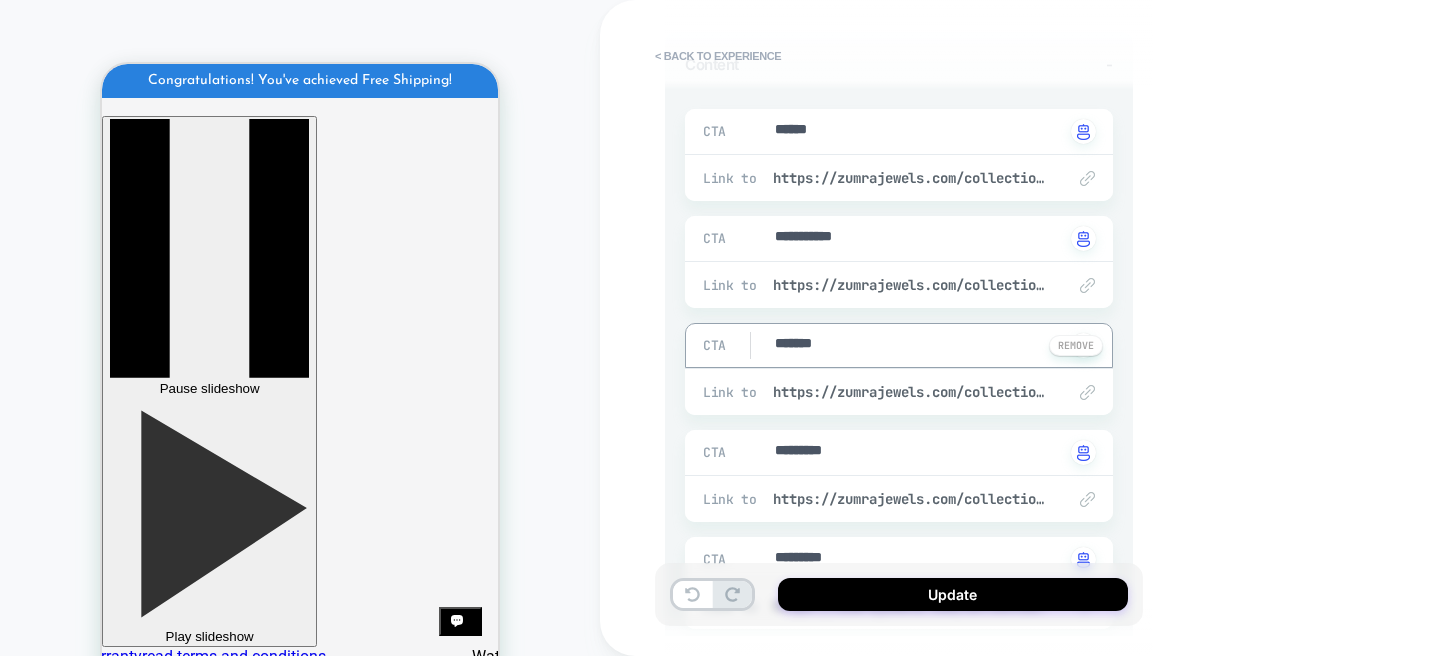 type on "*" 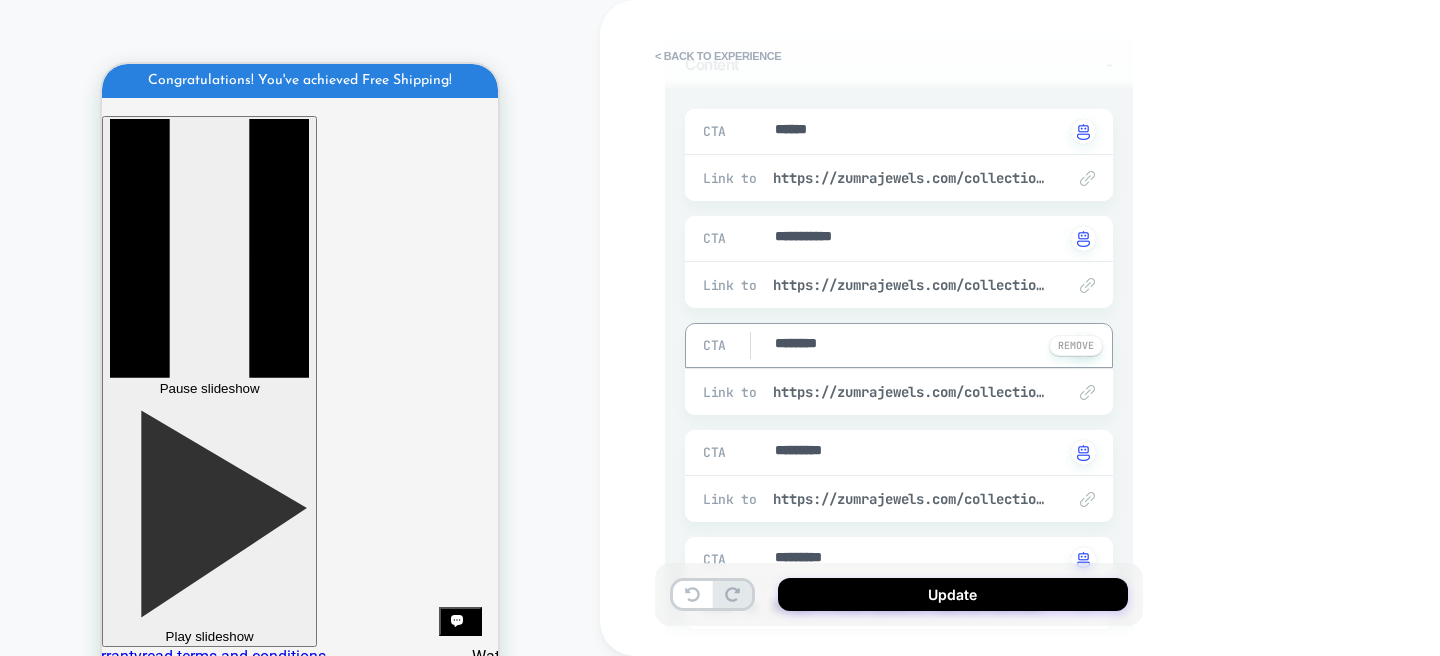 type on "*" 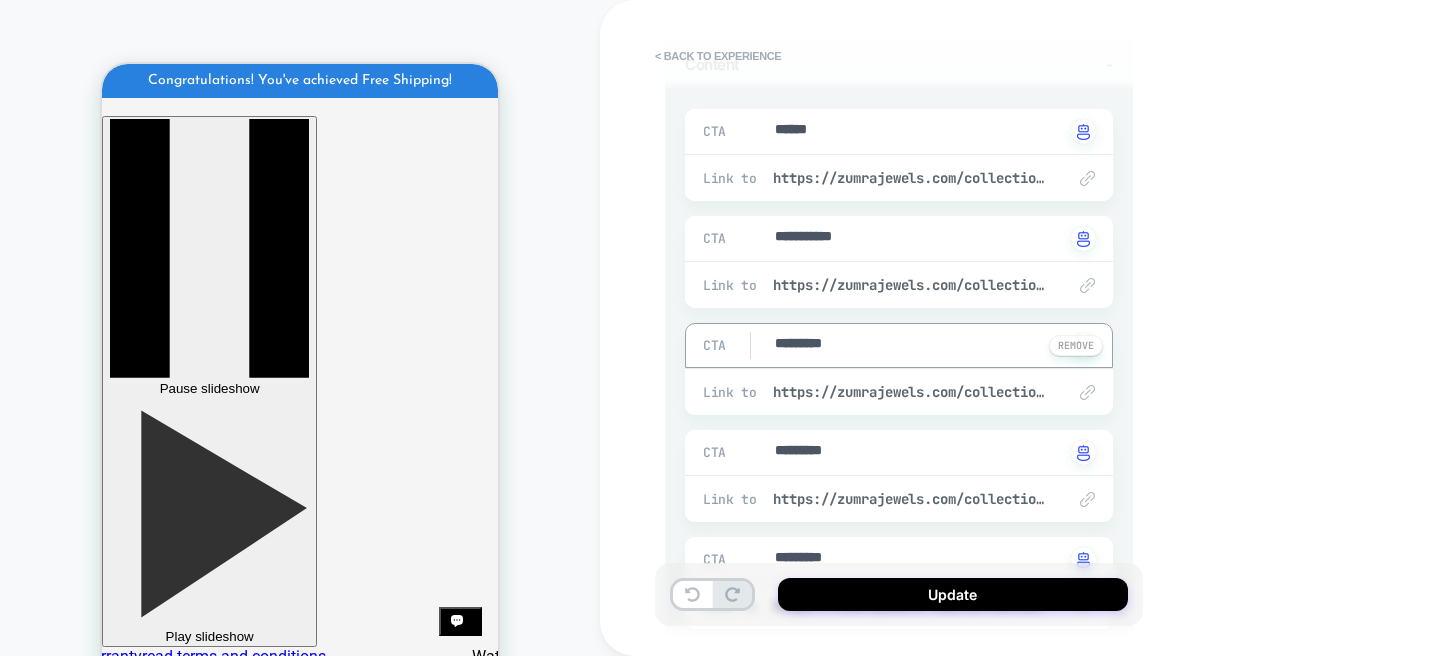 type on "*" 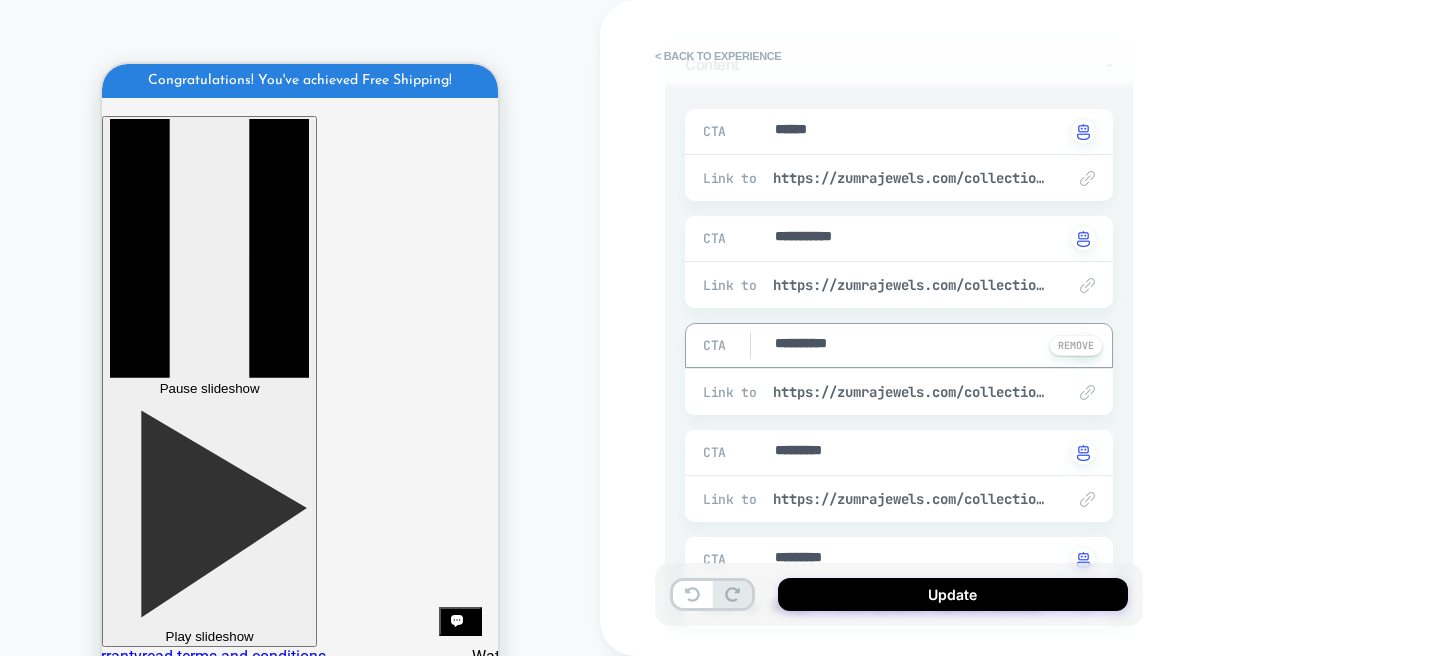 type on "*" 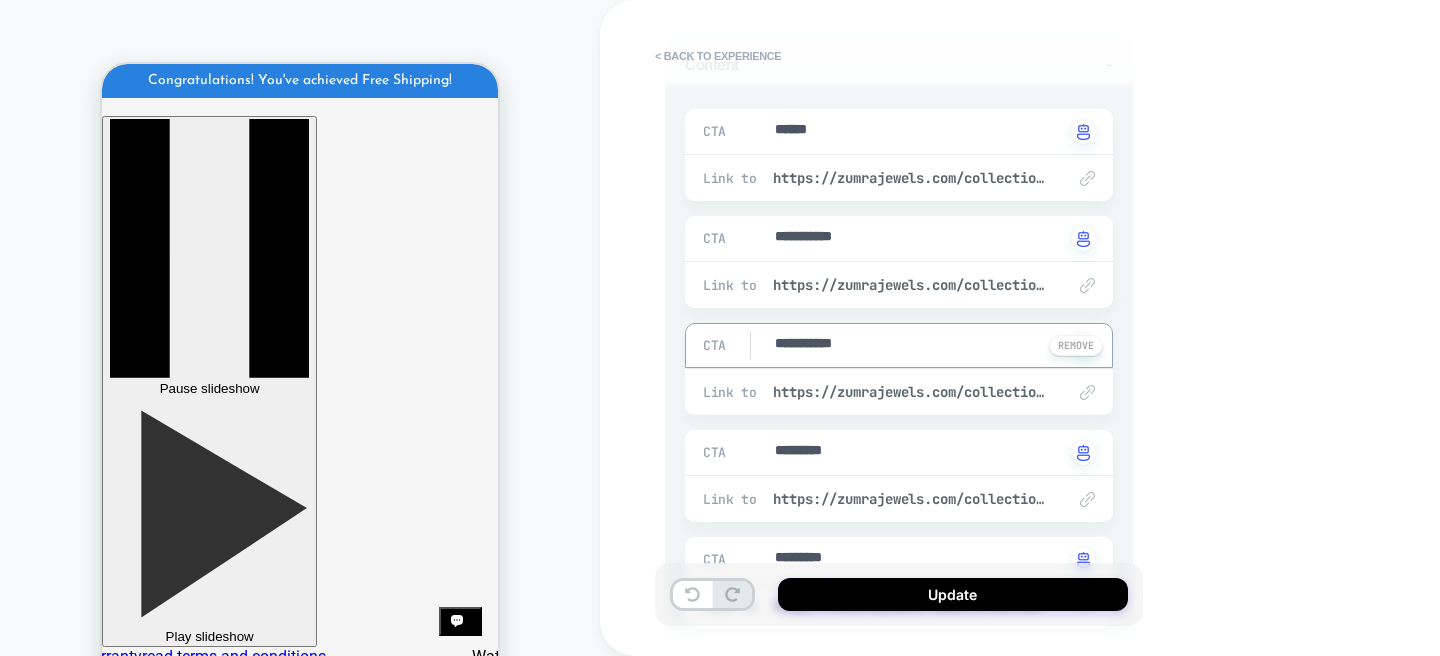 type on "*" 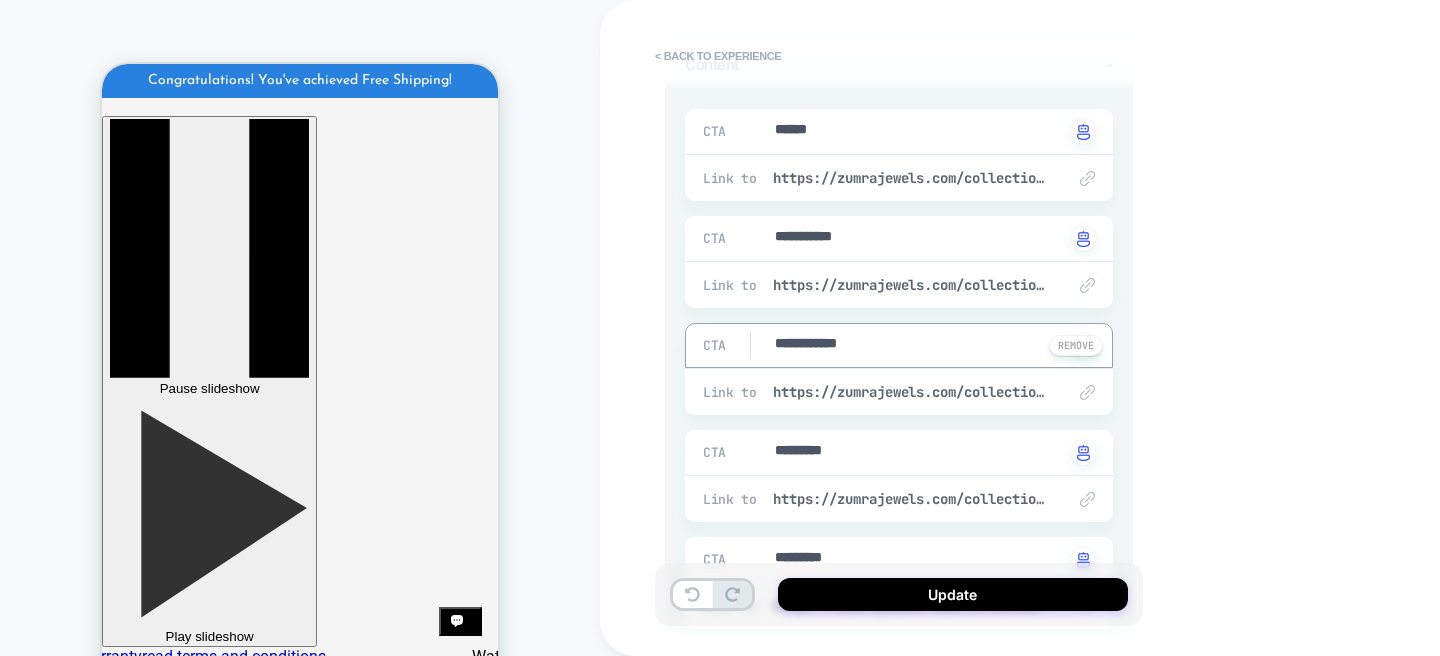 type on "*" 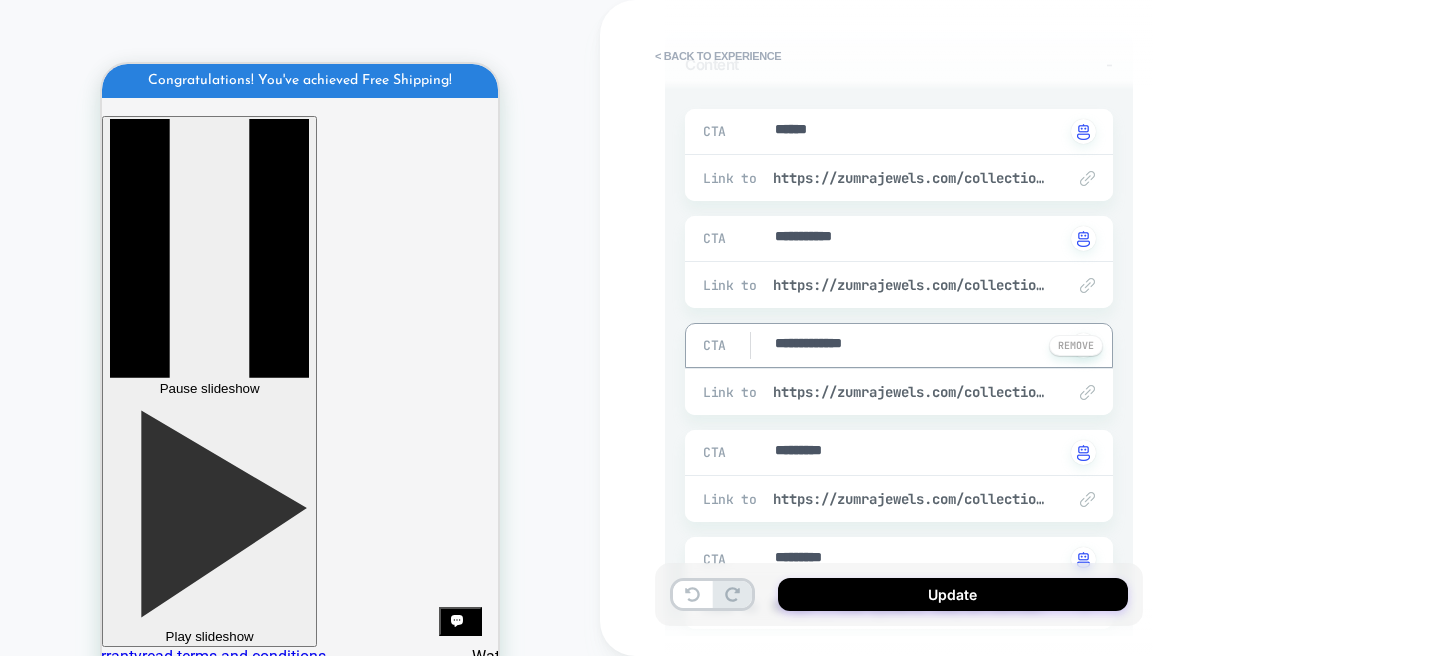 type on "**********" 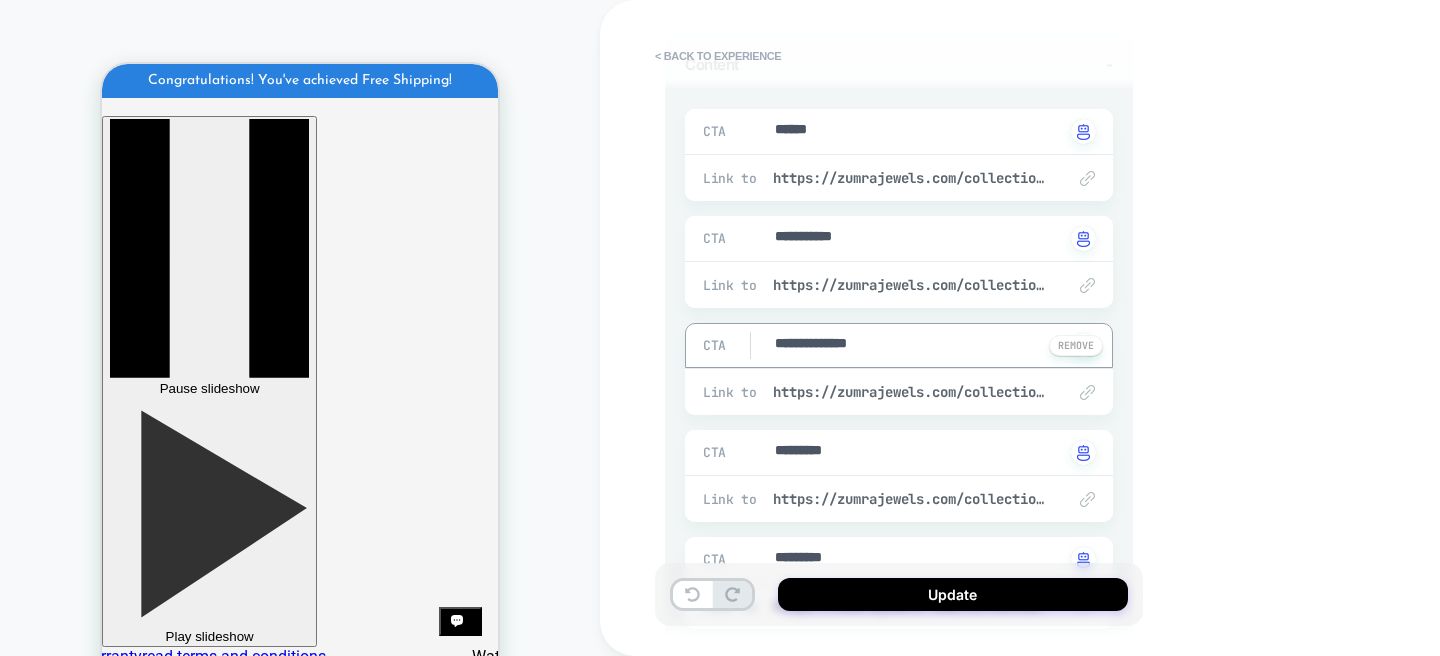 type on "*" 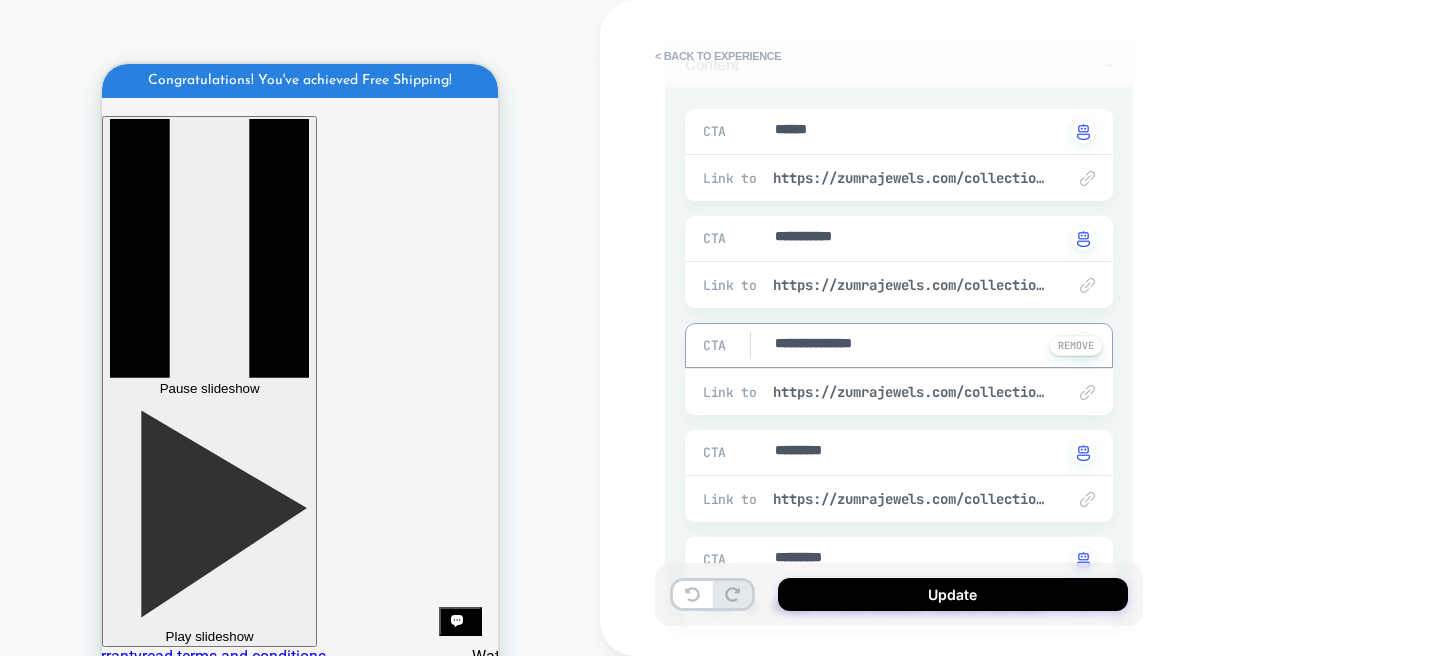 type on "*" 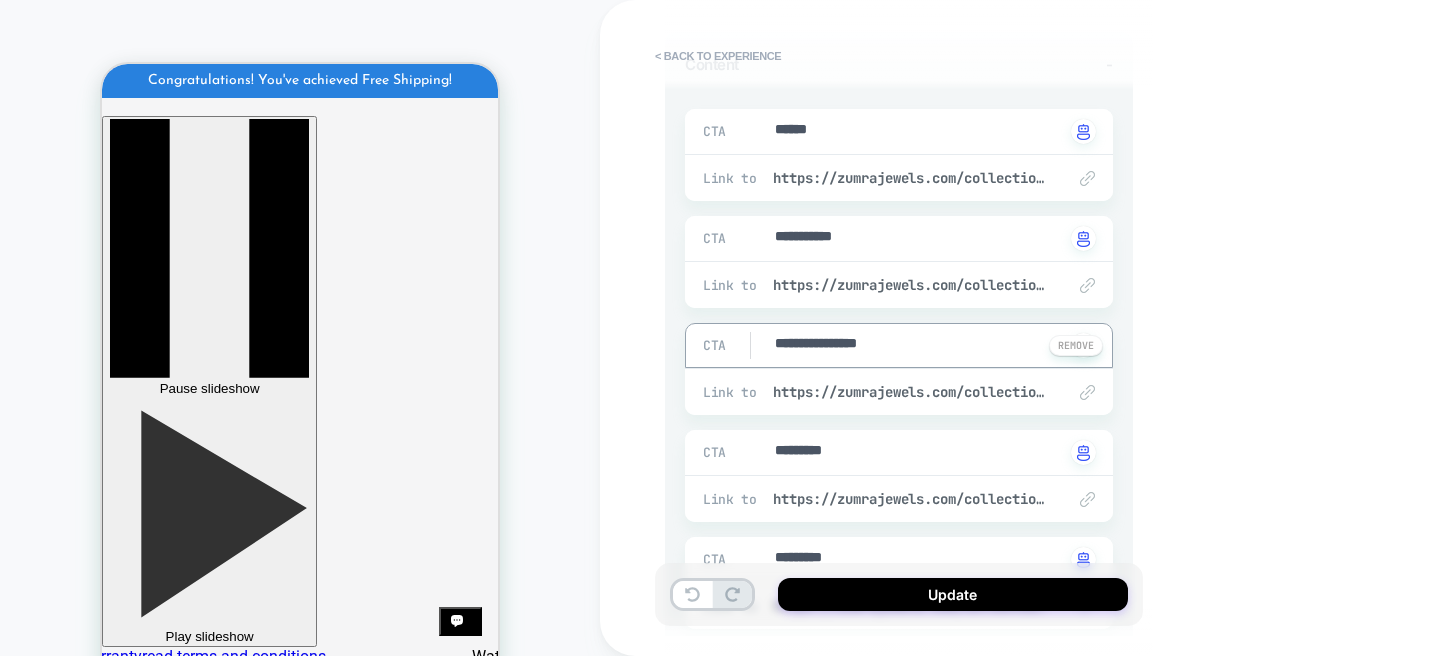 type on "*" 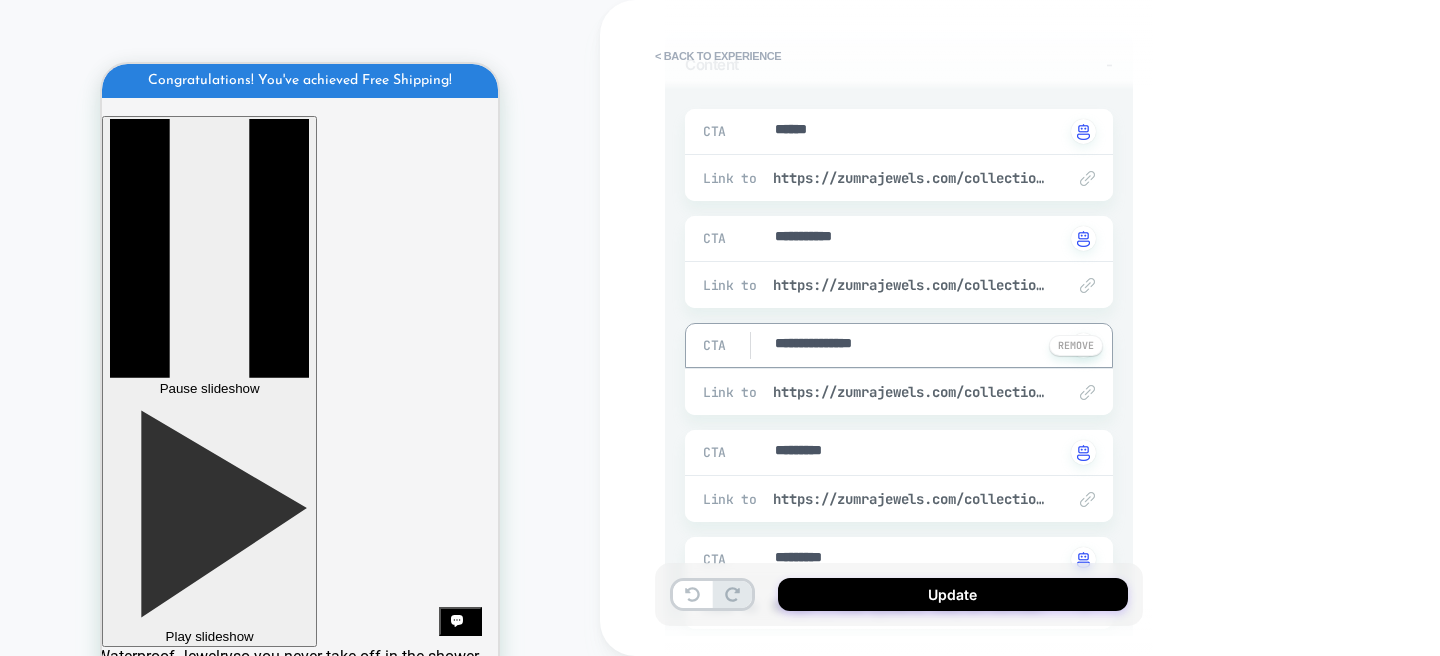 type on "*" 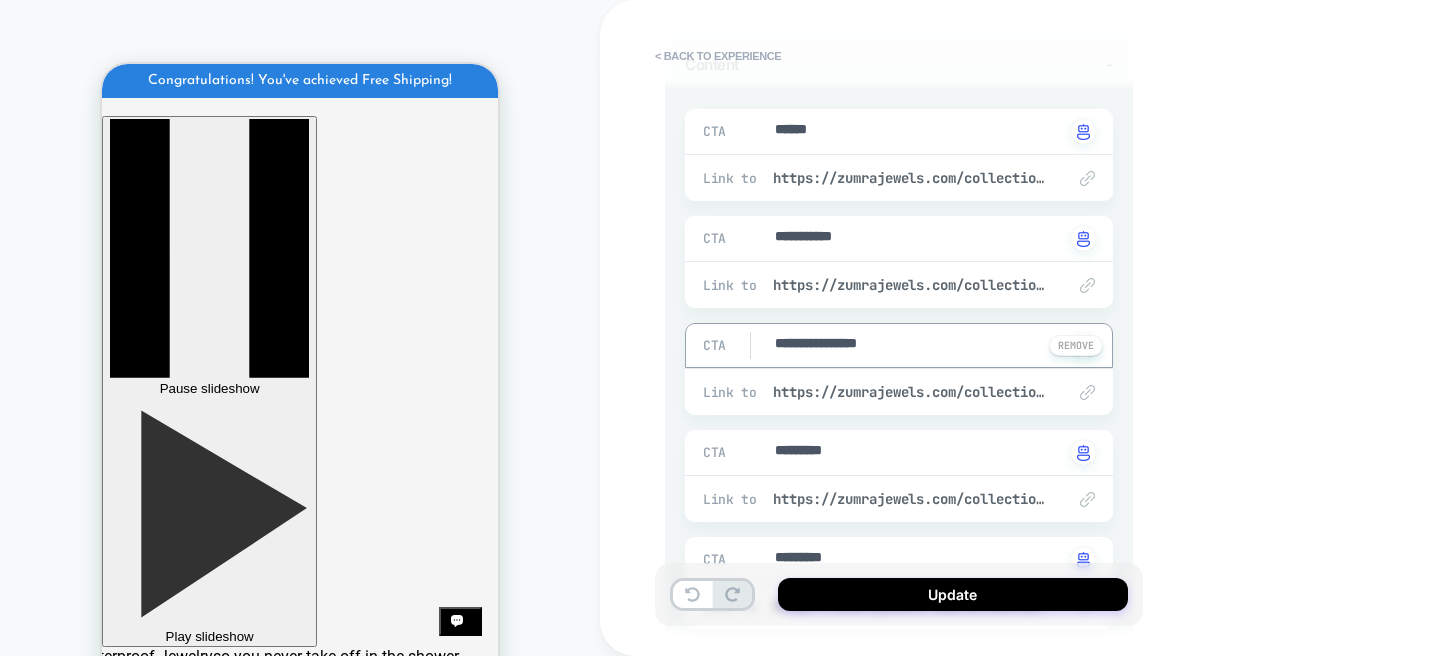 type on "*" 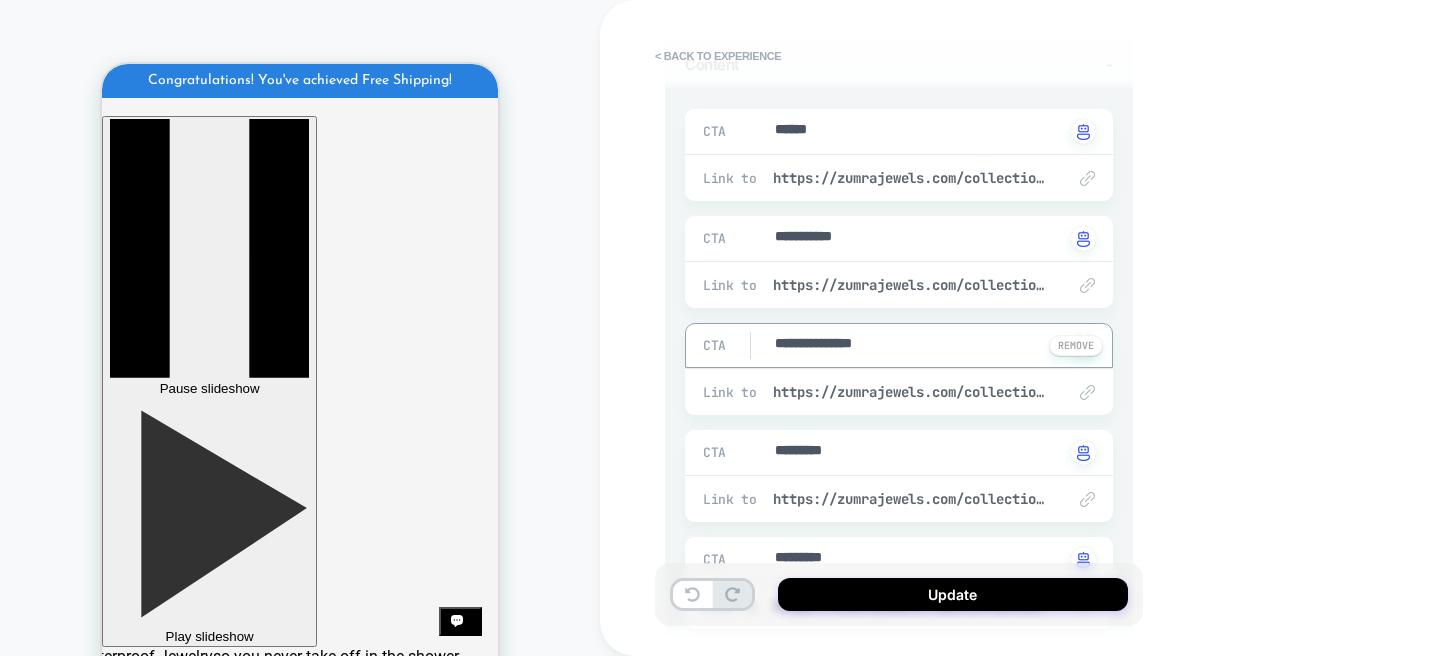 type on "*" 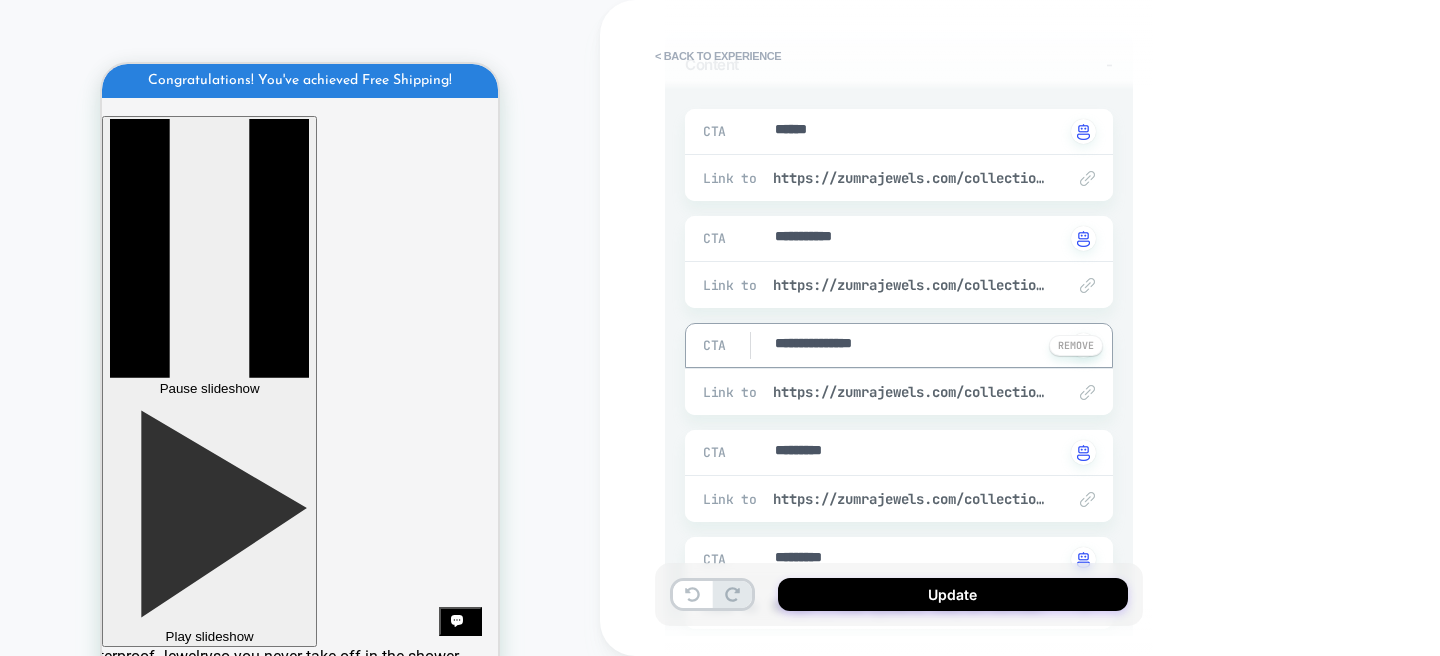 type on "**********" 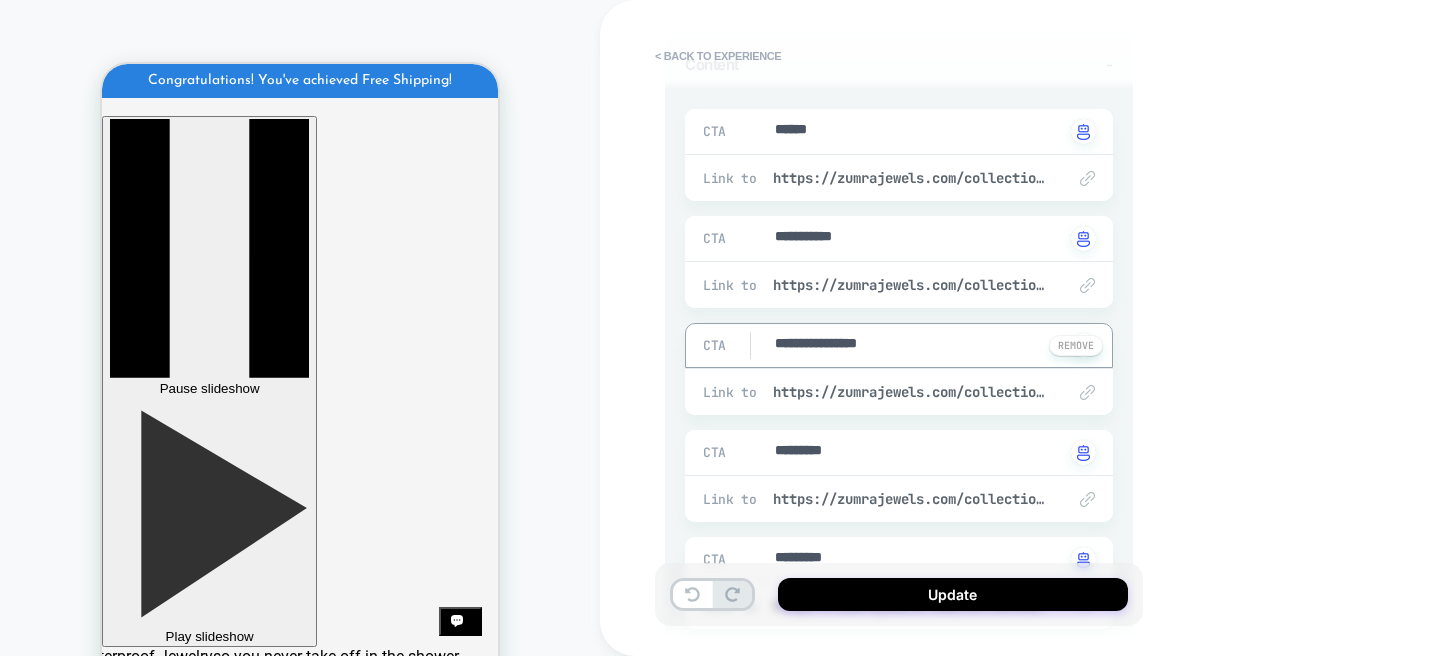 type on "*" 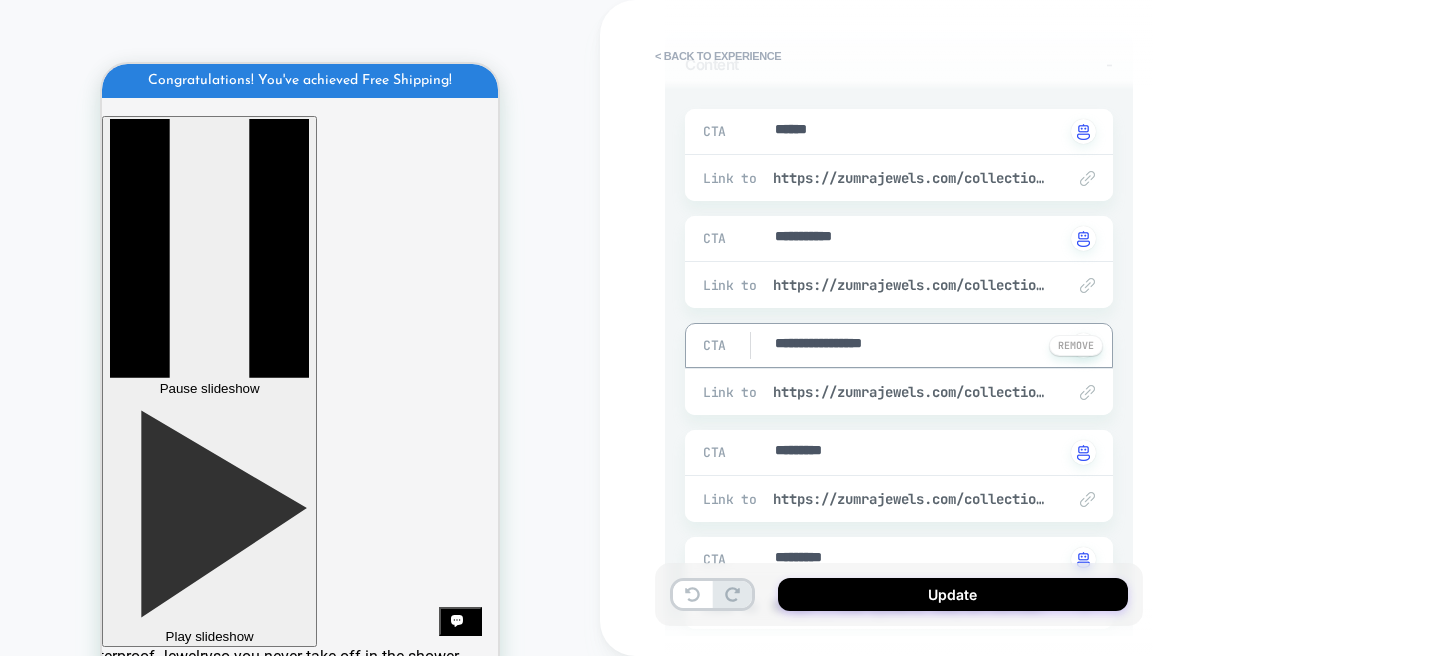type on "*" 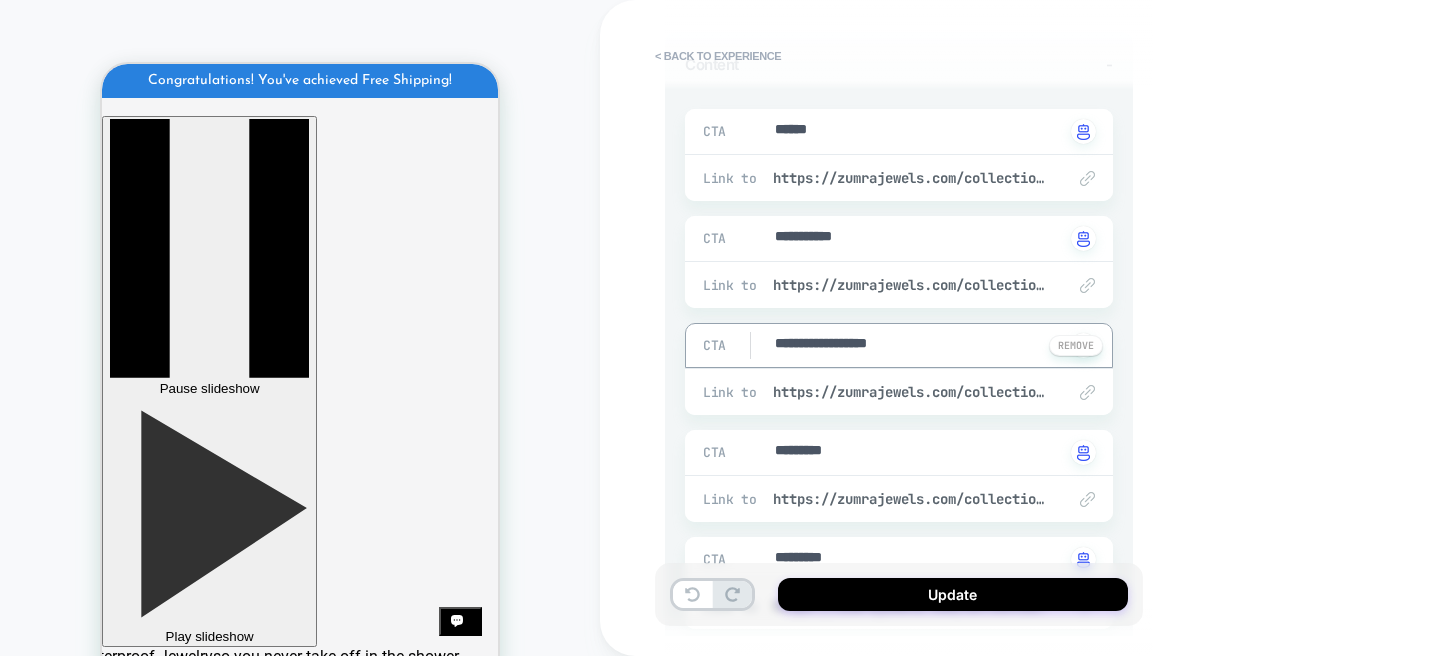 type on "*" 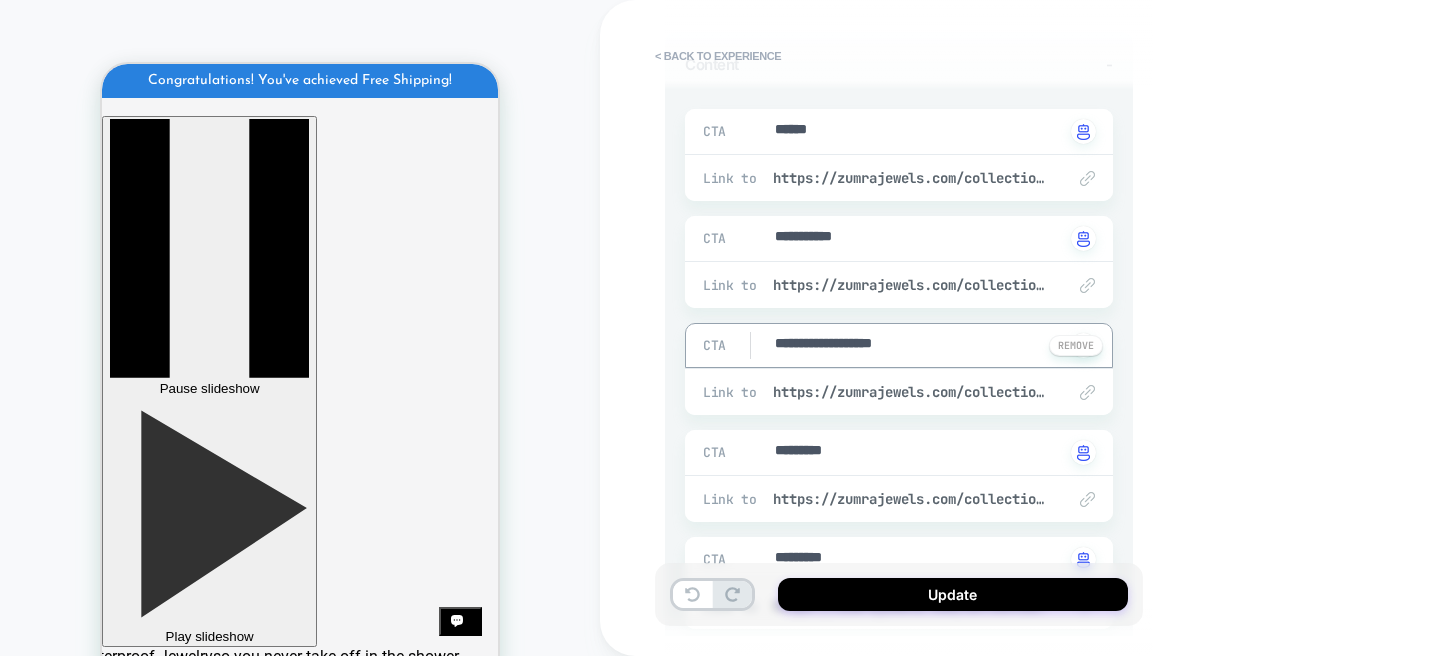 type on "*" 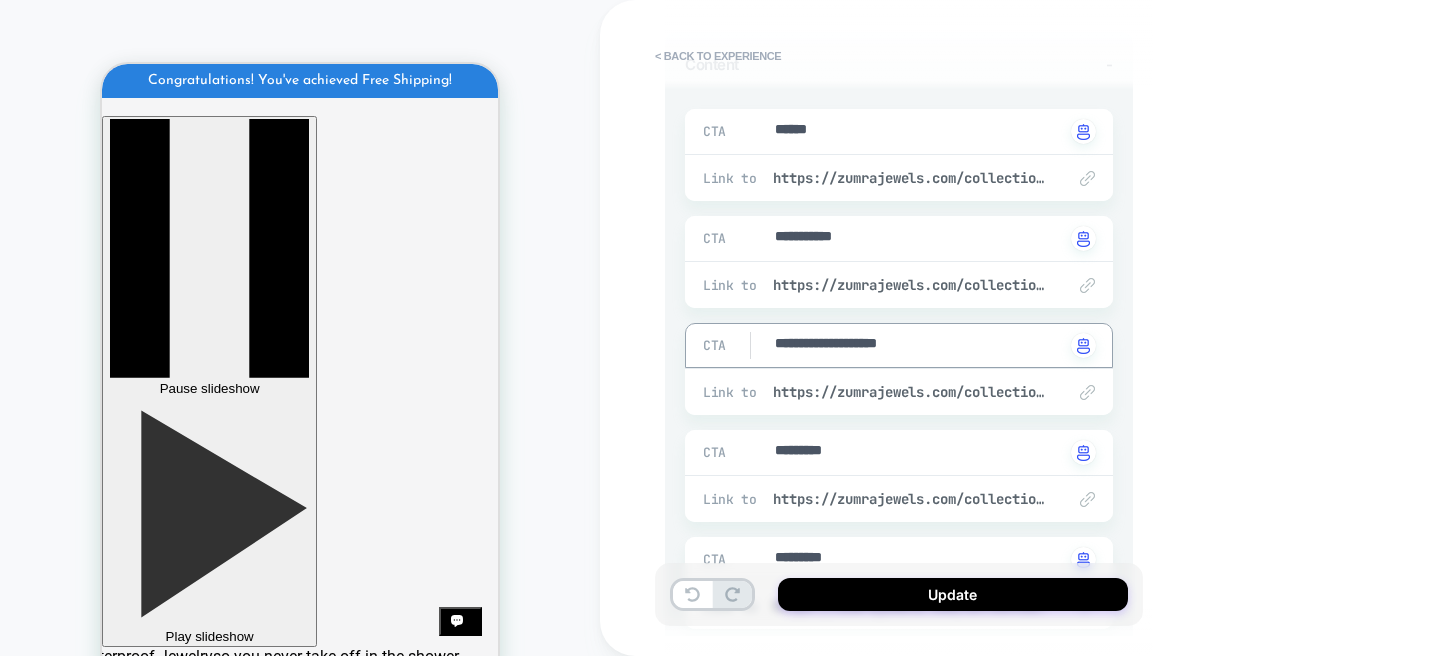 type on "*" 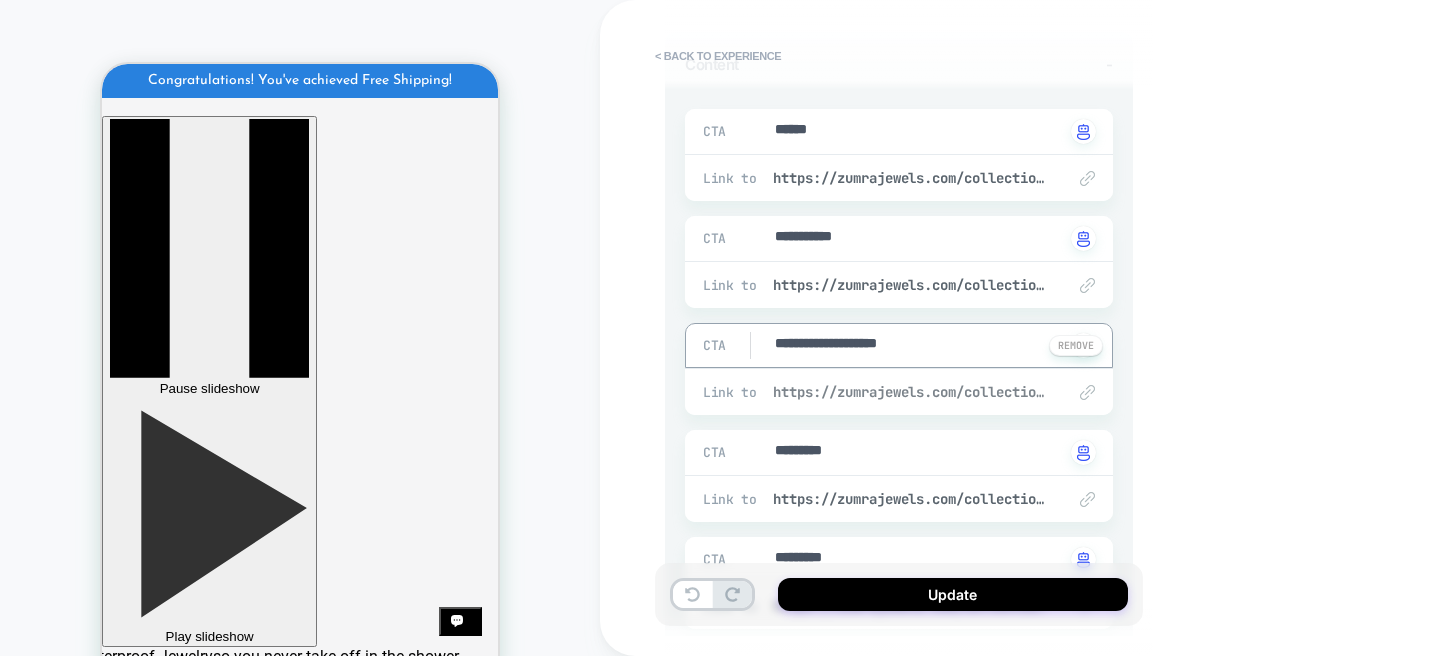 click on "https://zumrajewels.com/collections/personalized-jewelry" at bounding box center (909, 392) 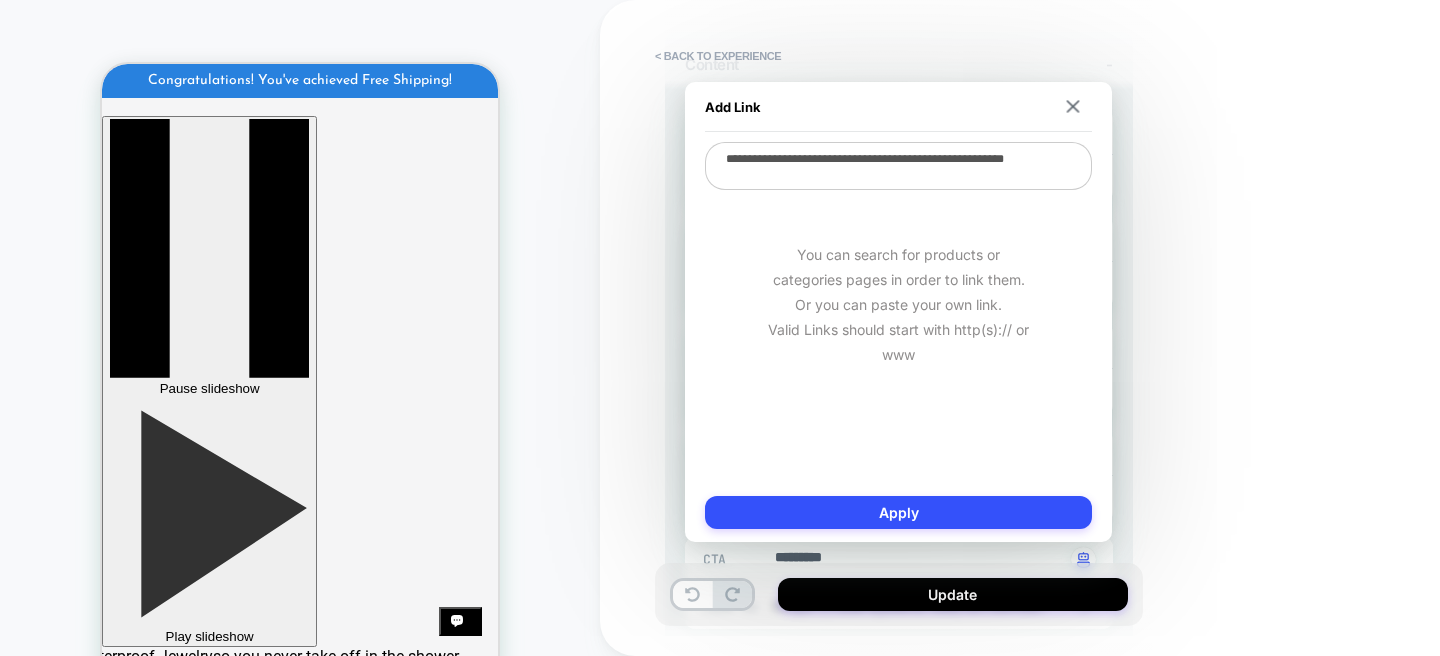 click on "You can search for products or categories pages in order to link them. Or you can paste your own link. Valid Links should start with http(s):// or www" at bounding box center [898, 304] 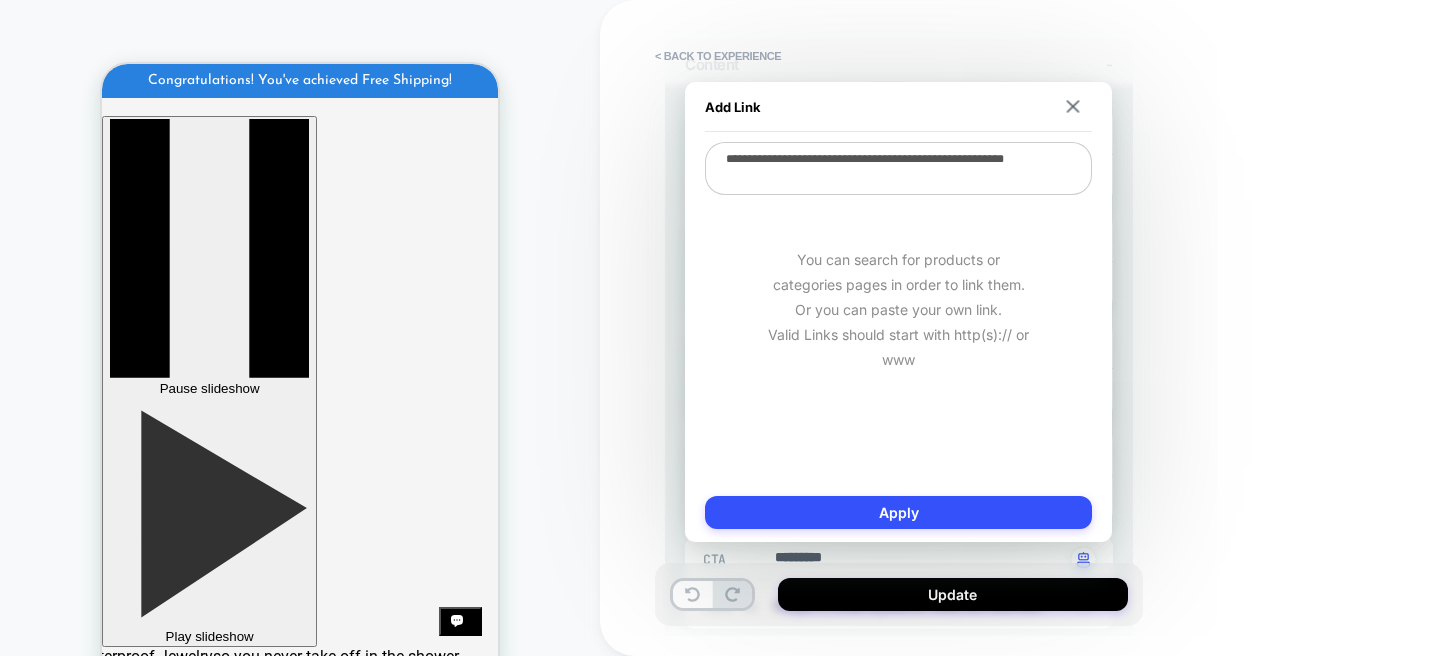 click on "**********" at bounding box center [898, 168] 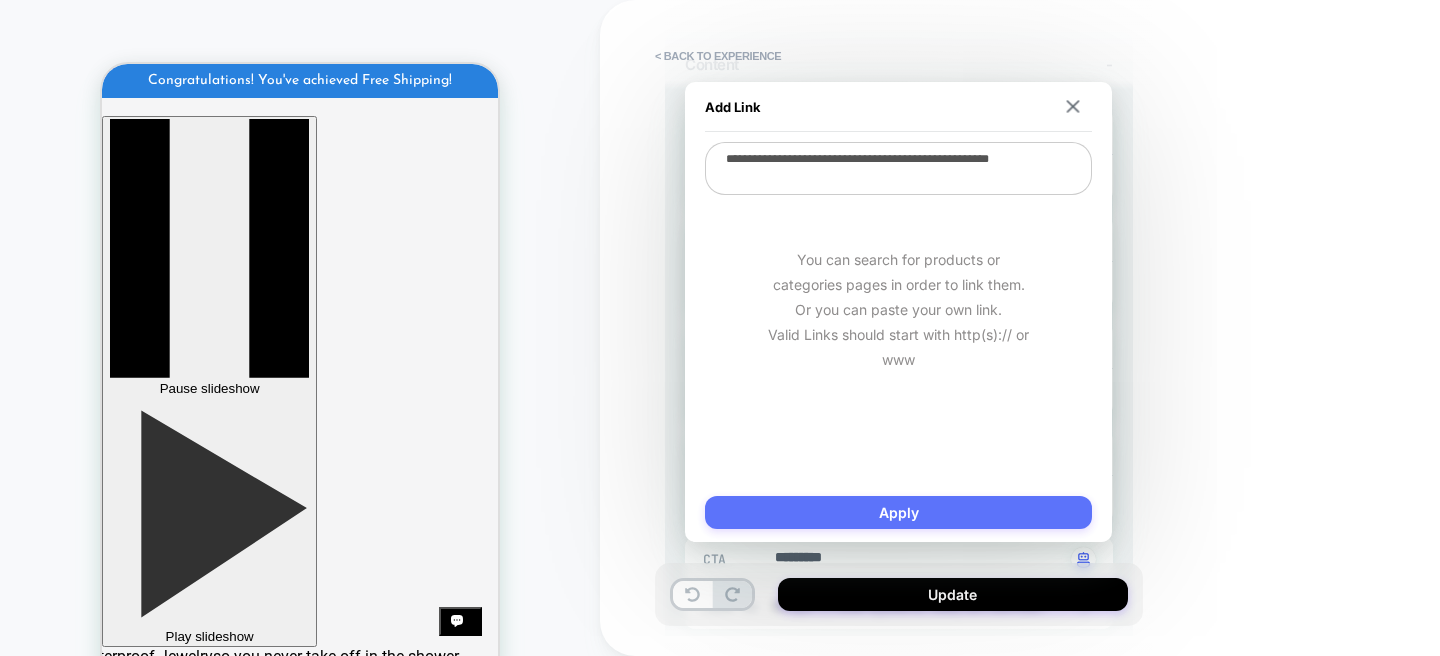 click on "Apply" at bounding box center [898, 512] 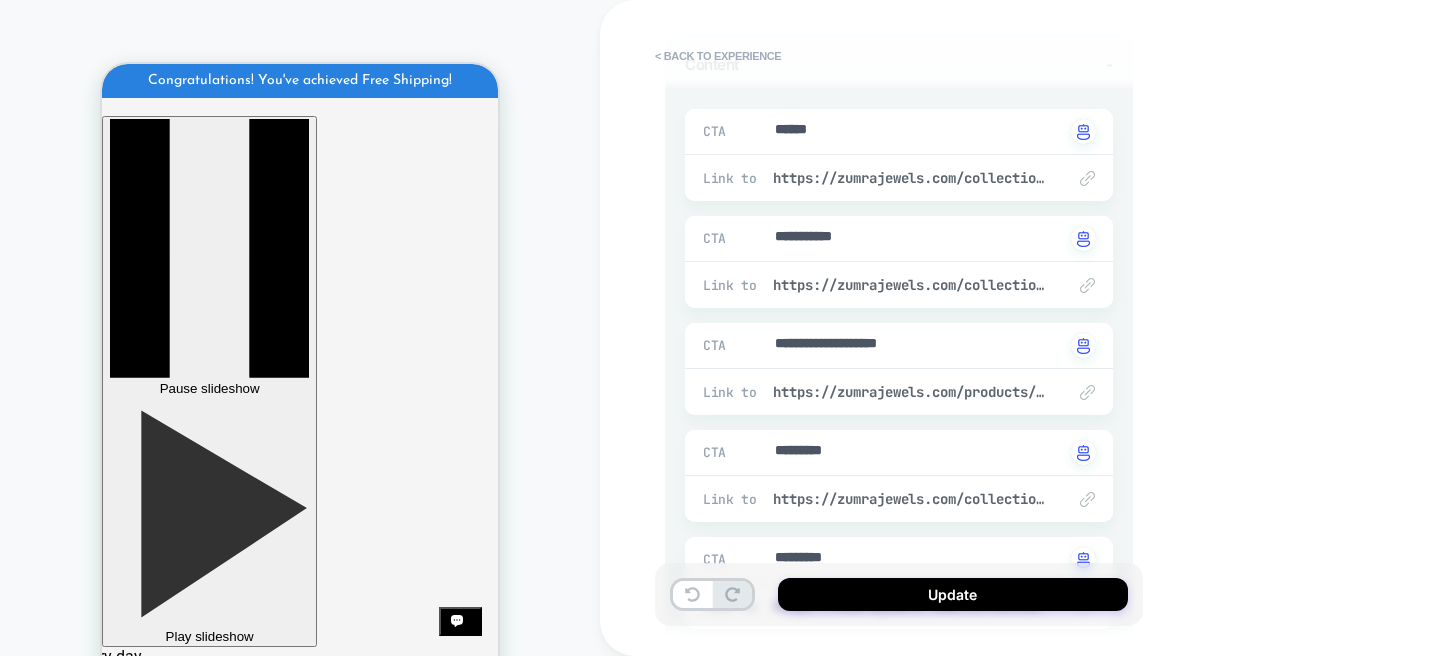 scroll, scrollTop: 0, scrollLeft: 285, axis: horizontal 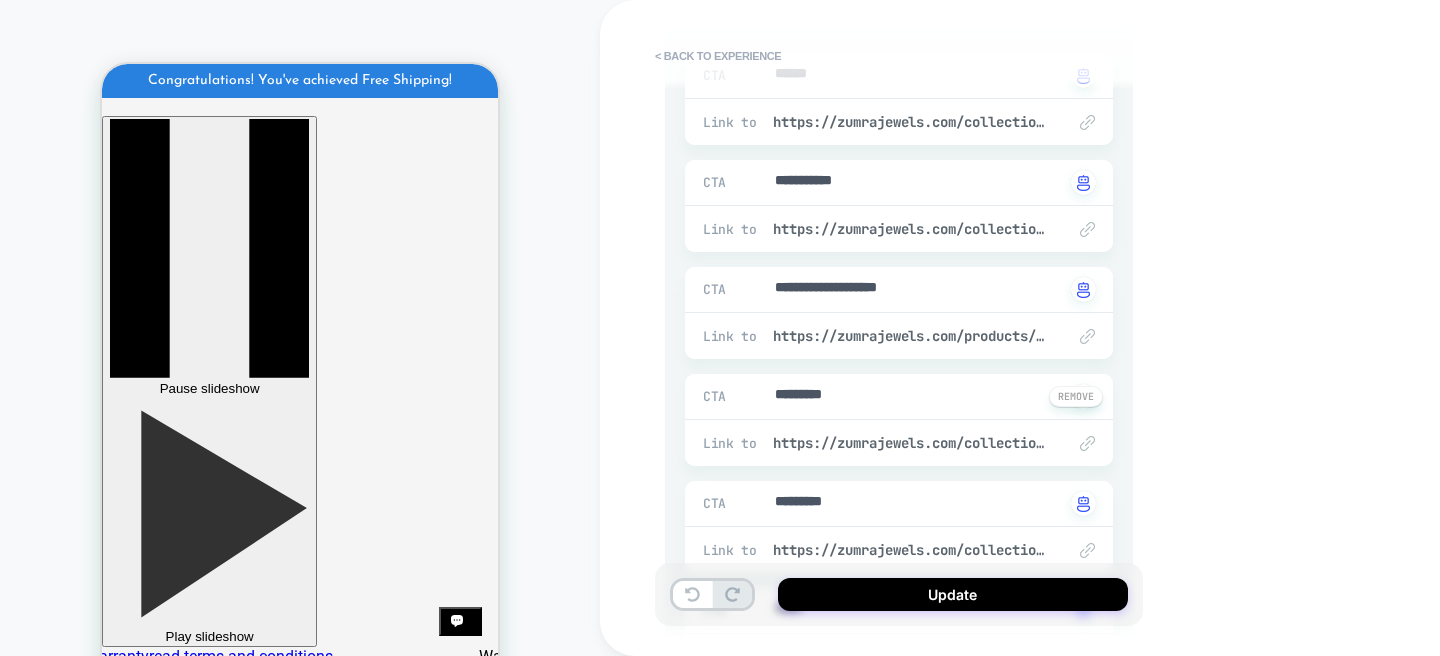 type on "*" 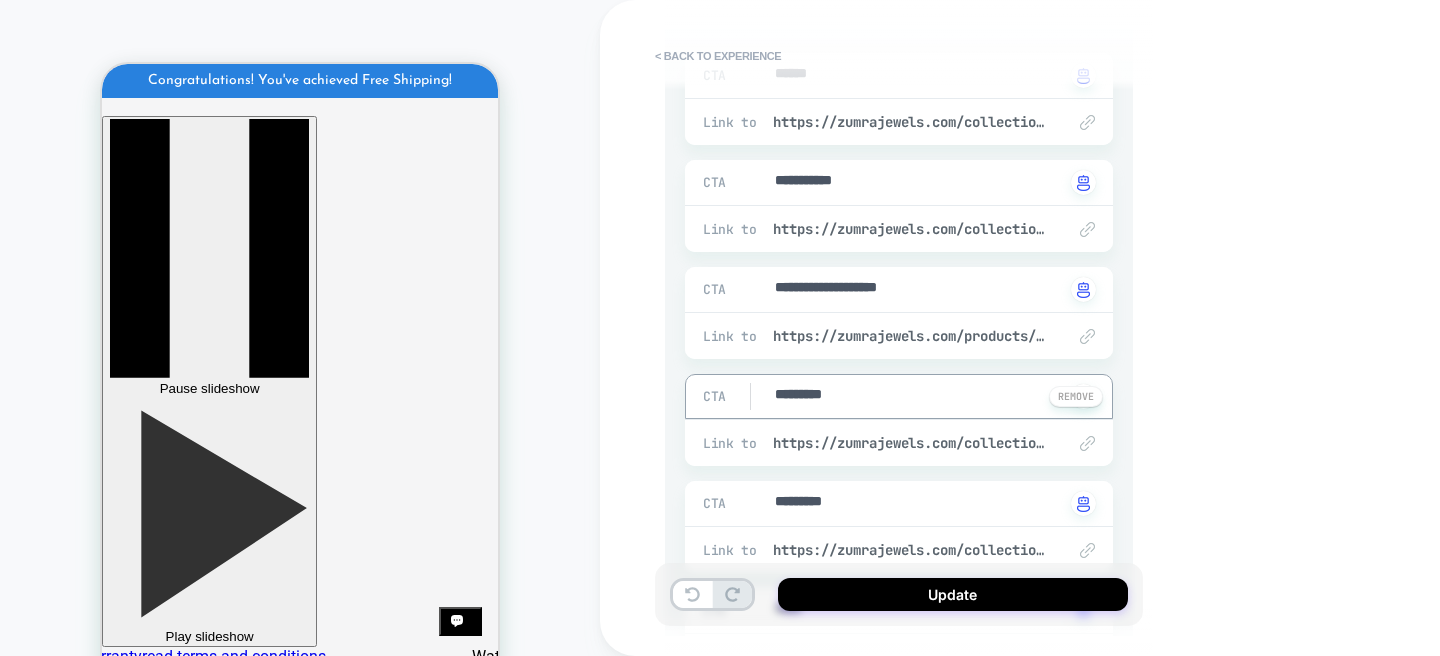 type on "**********" 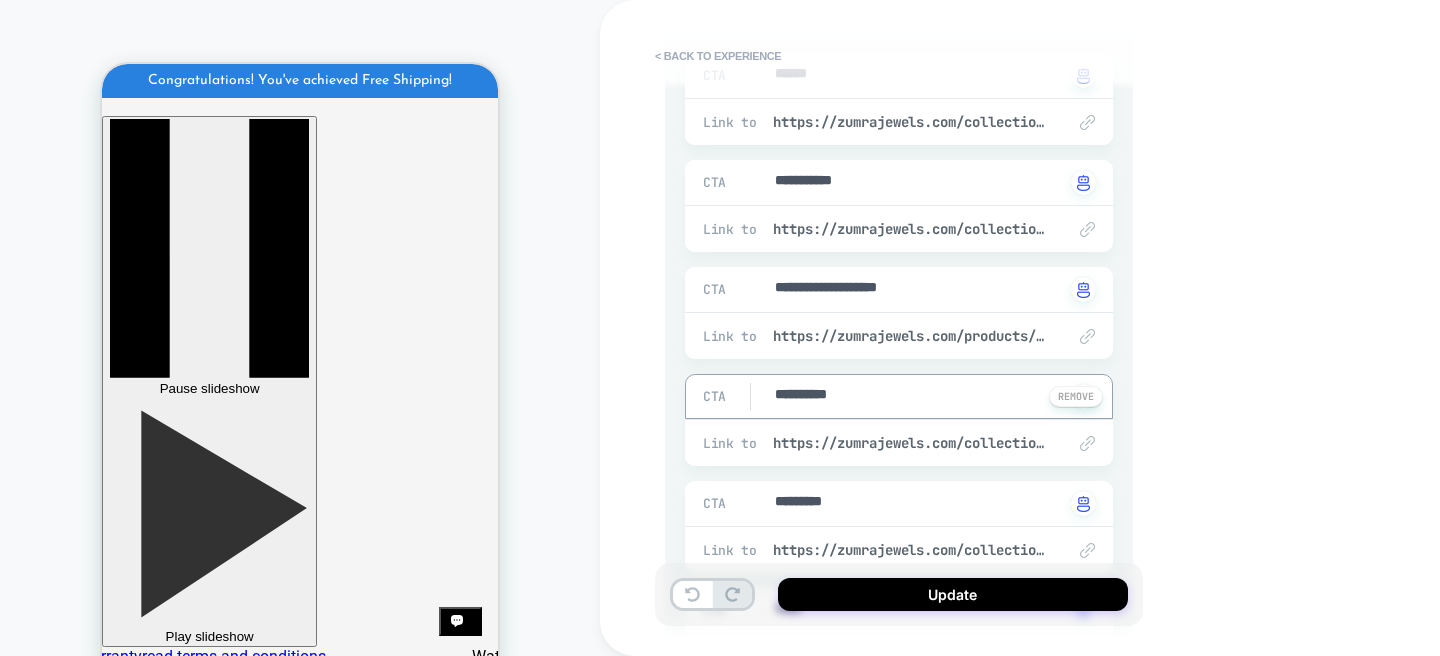 type on "*" 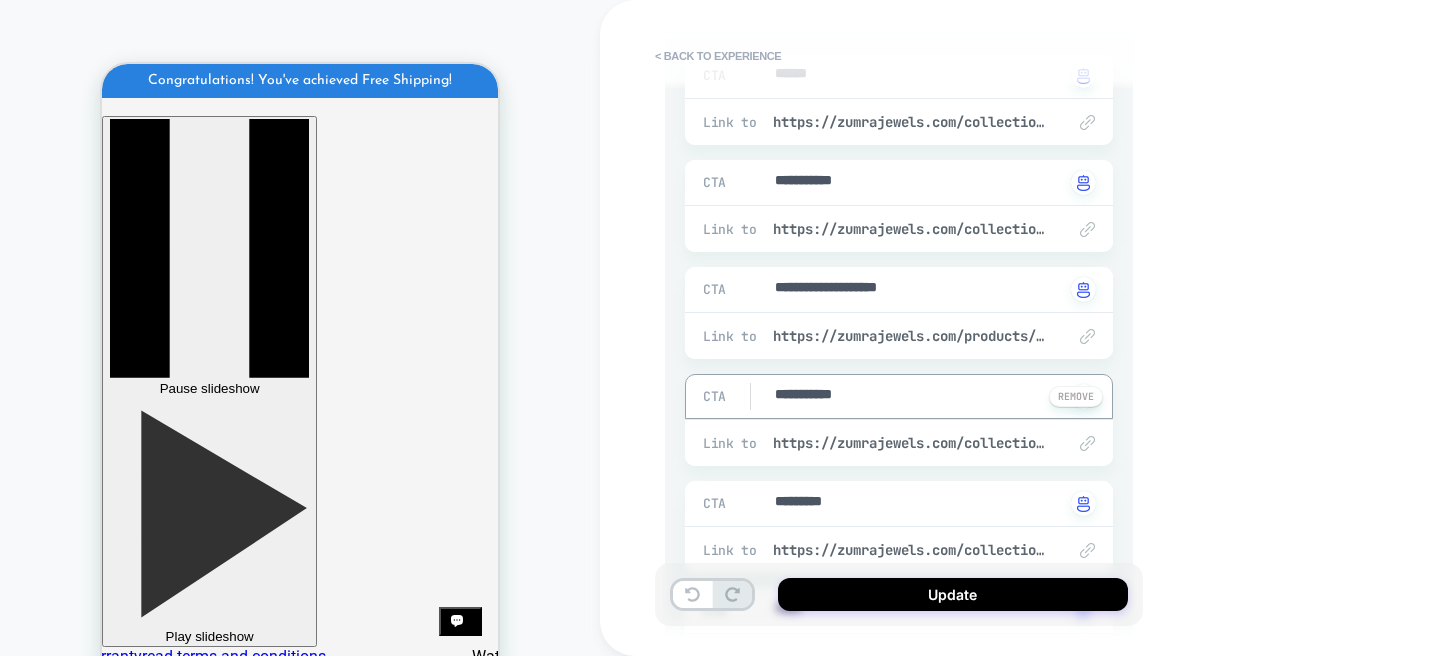 type on "*" 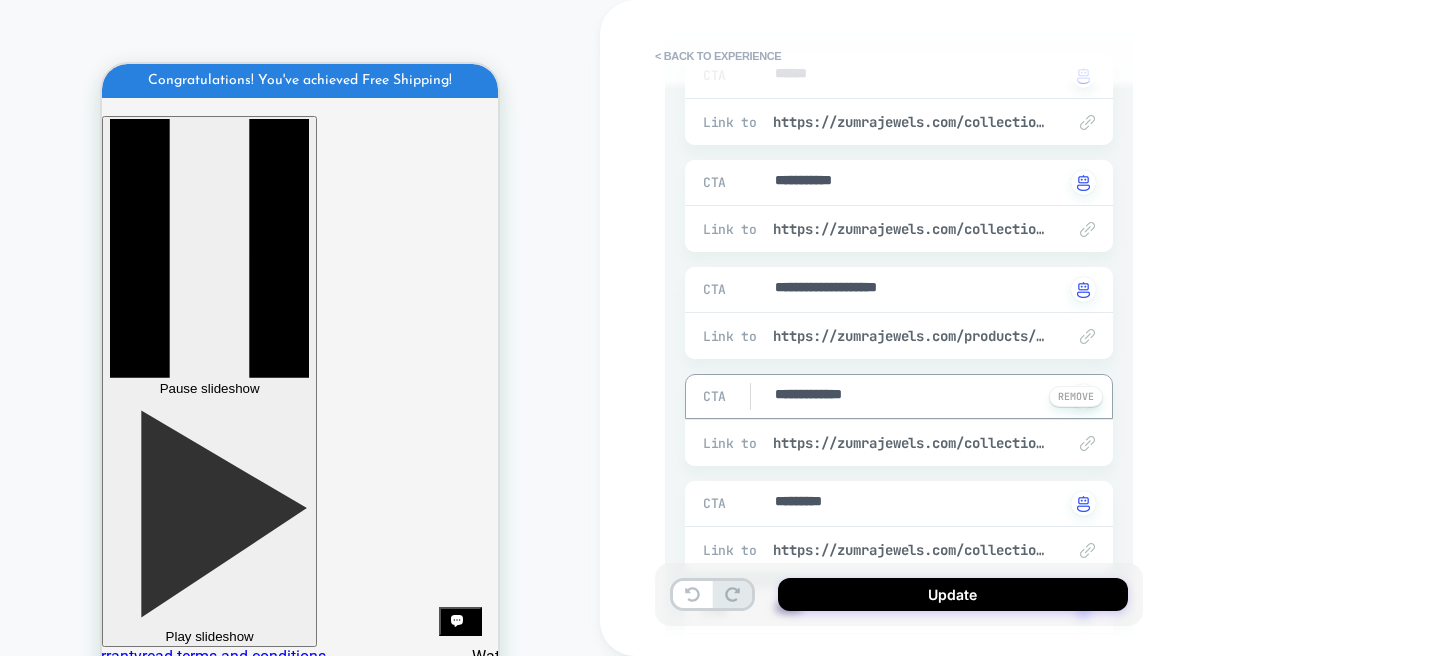 type on "**********" 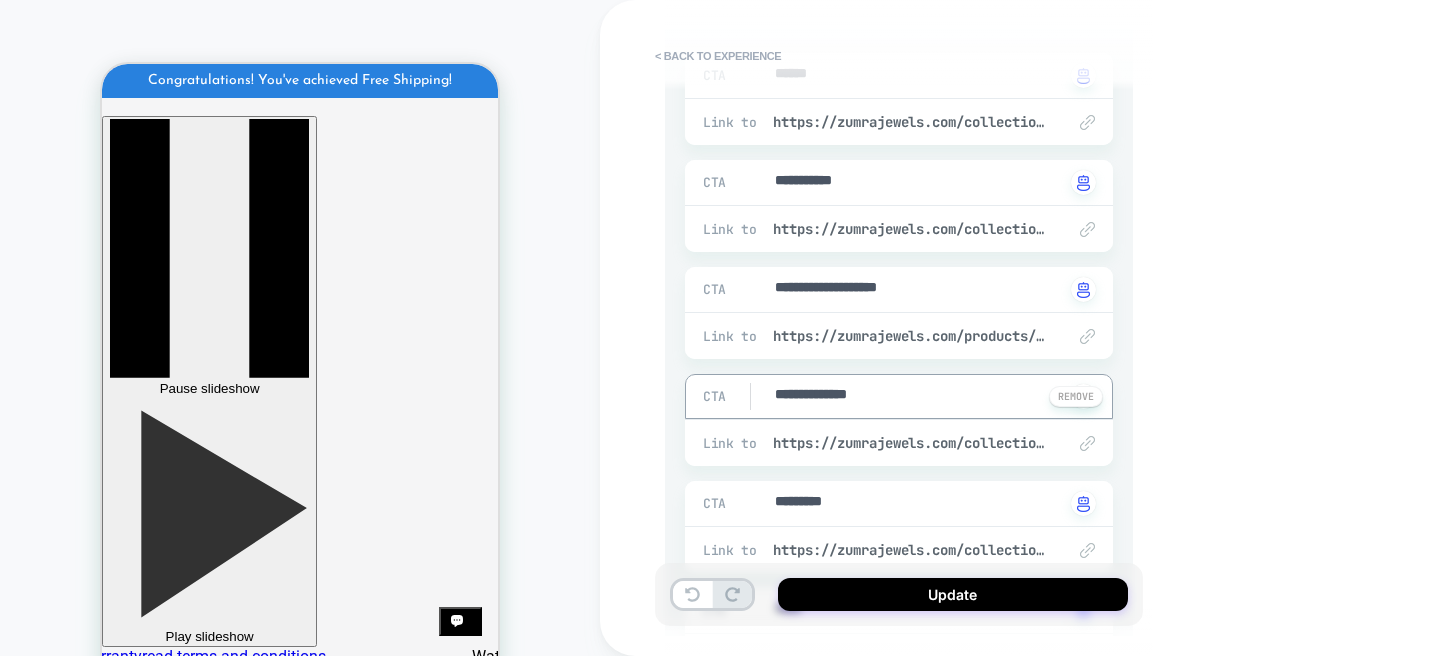 type on "*" 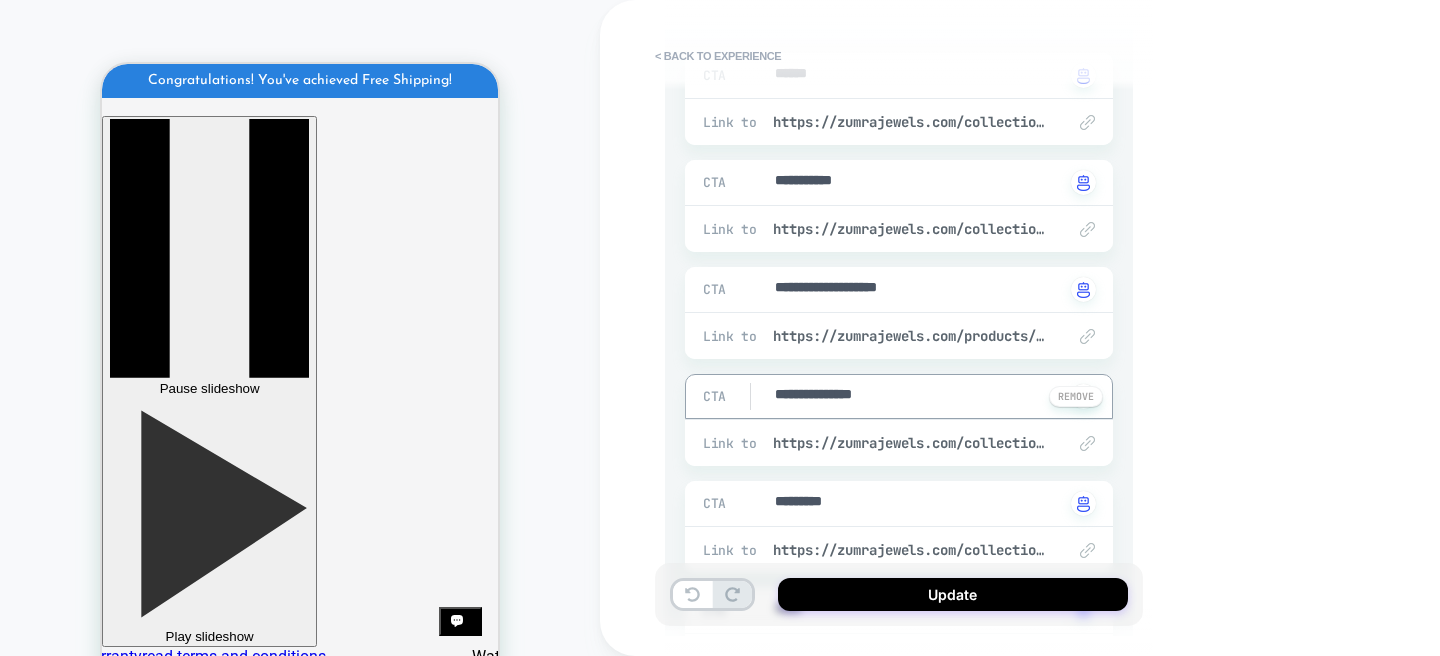 type on "*" 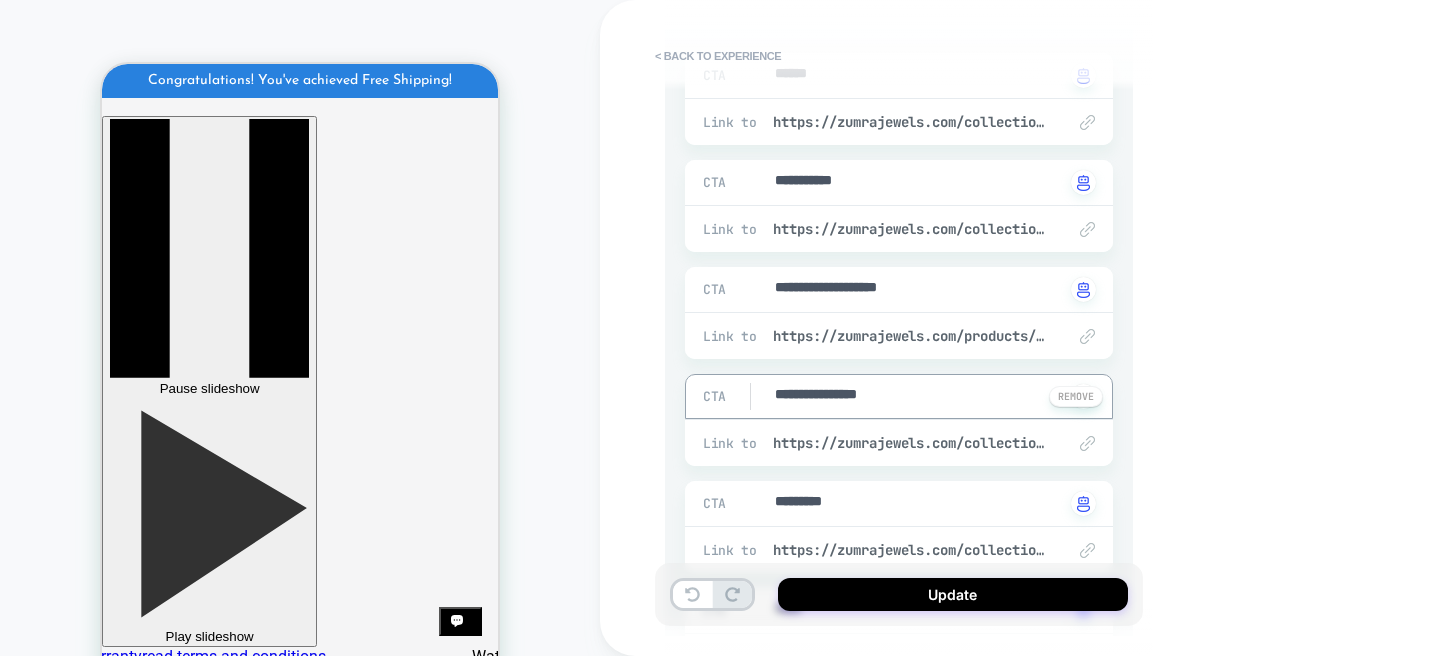 type on "*" 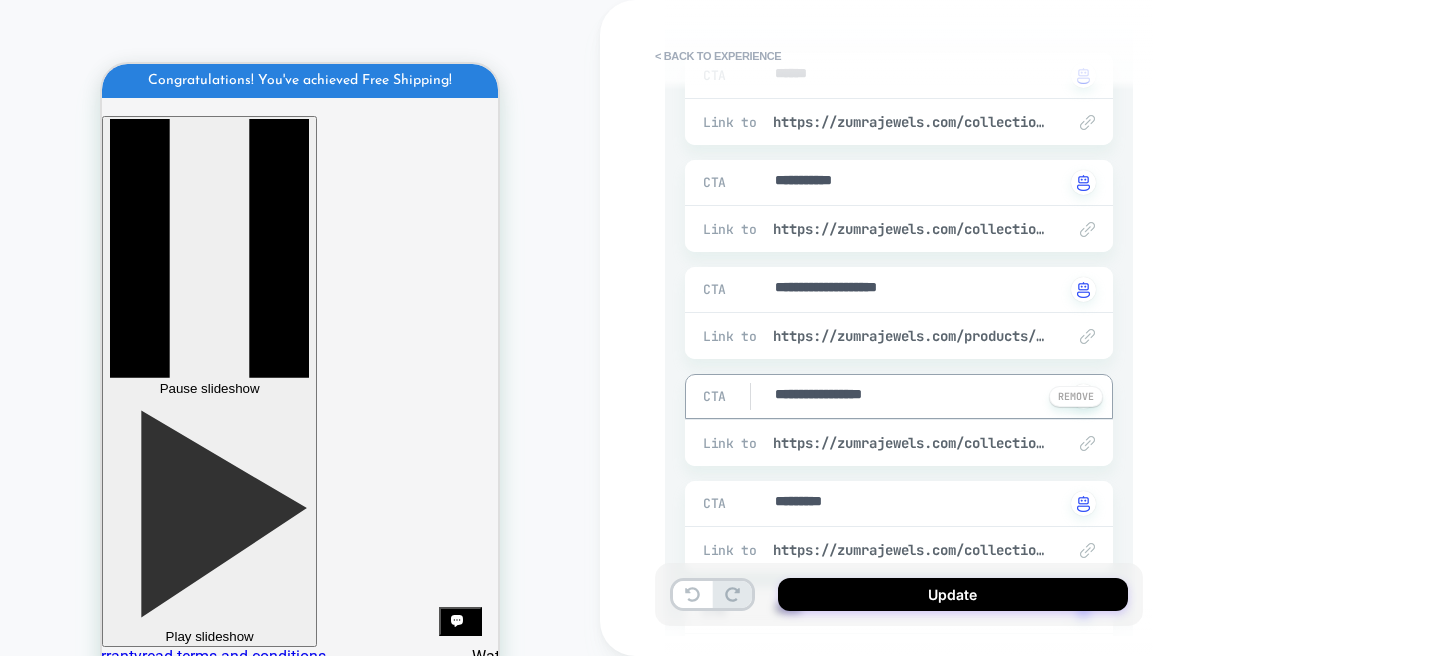 type on "*" 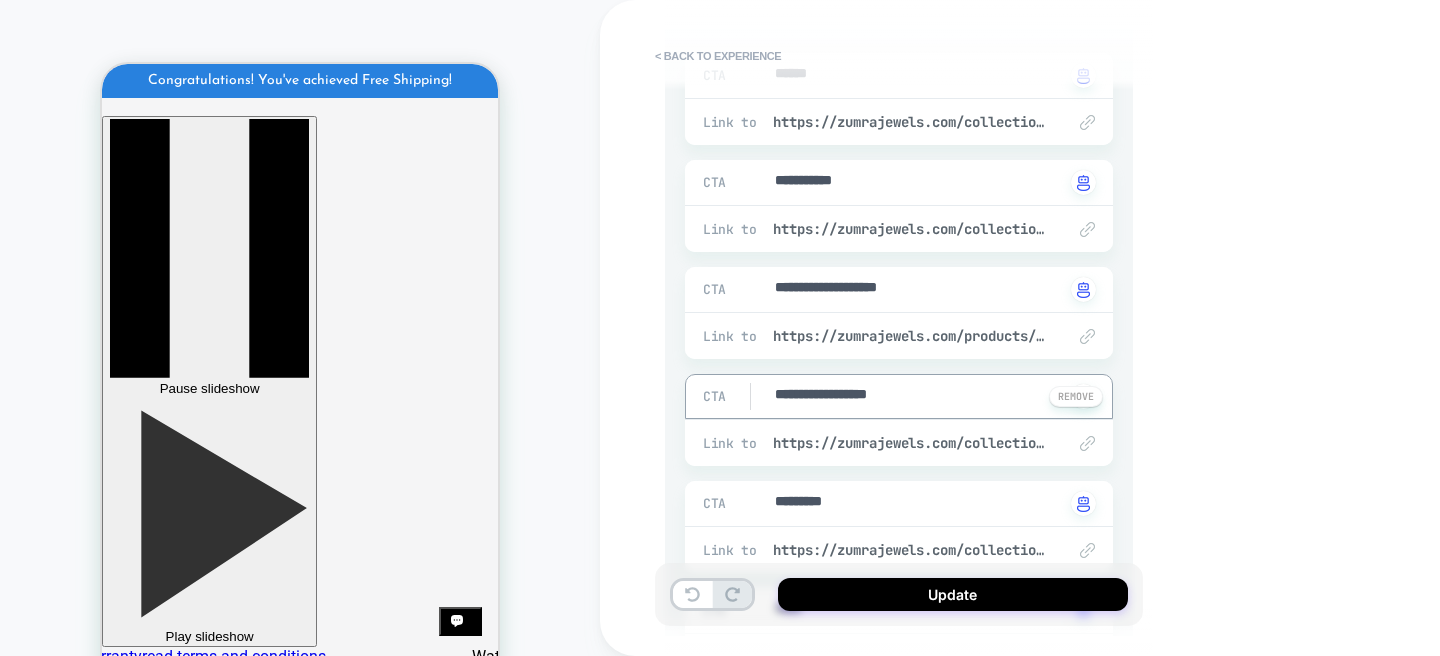 type on "*" 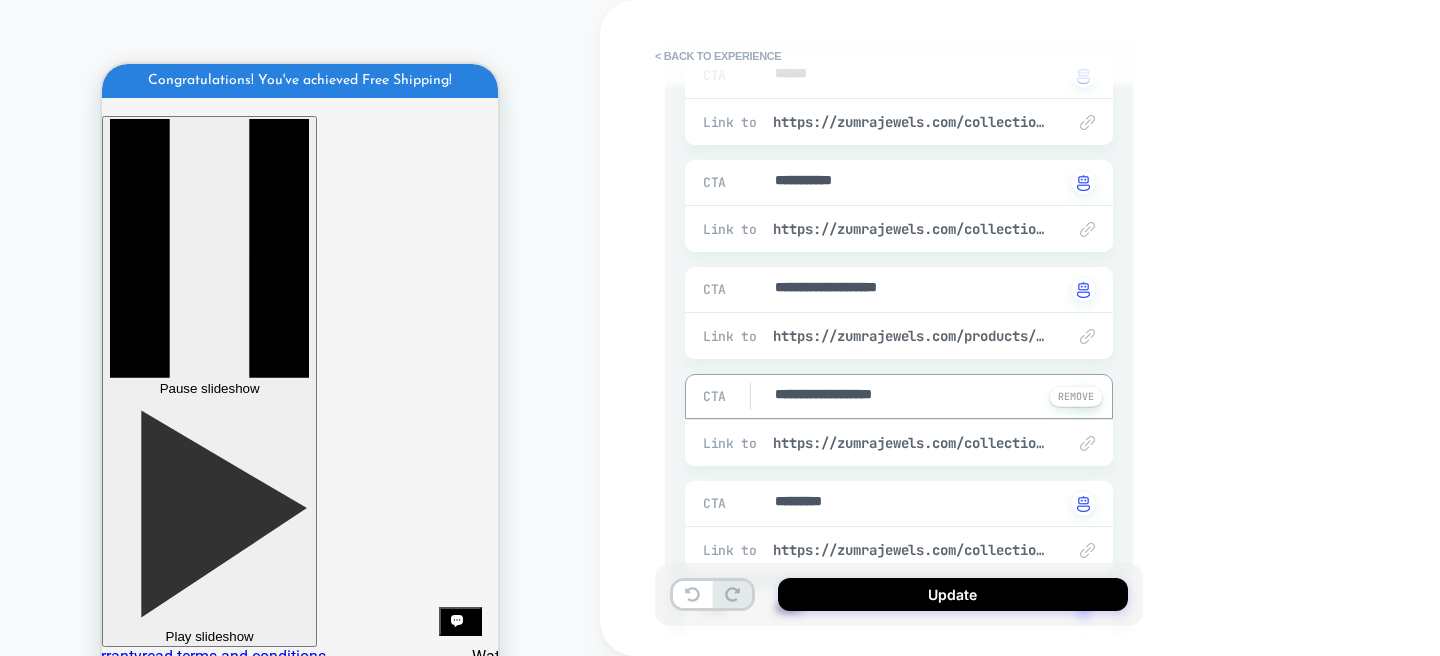 type on "*" 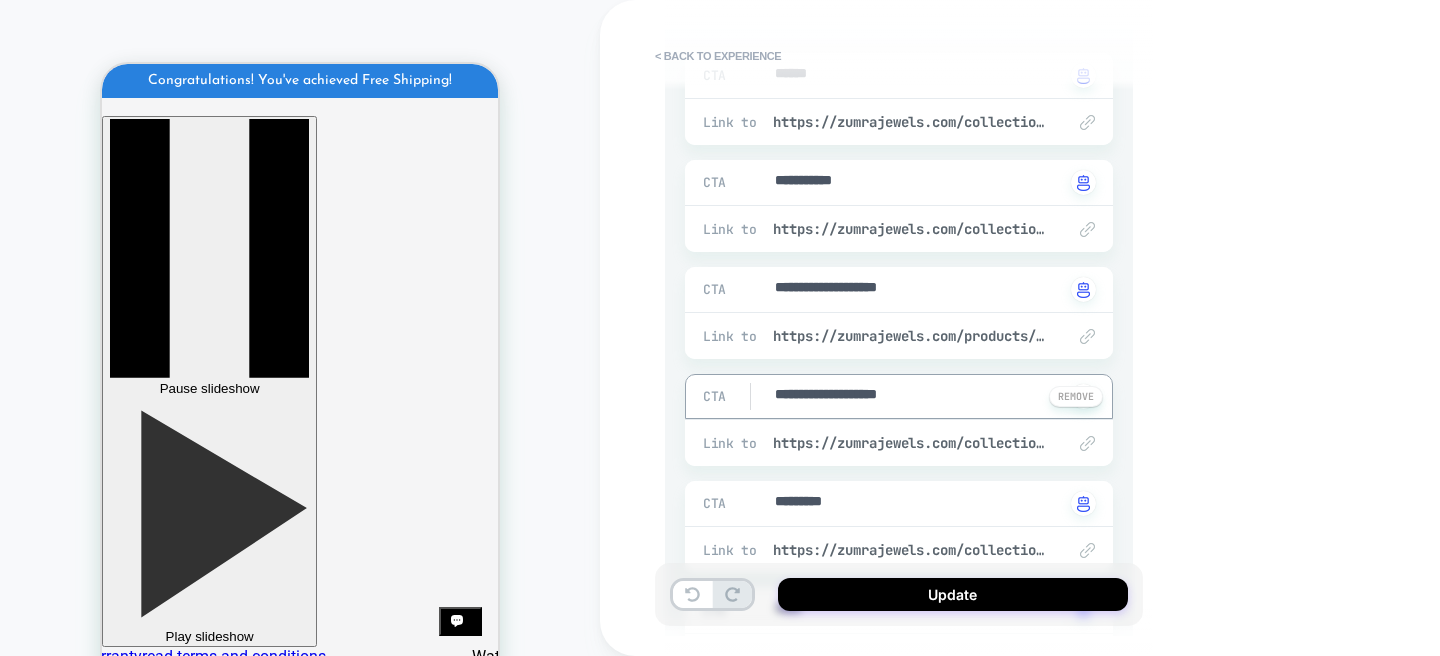 type on "*" 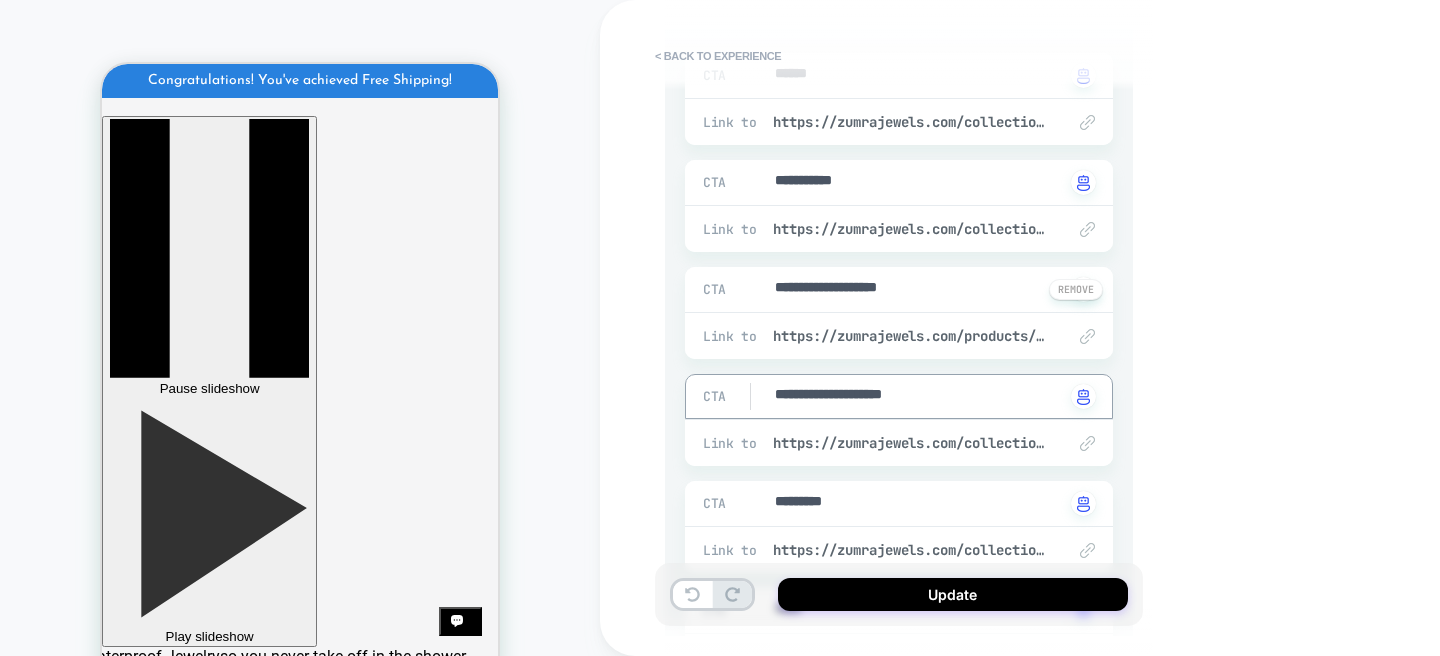 type on "*" 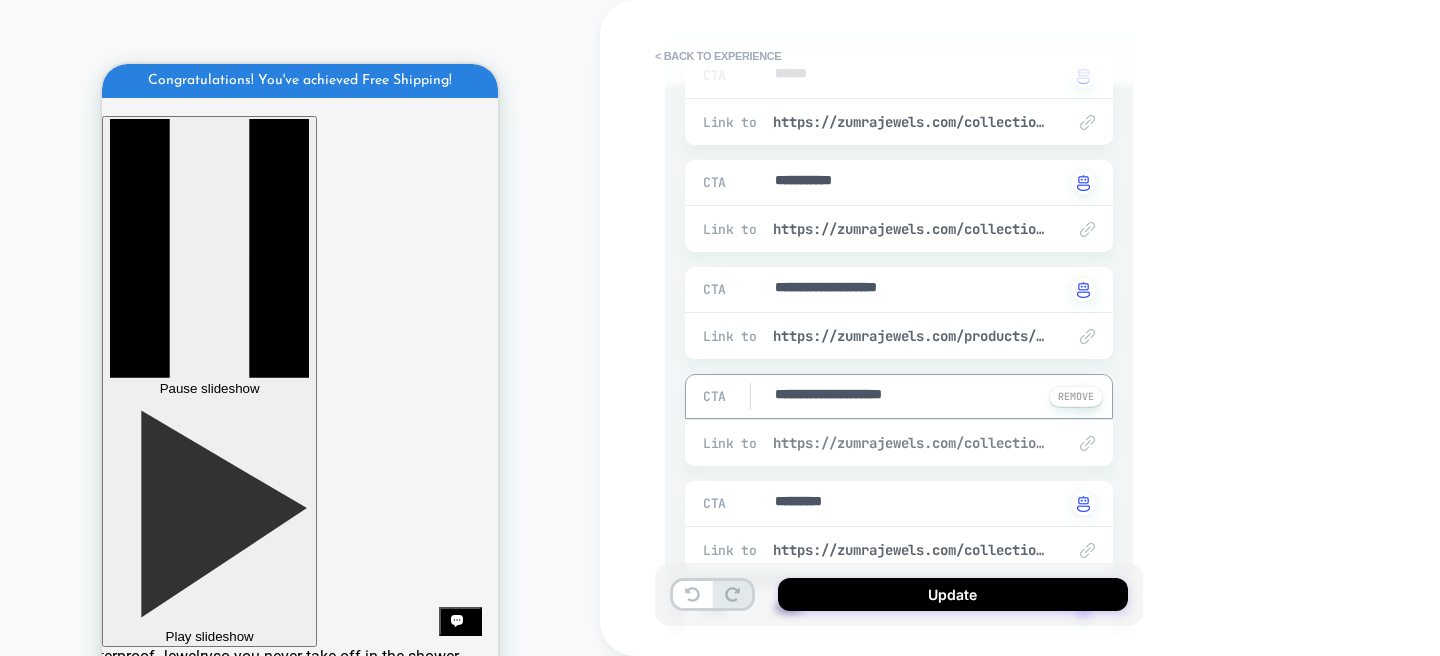 type on "**********" 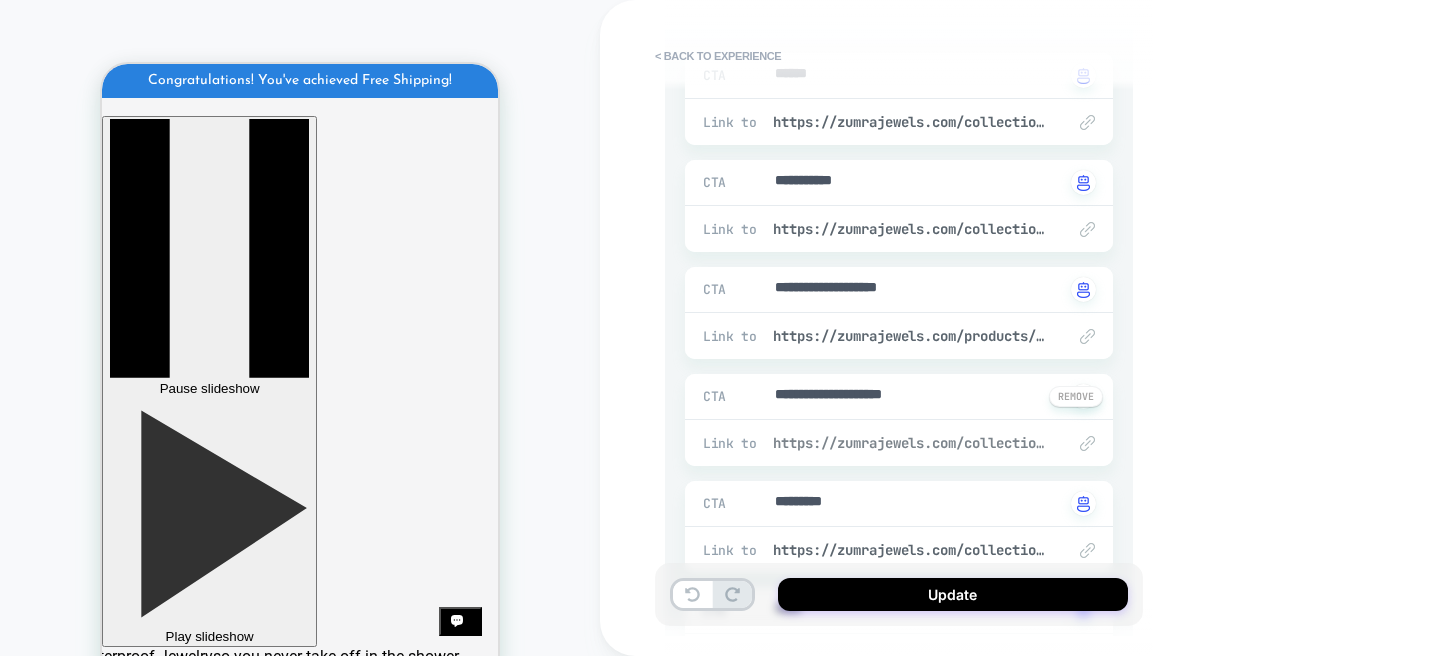 click on "https://zumrajewels.com/collections/name-necklaces" at bounding box center (909, 443) 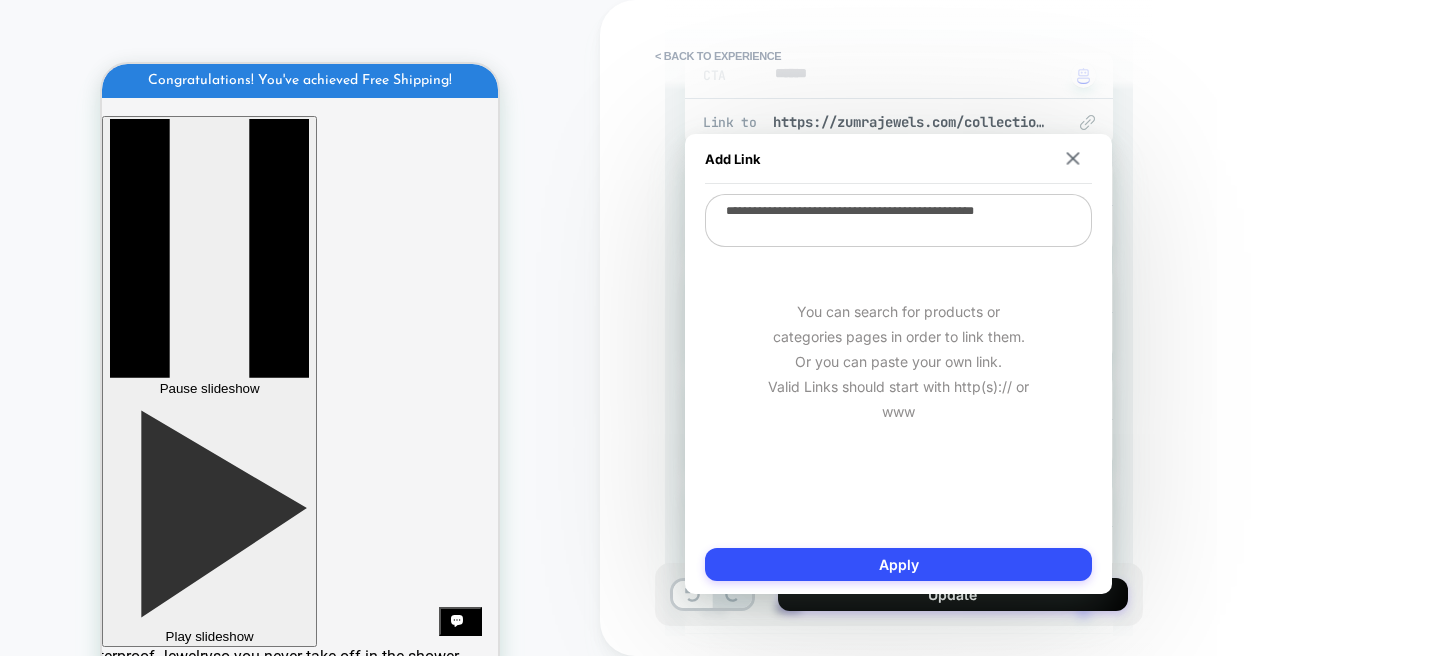 click on "**********" at bounding box center (898, 220) 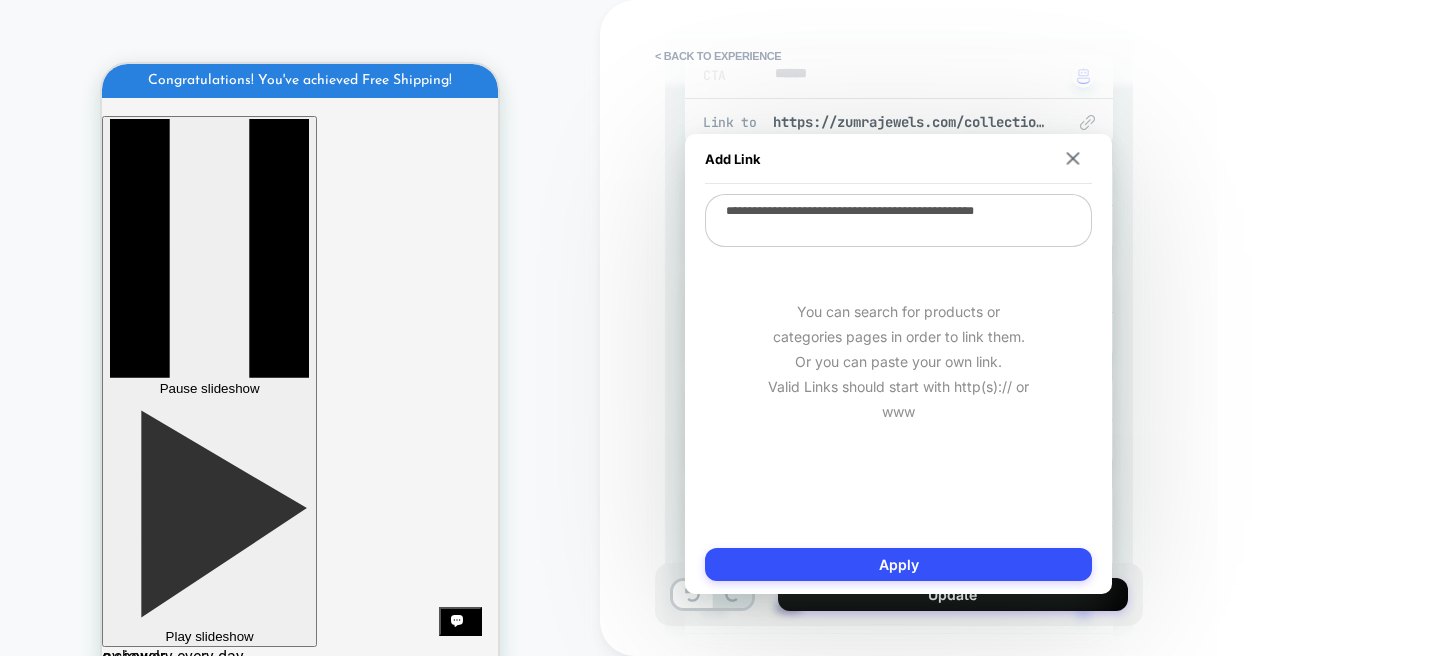 click on "**********" at bounding box center [898, 220] 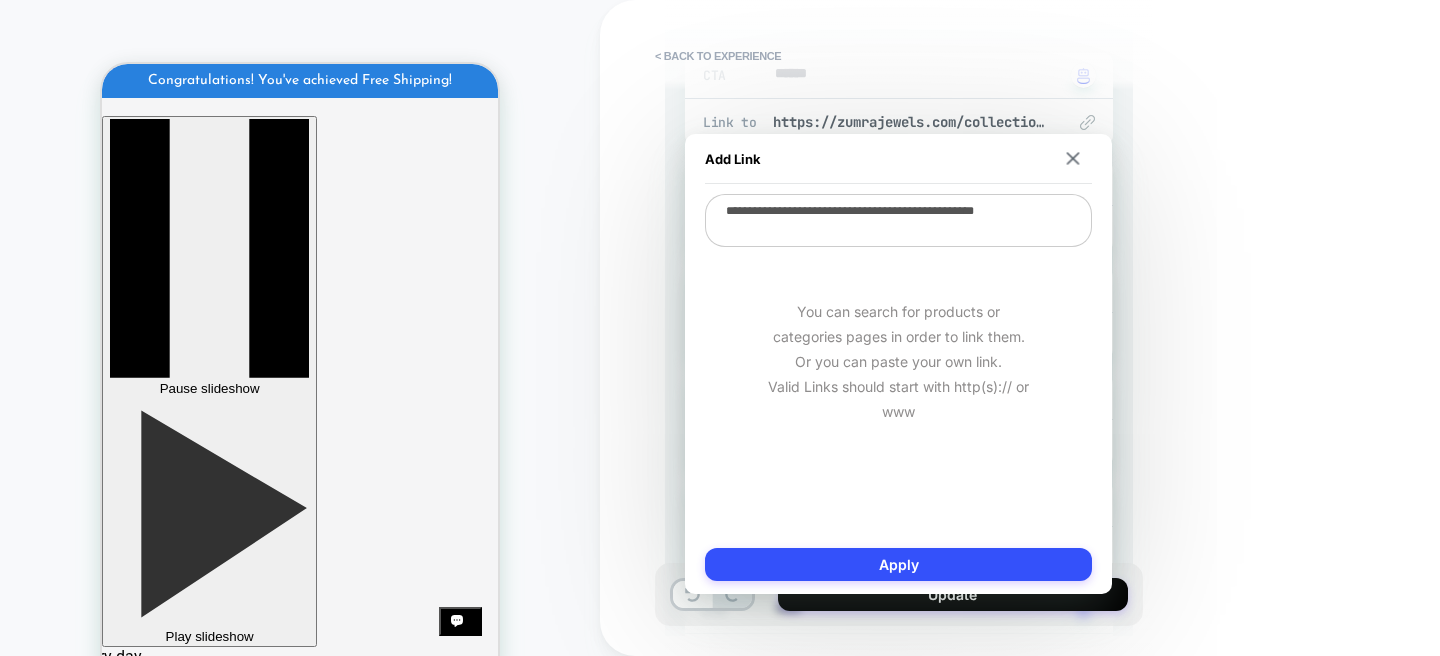 paste on "****" 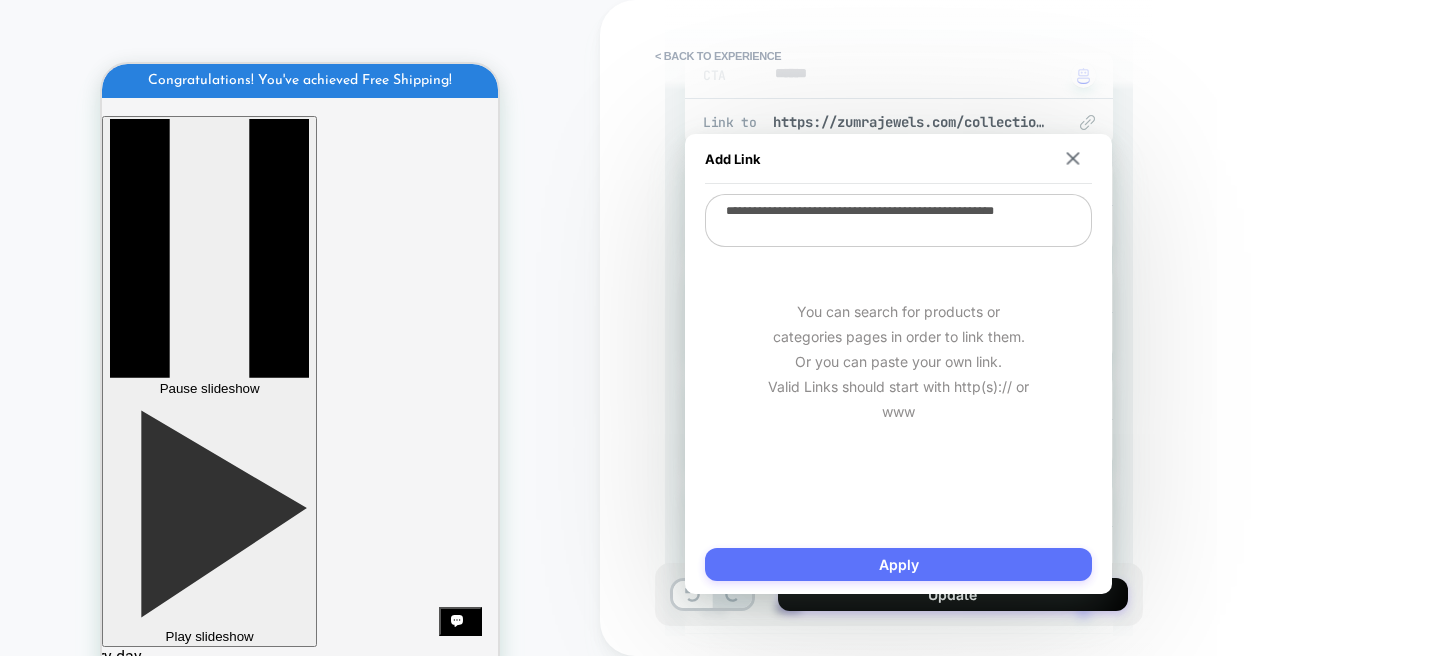 type on "**********" 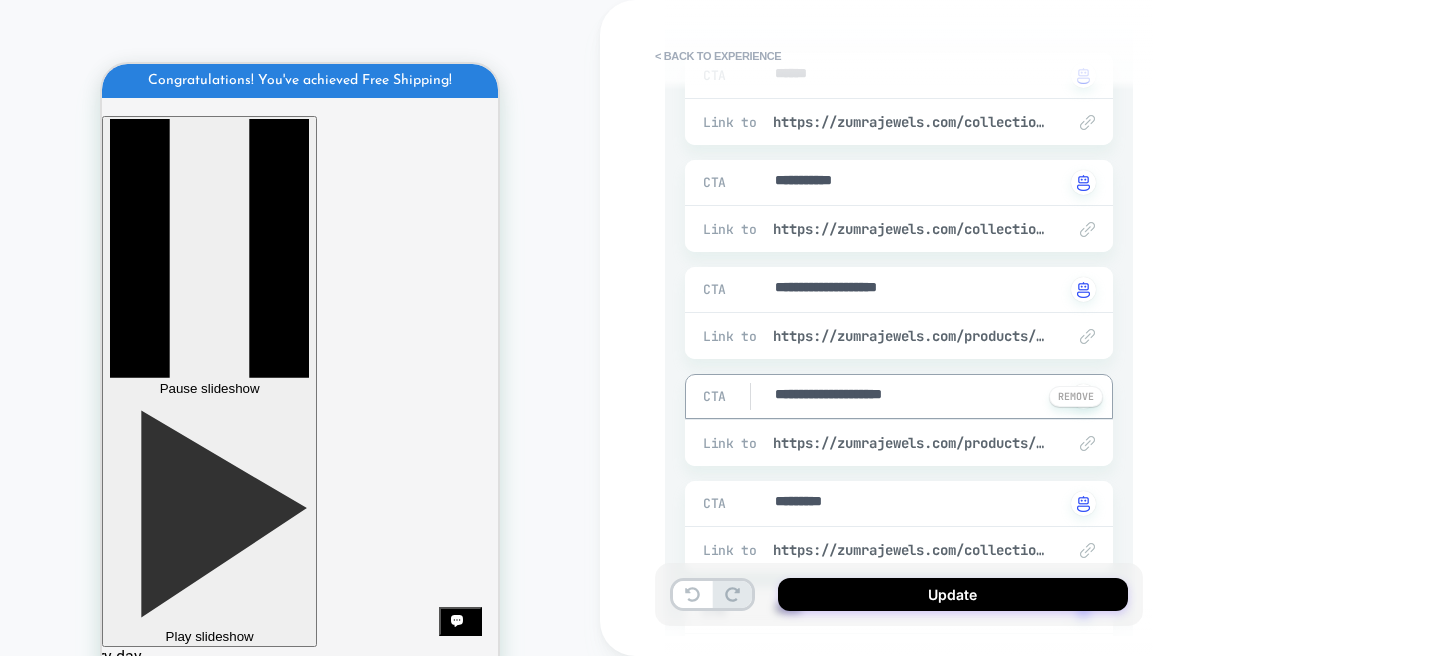 drag, startPoint x: 828, startPoint y: 394, endPoint x: 749, endPoint y: 391, distance: 79.05694 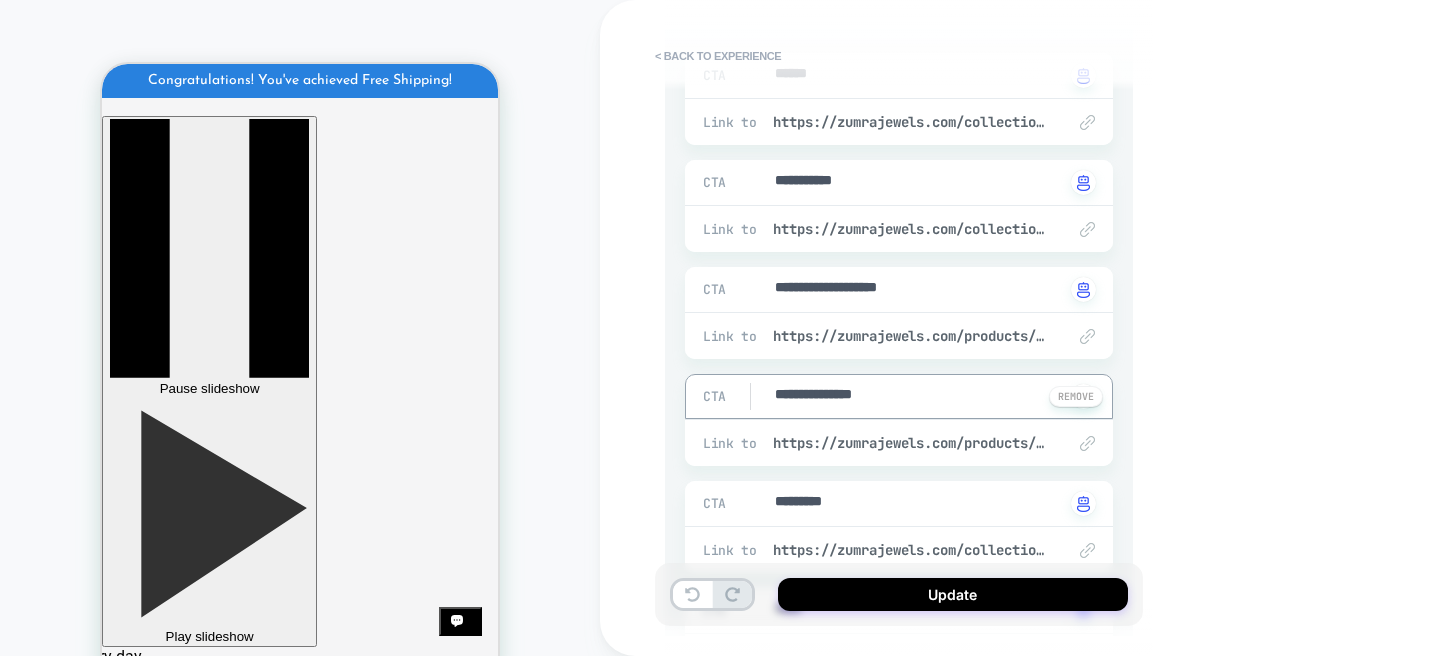 type on "*" 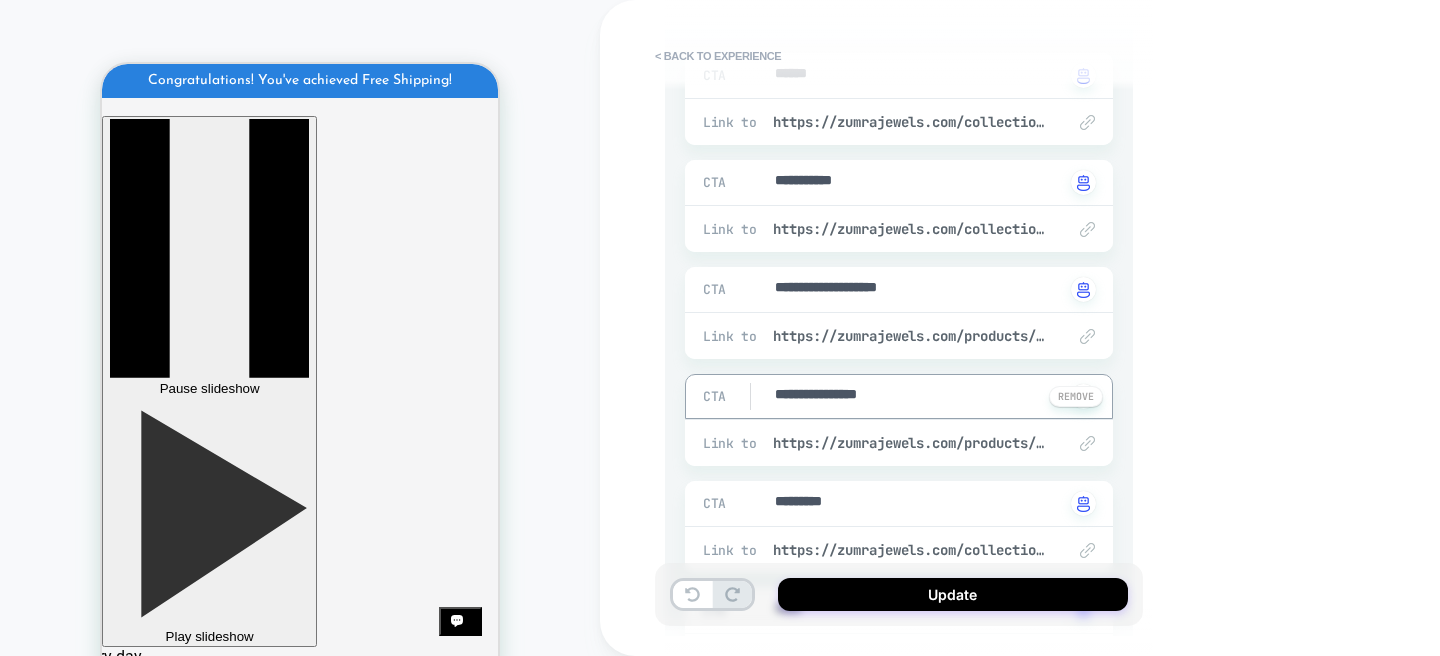type on "*" 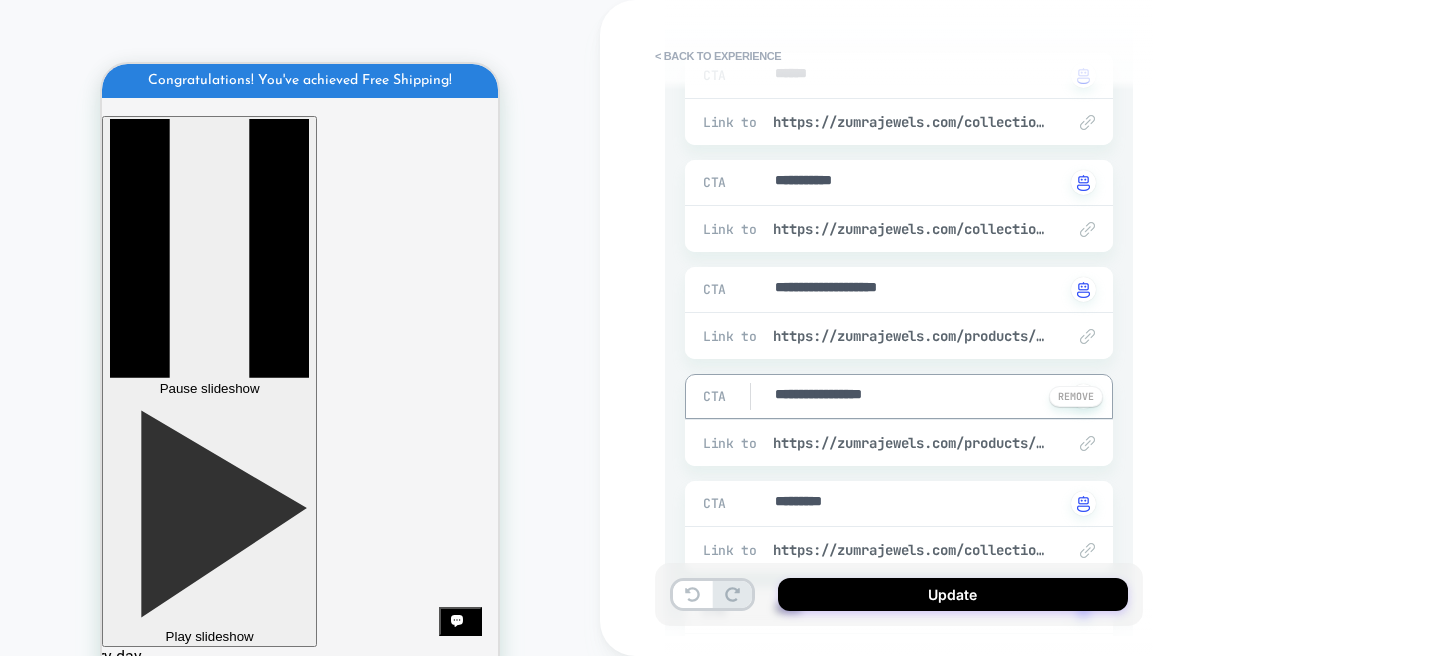 type on "*" 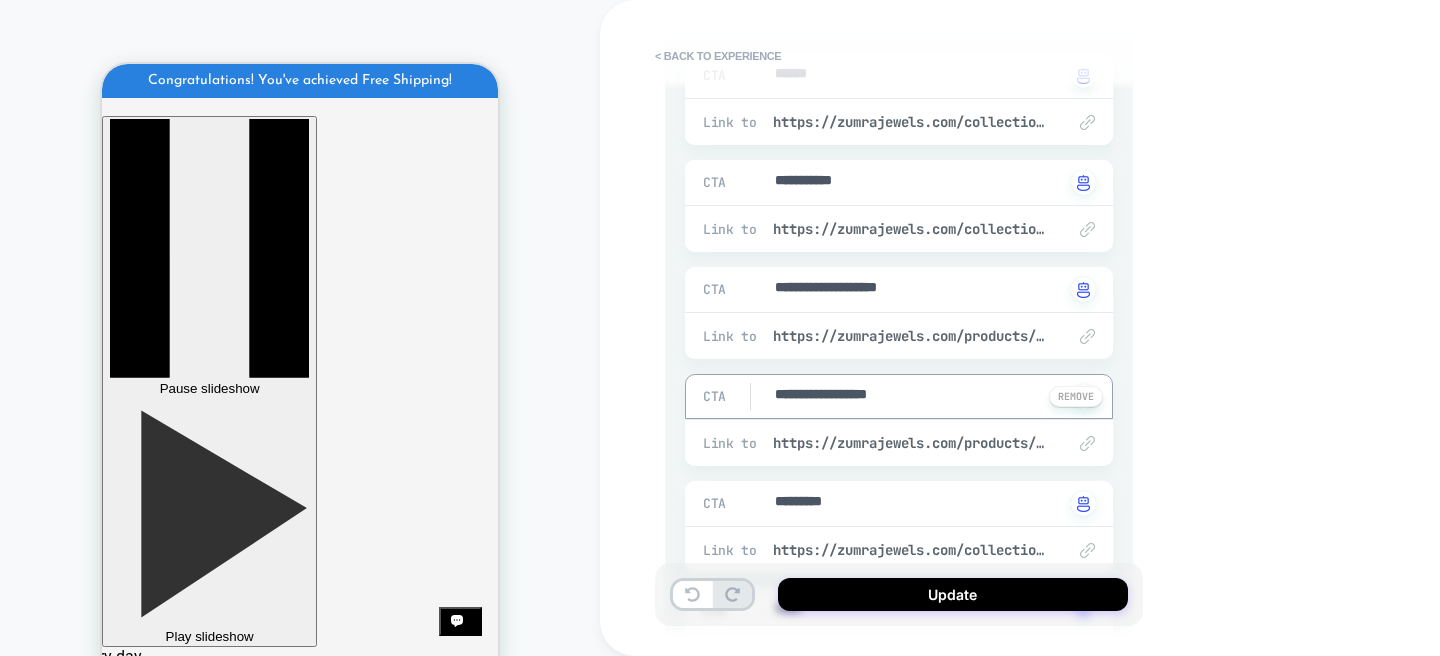 type on "*" 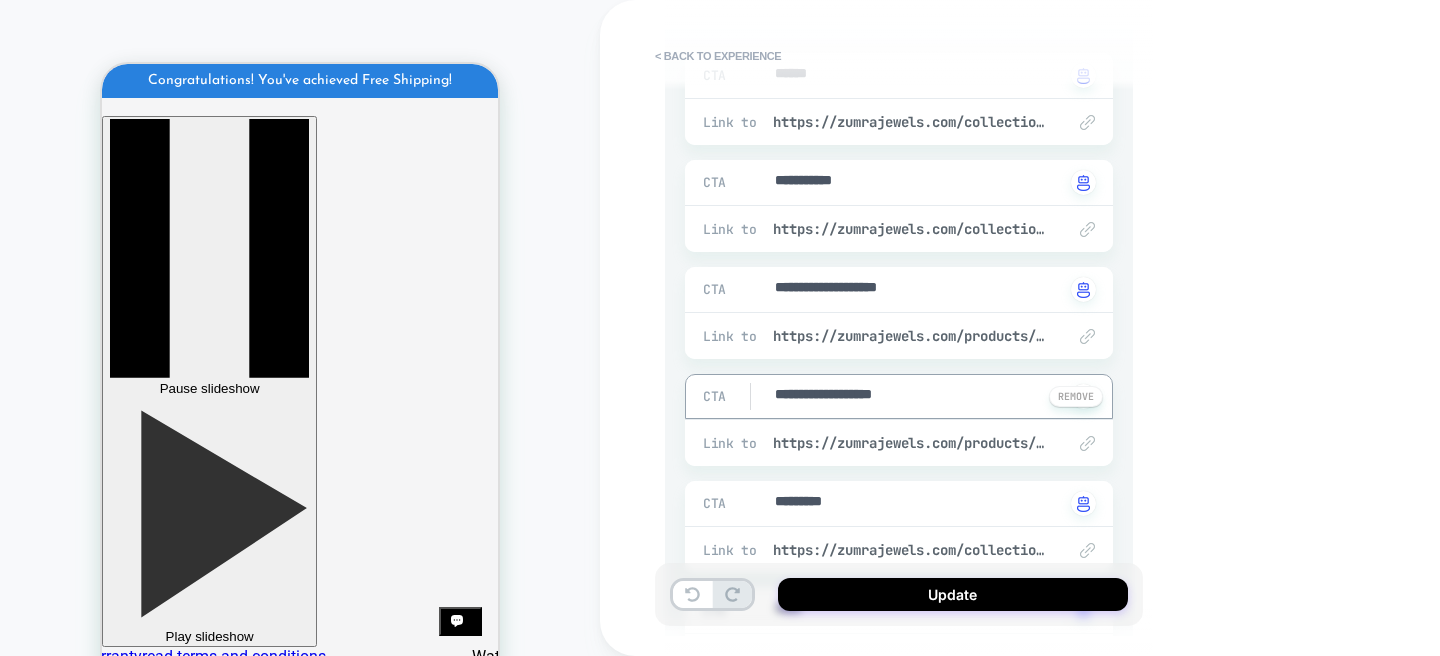 type on "*" 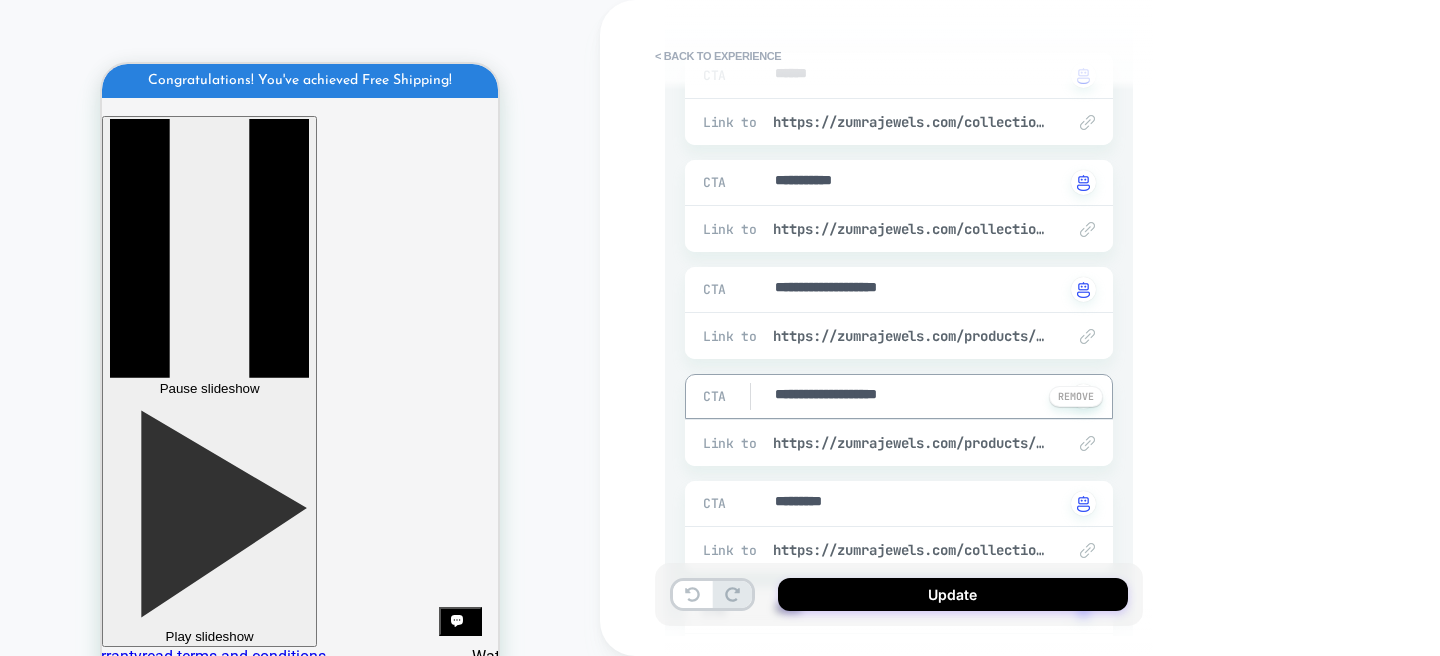type on "*" 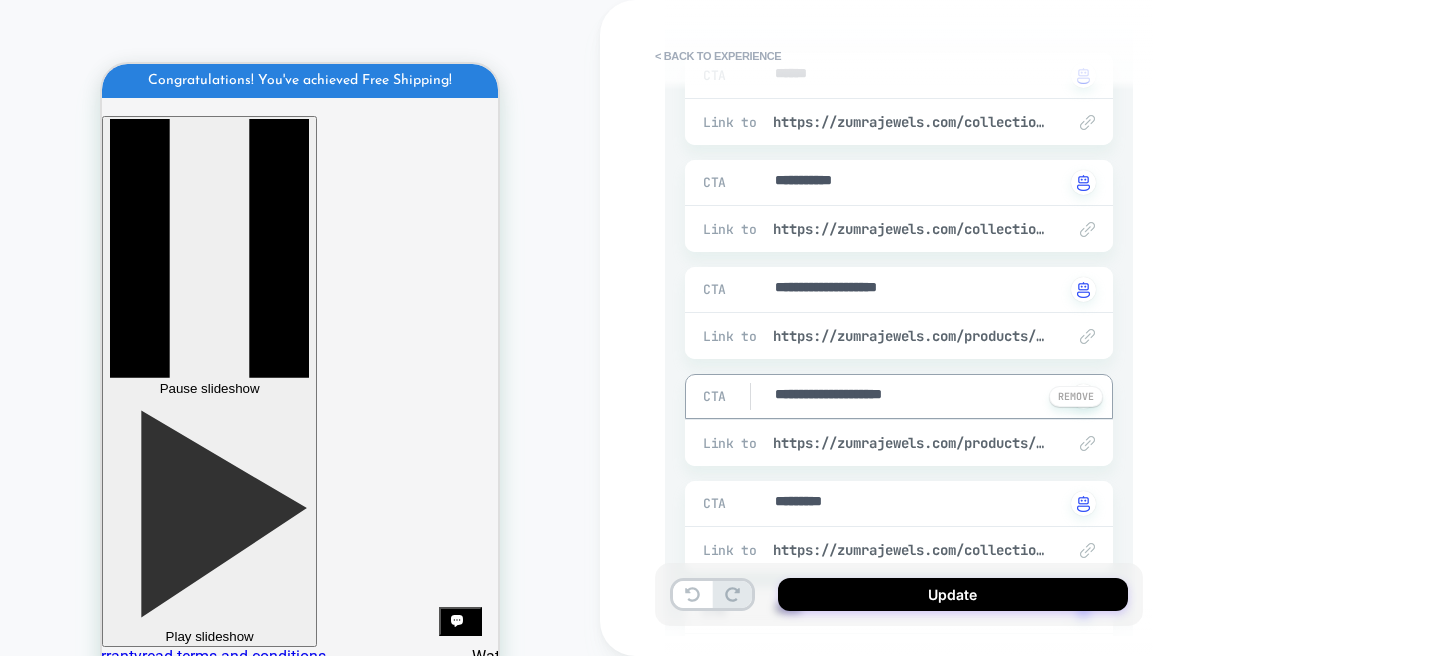 type on "*" 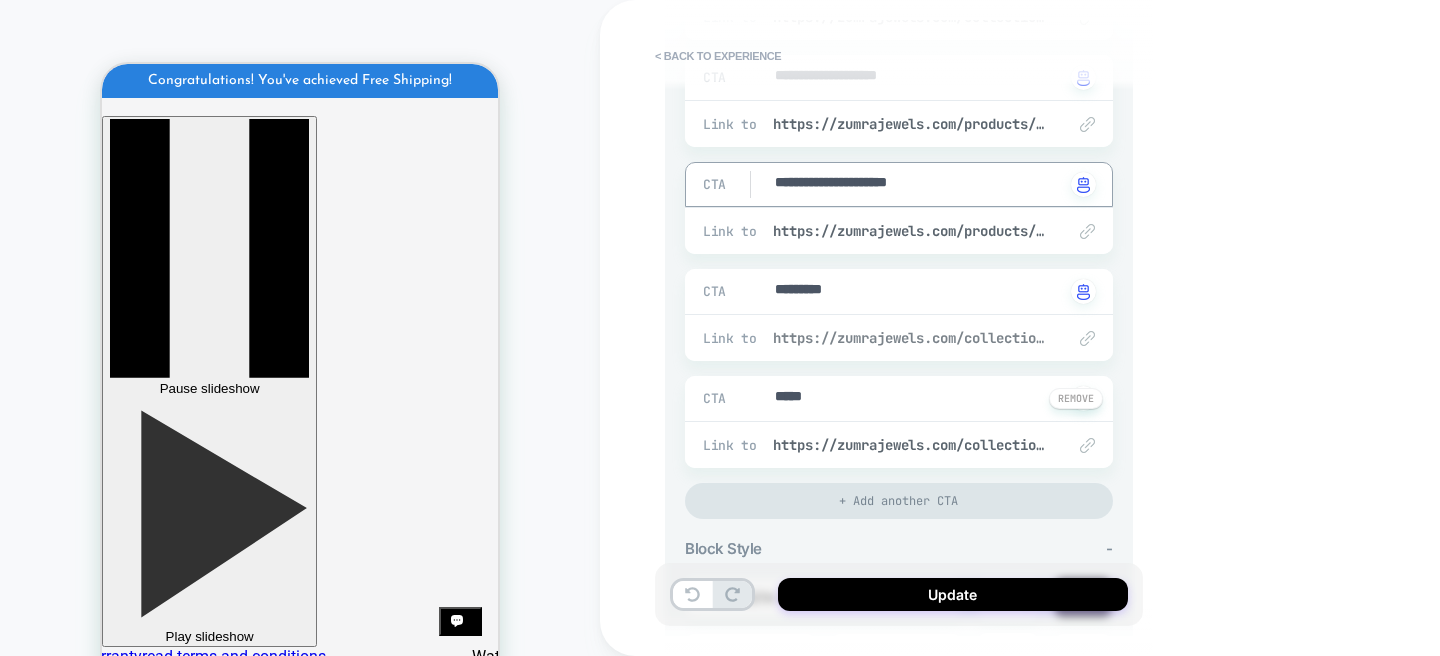 scroll, scrollTop: 536, scrollLeft: 0, axis: vertical 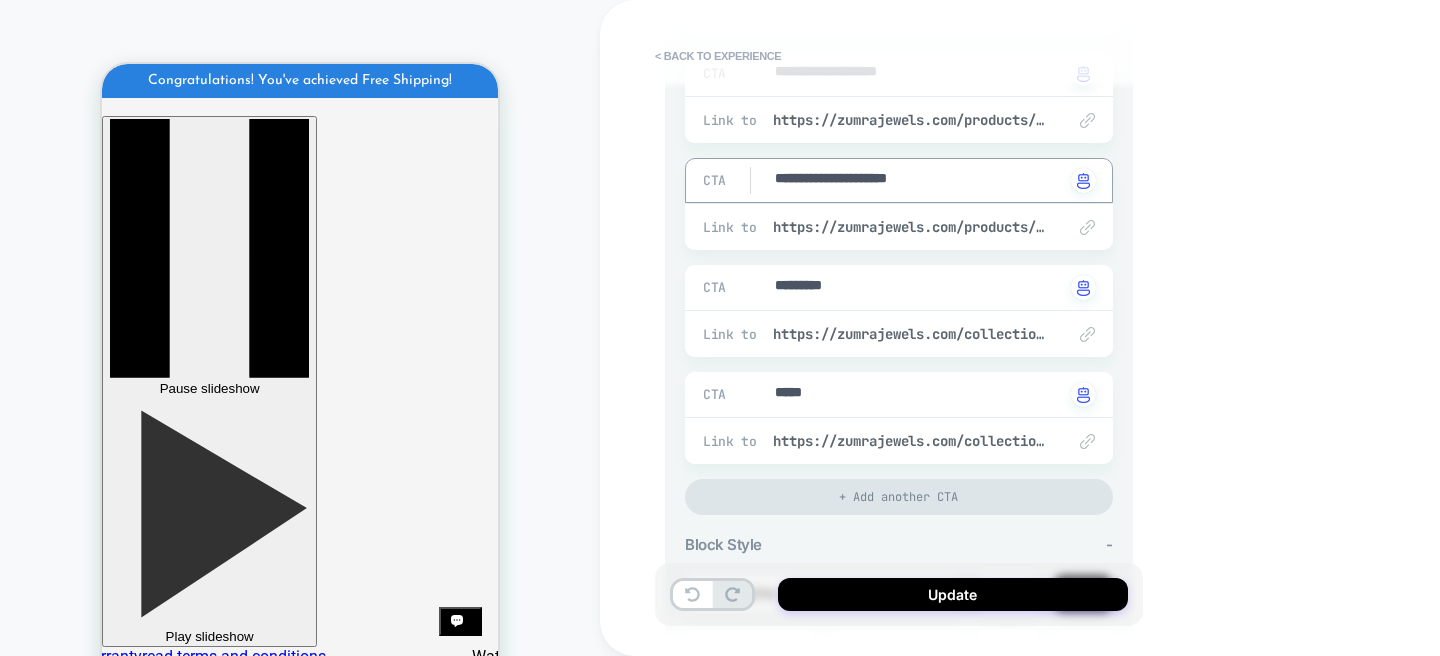 type on "*" 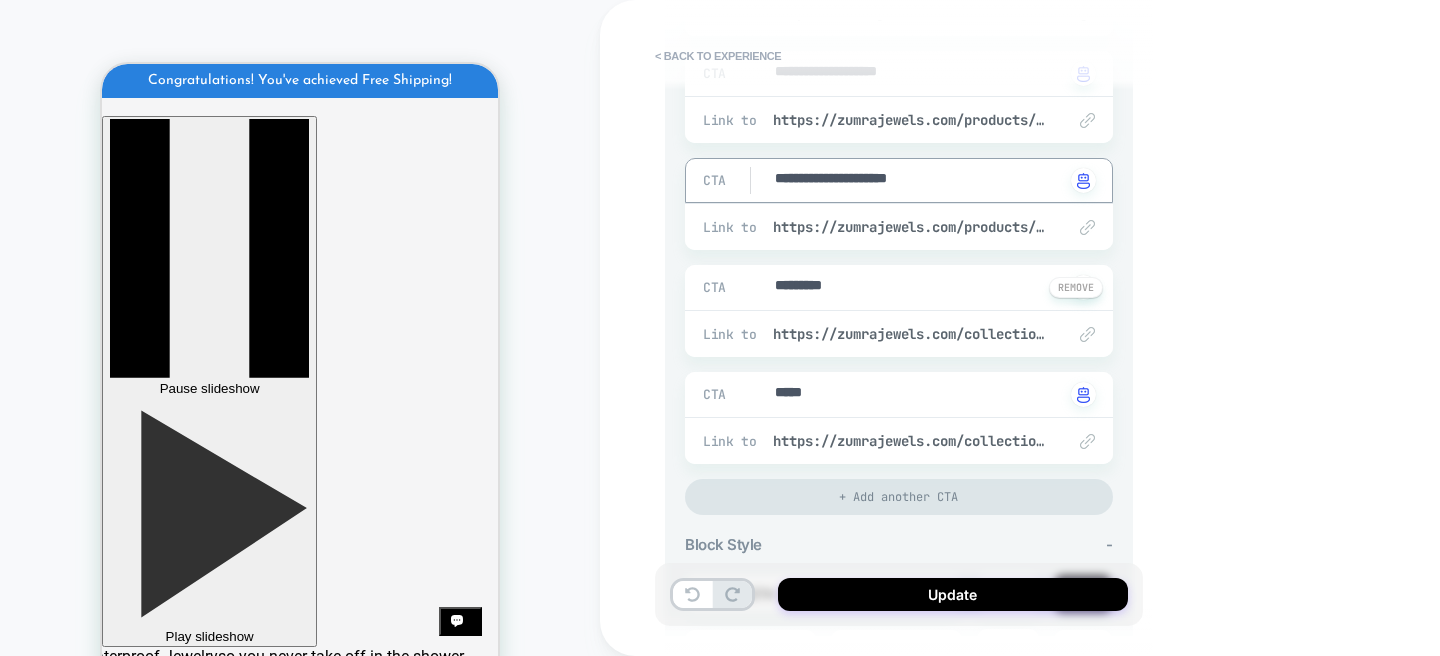 type on "**********" 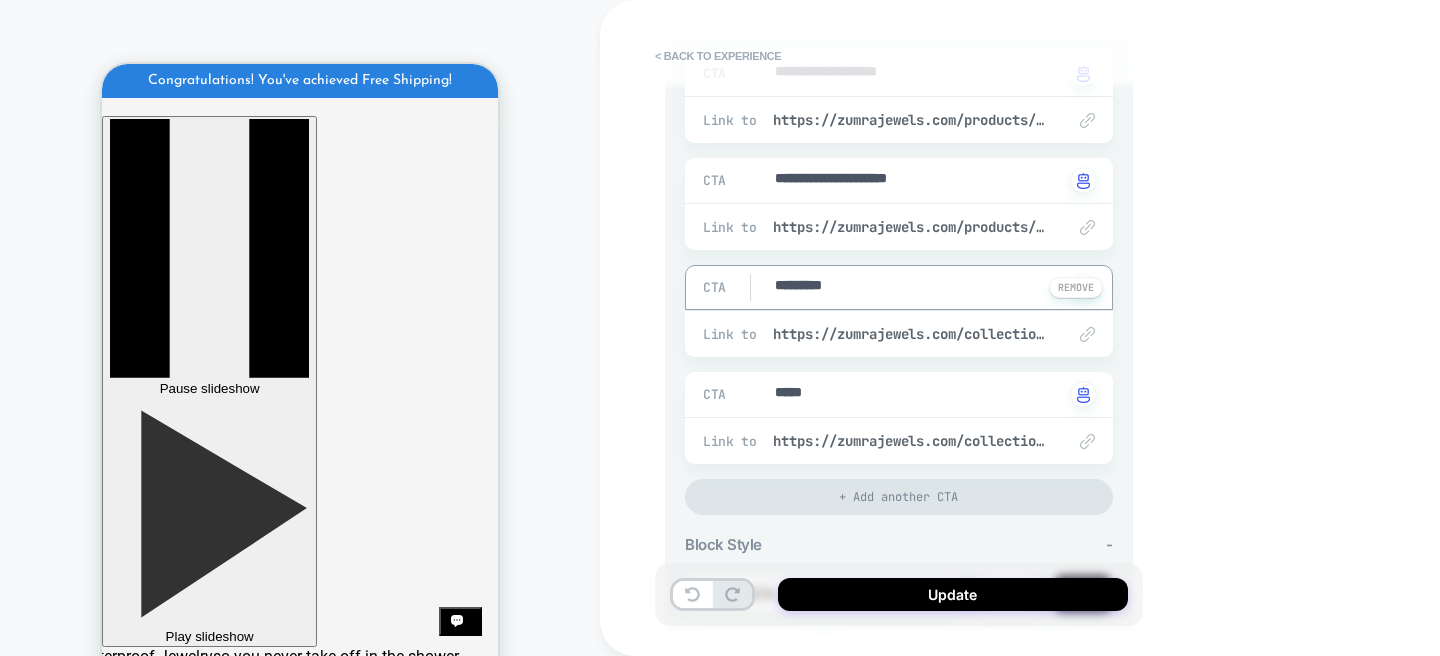 click on "*********" at bounding box center (918, 287) 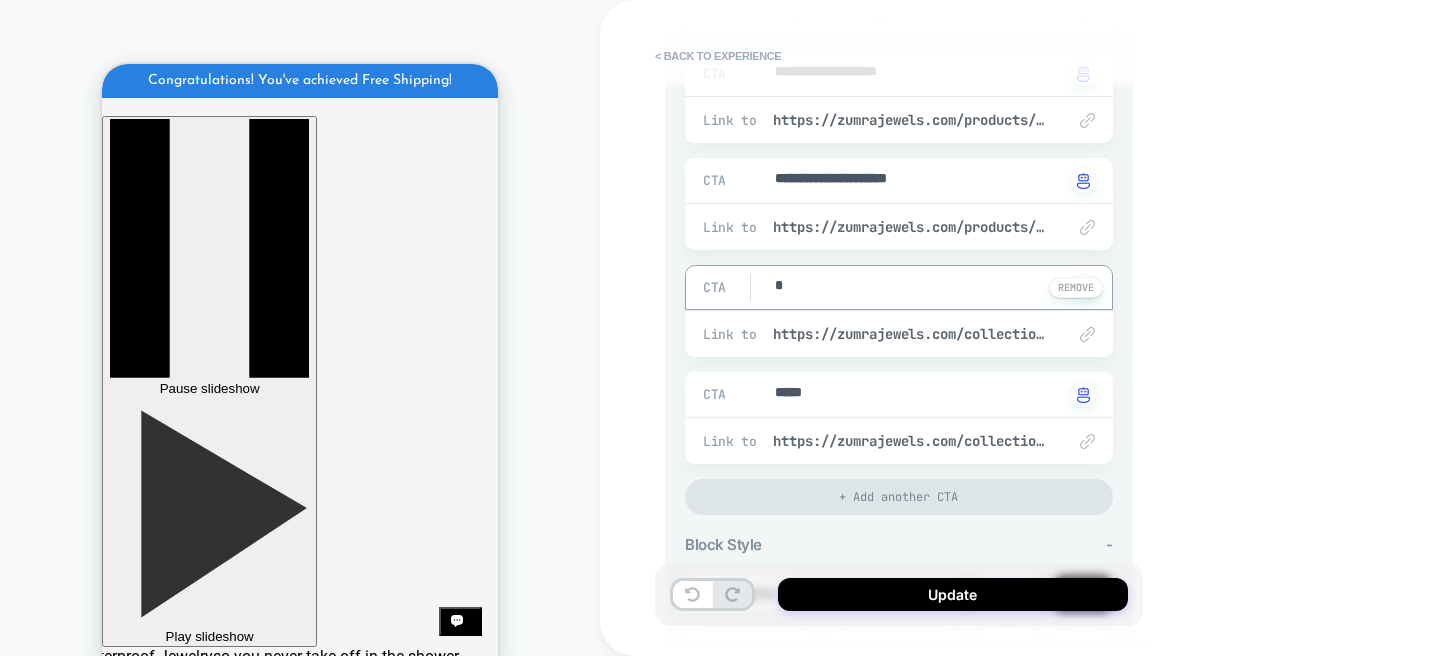 type on "*" 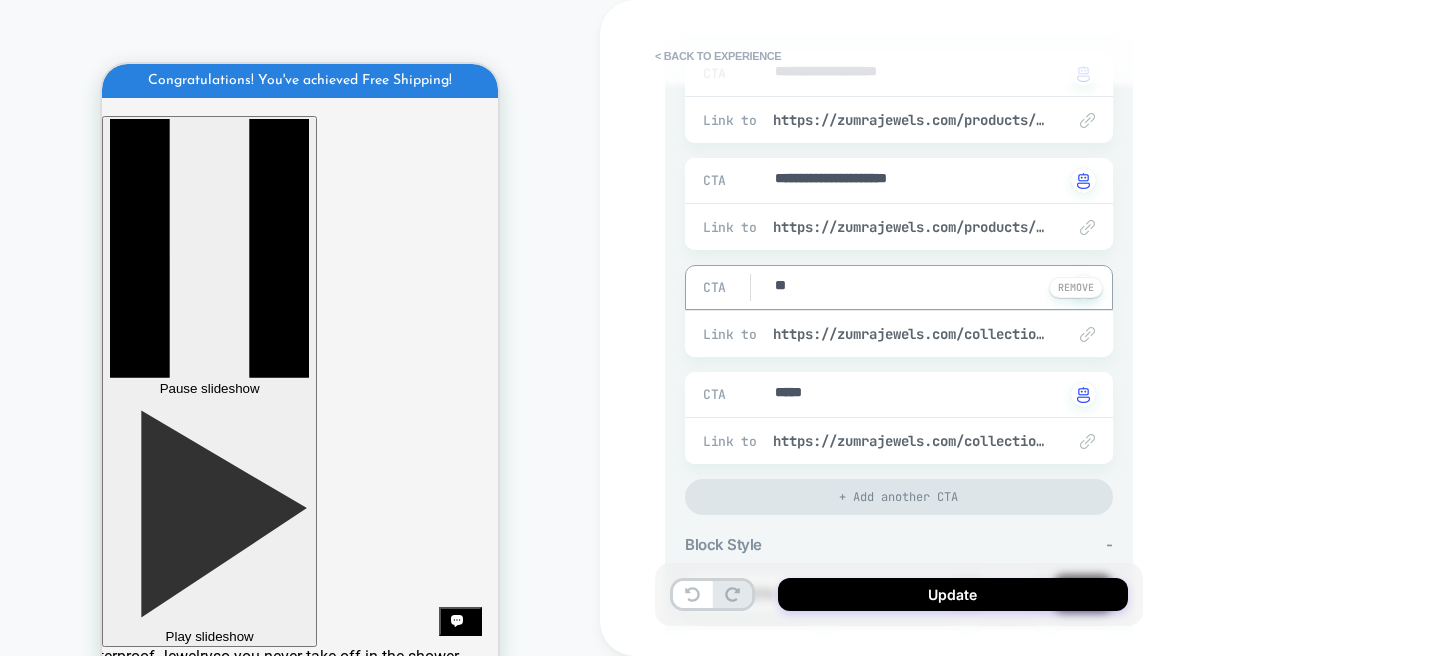 type on "*" 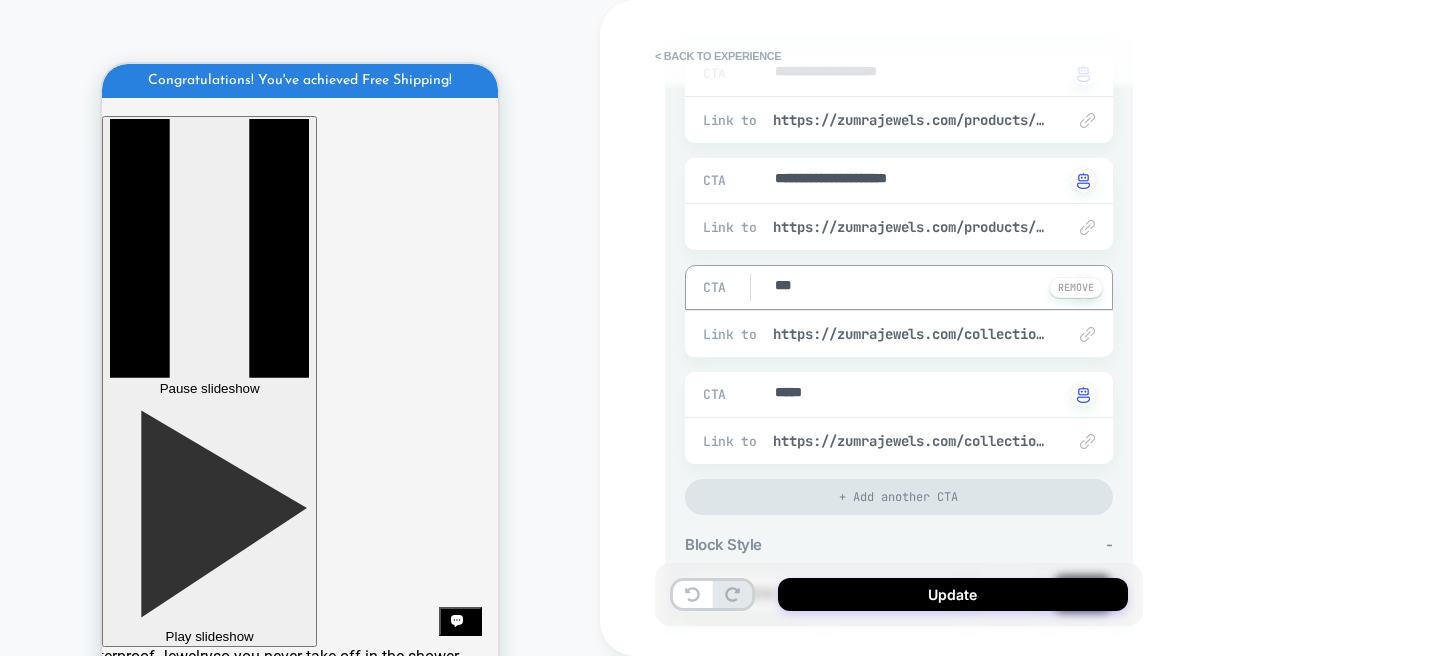 type on "*" 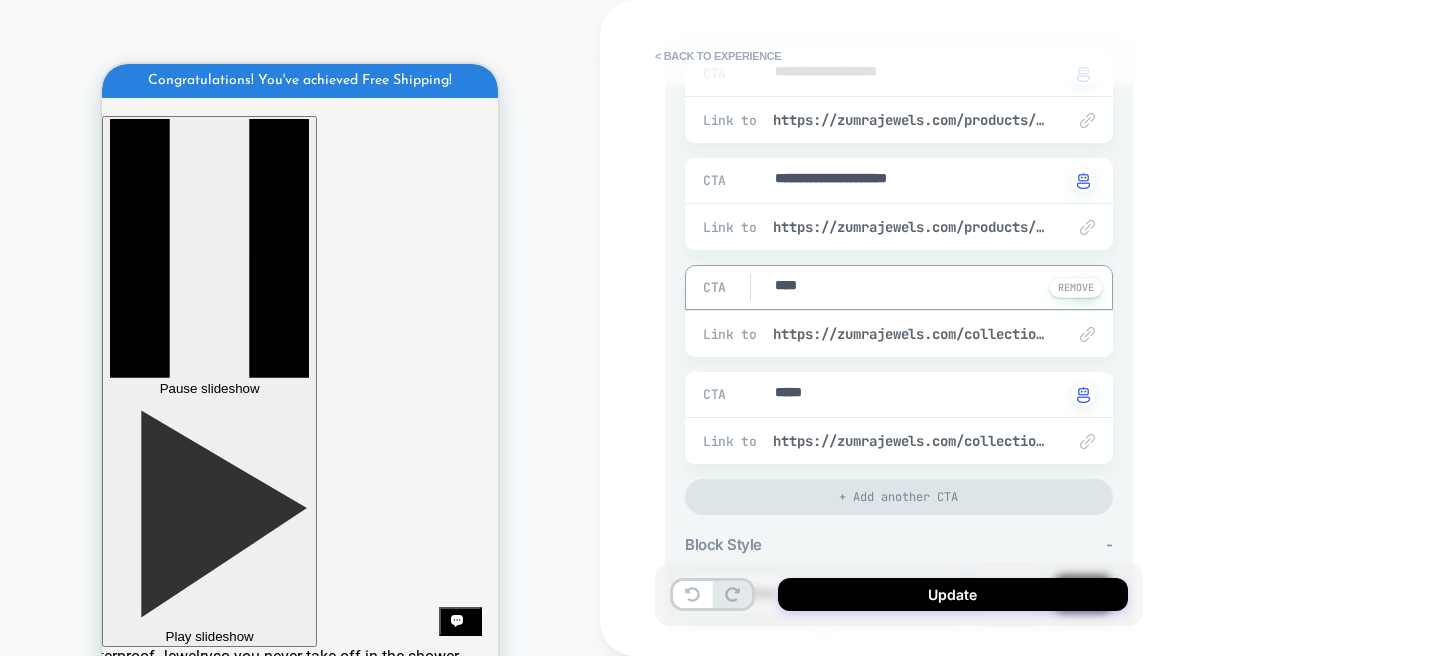 type on "*" 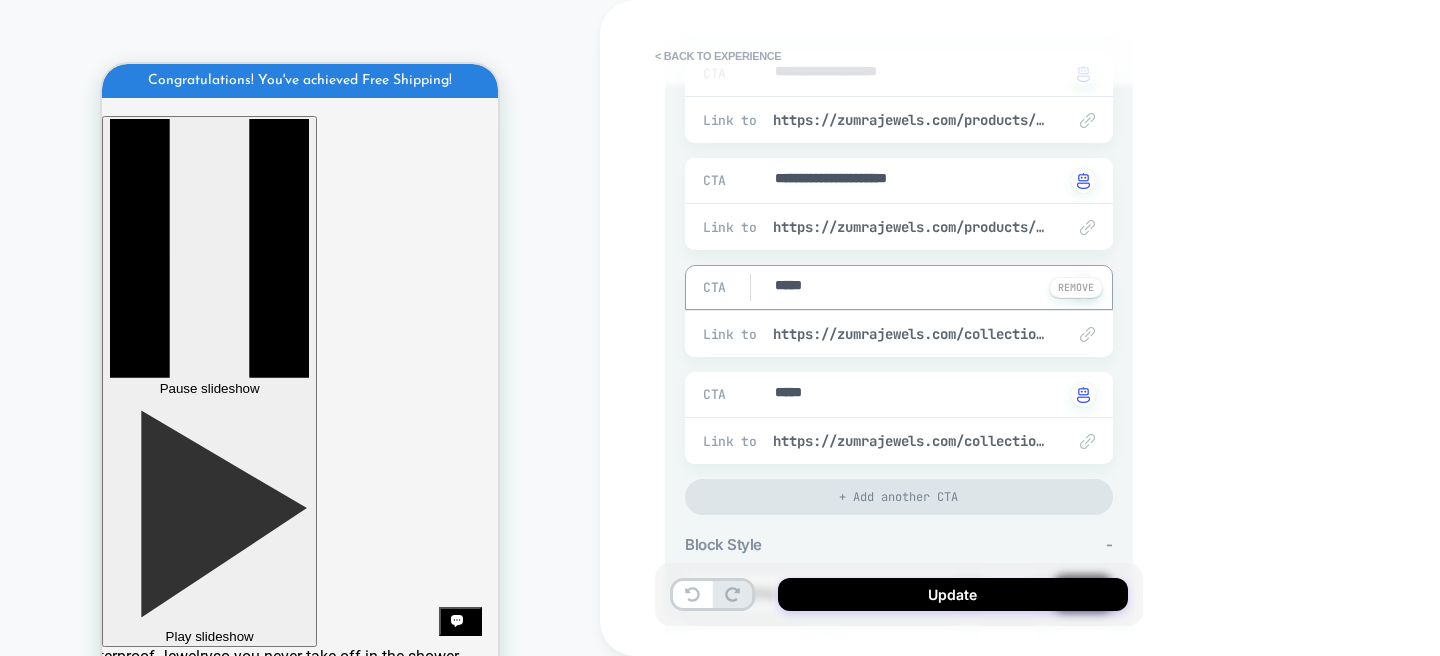 type on "*" 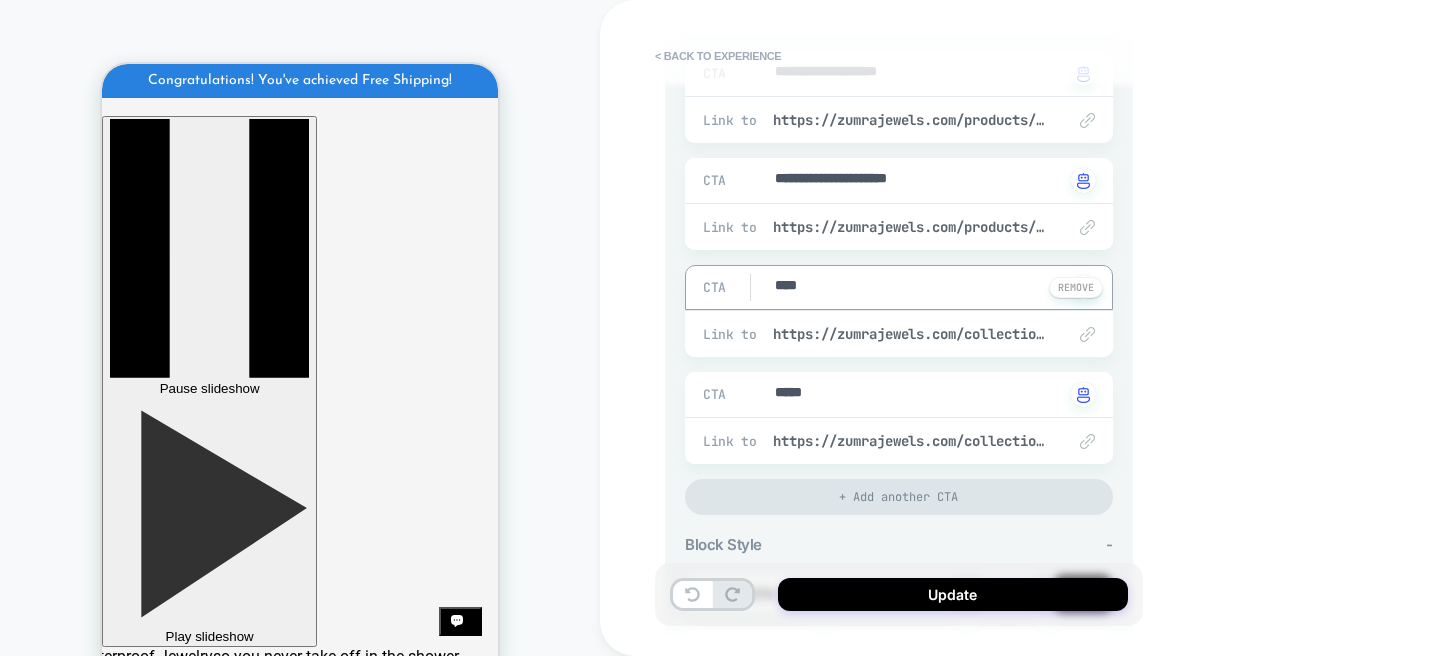 type on "*" 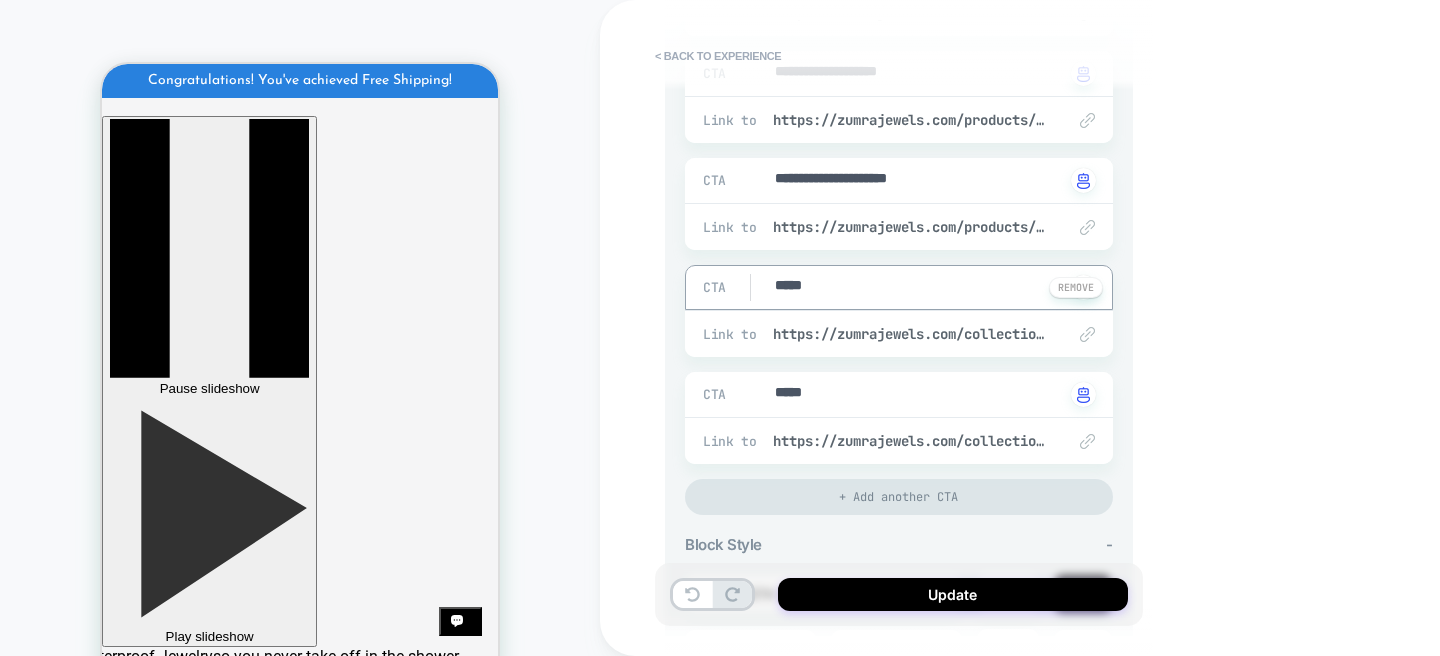 type on "*" 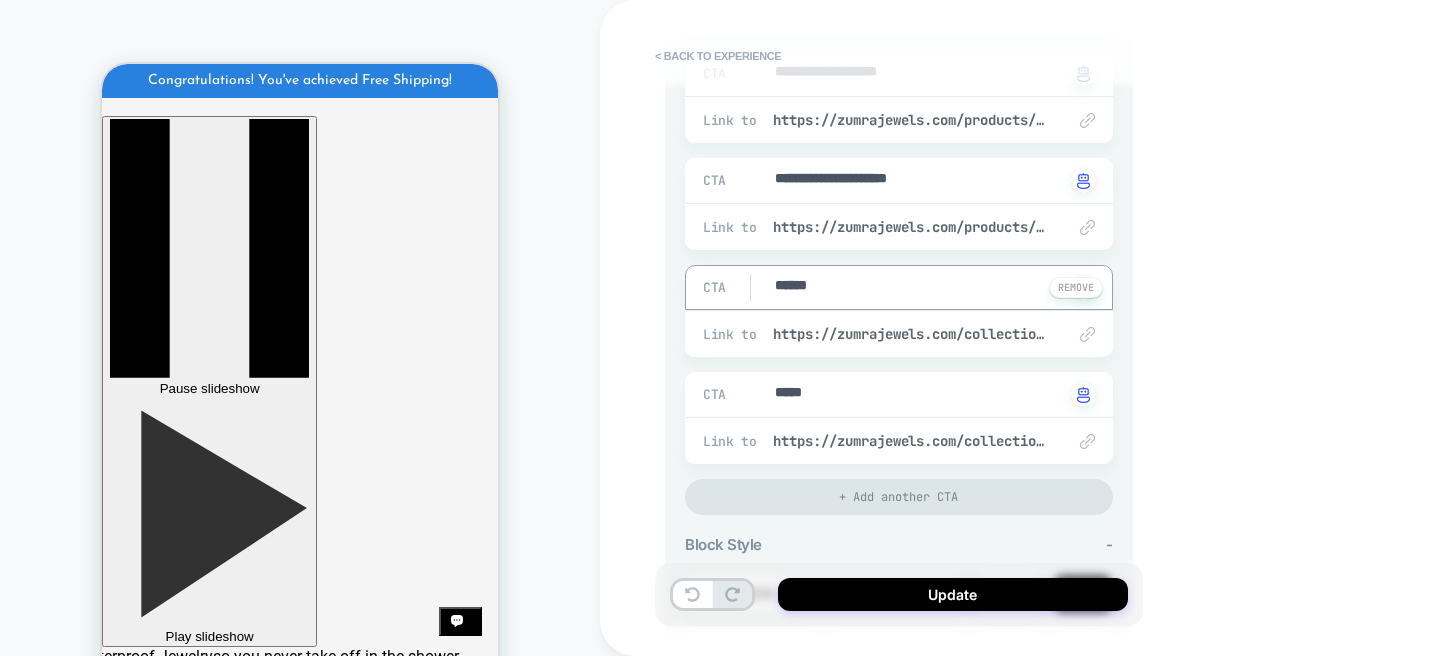 type on "*" 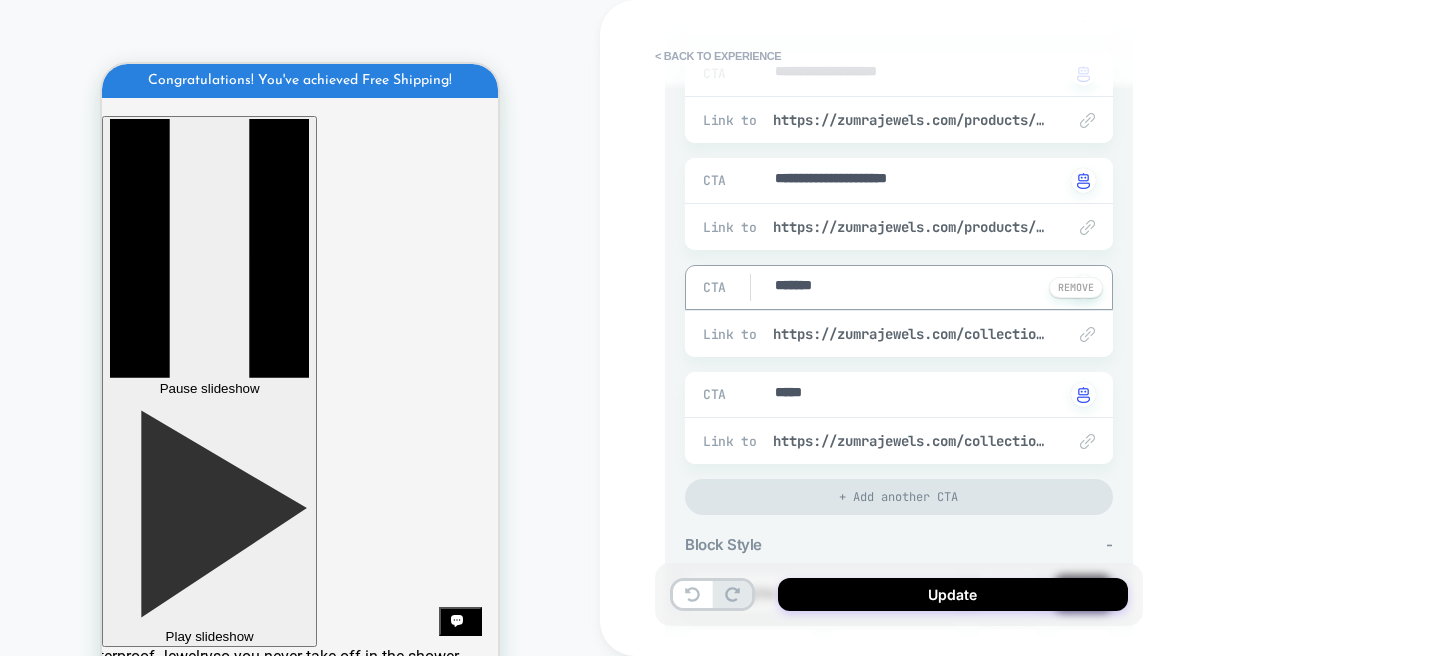 type on "*" 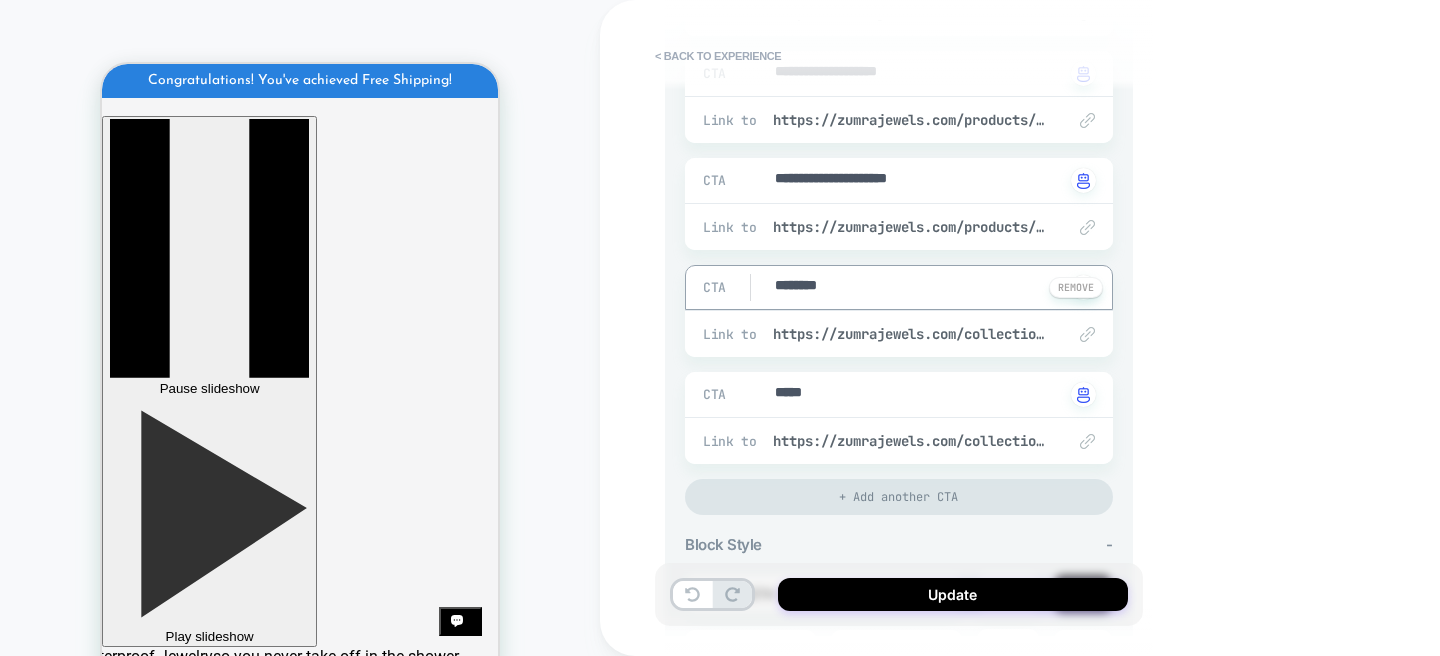 type on "*" 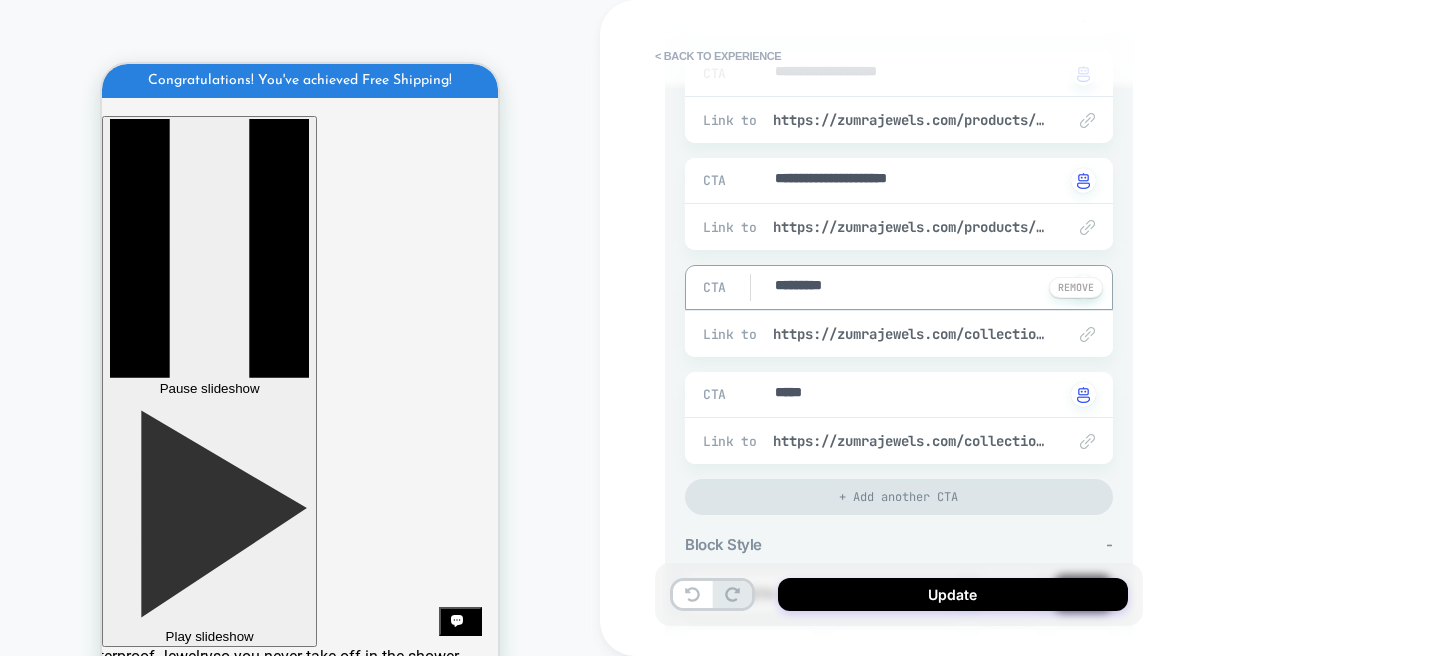 type on "*" 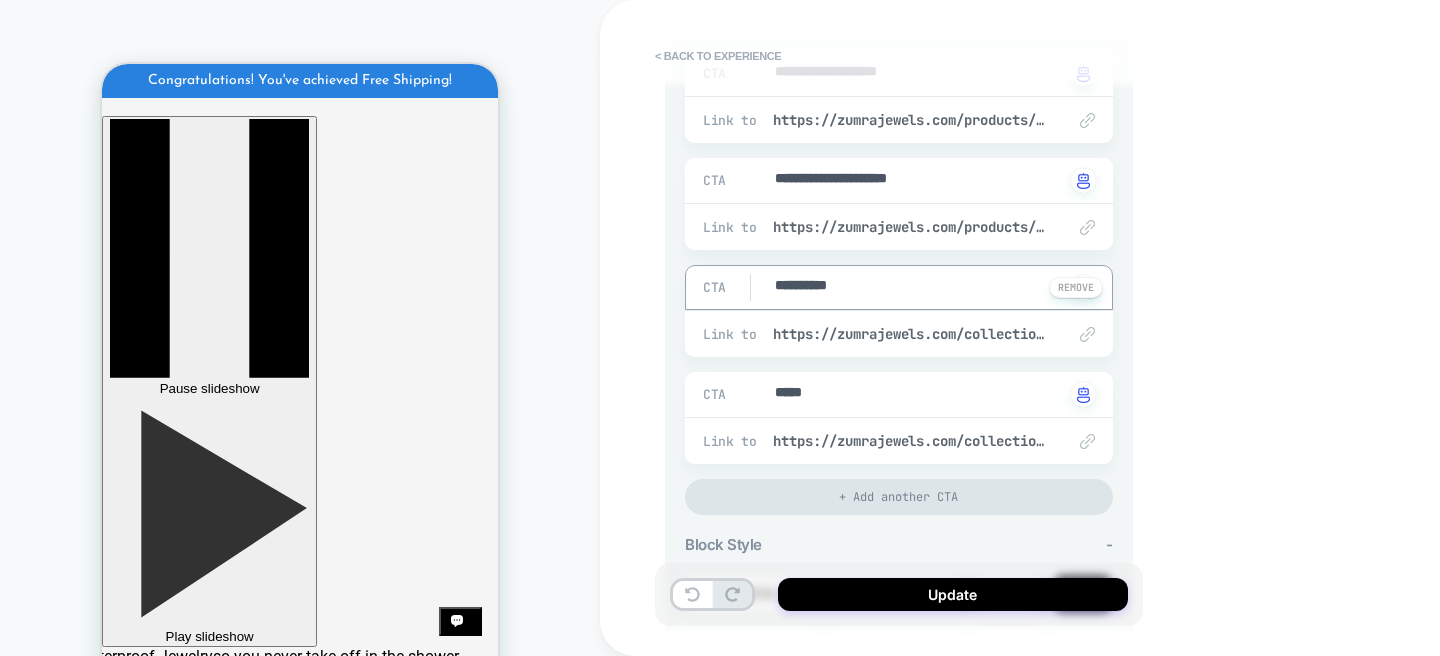 type on "*" 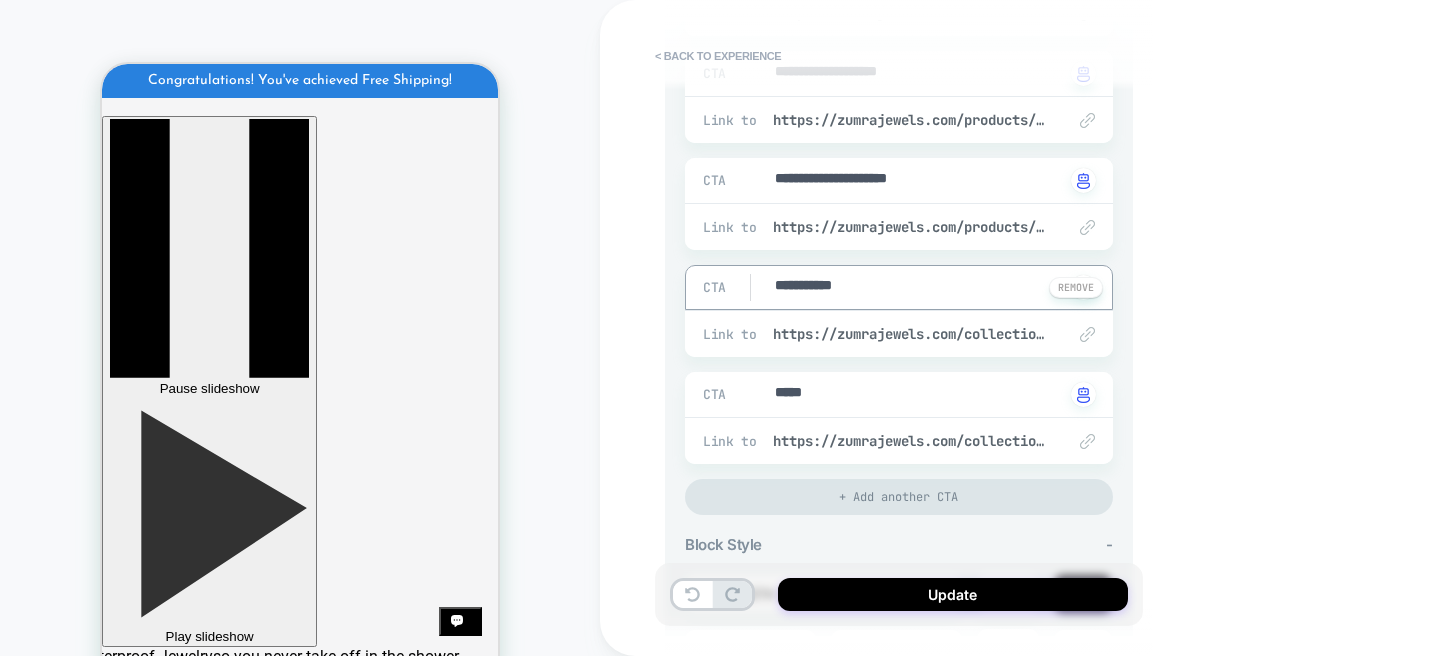 type on "*" 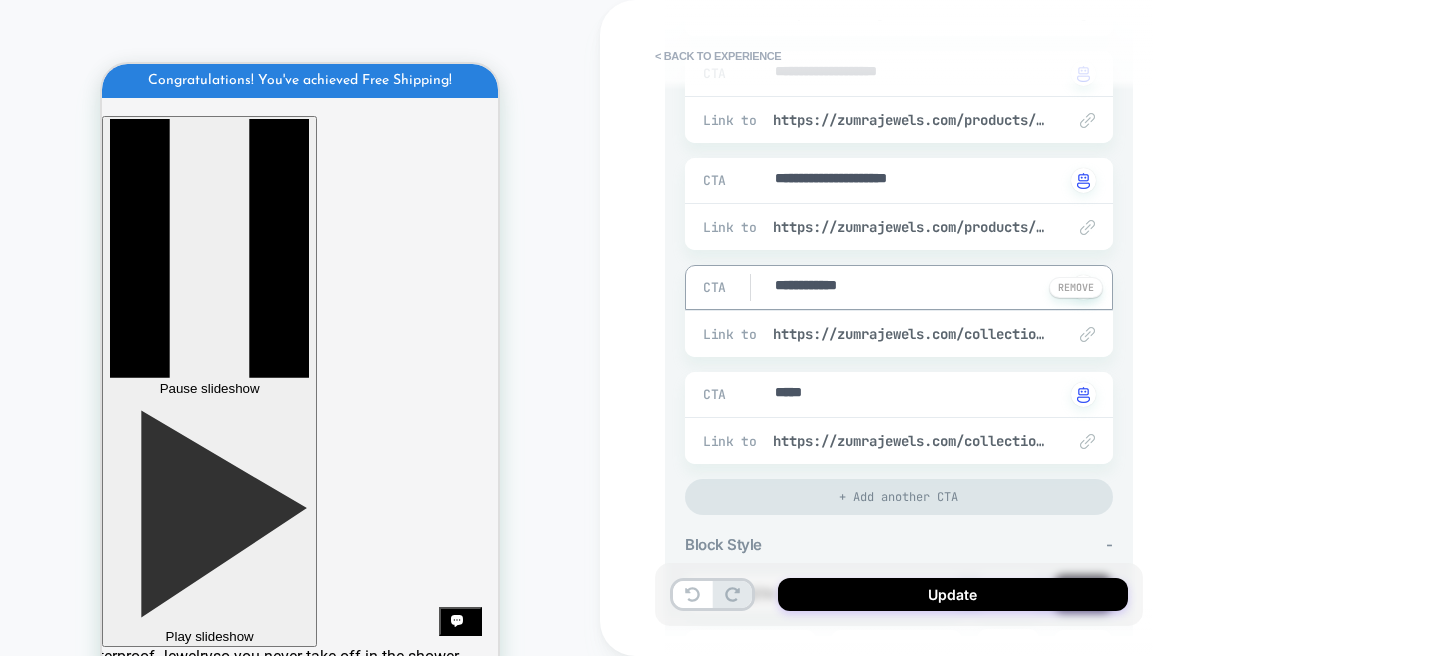 type on "*" 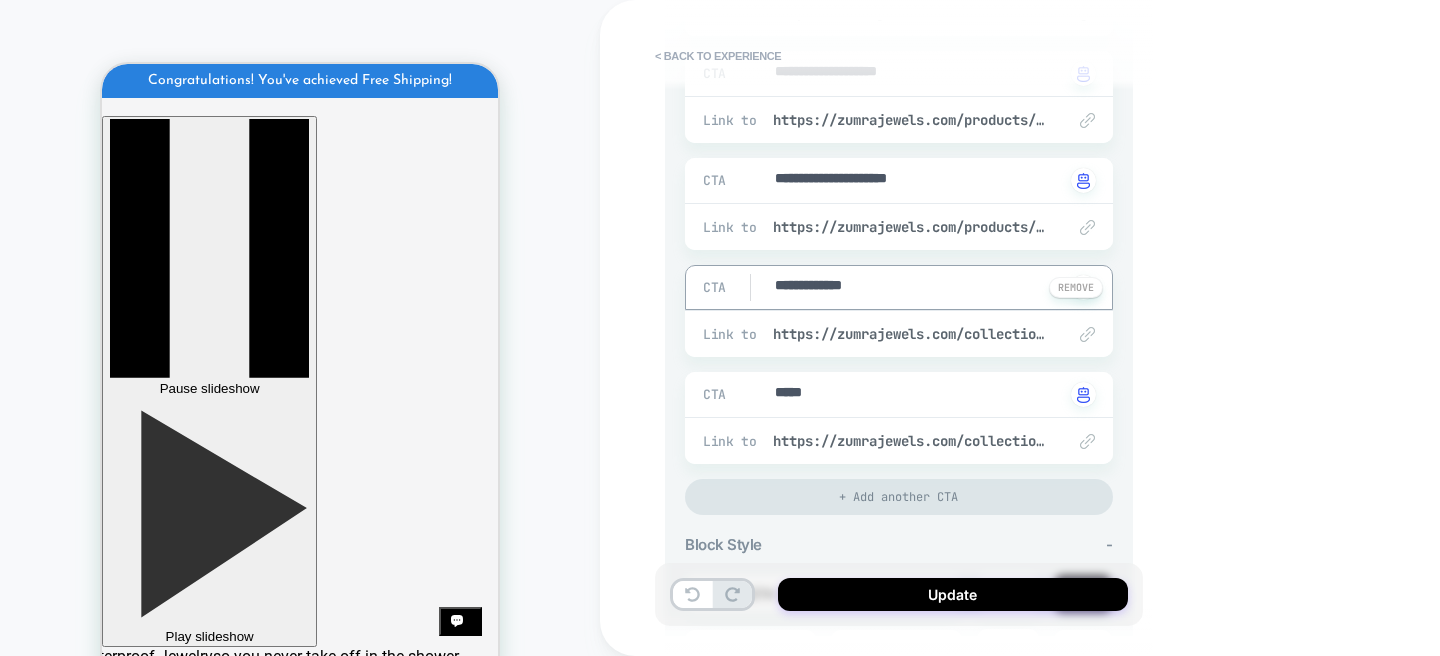 type on "**********" 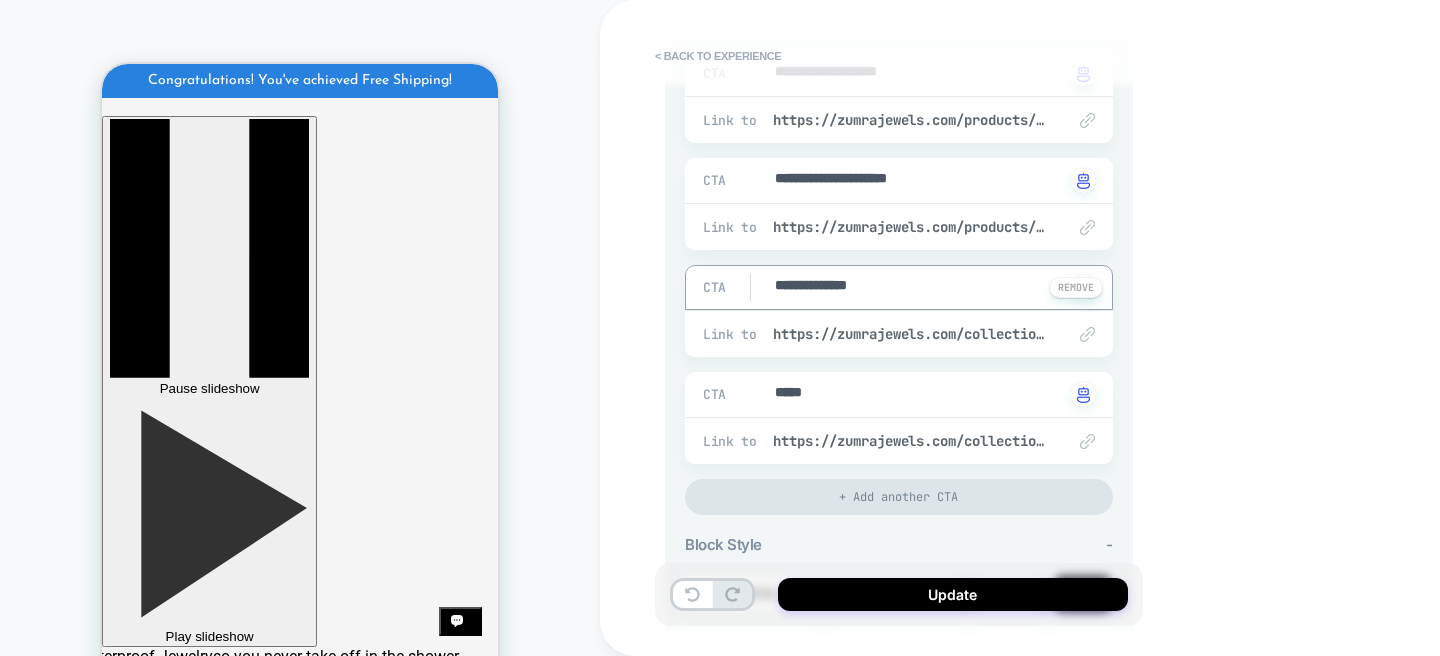 type on "*" 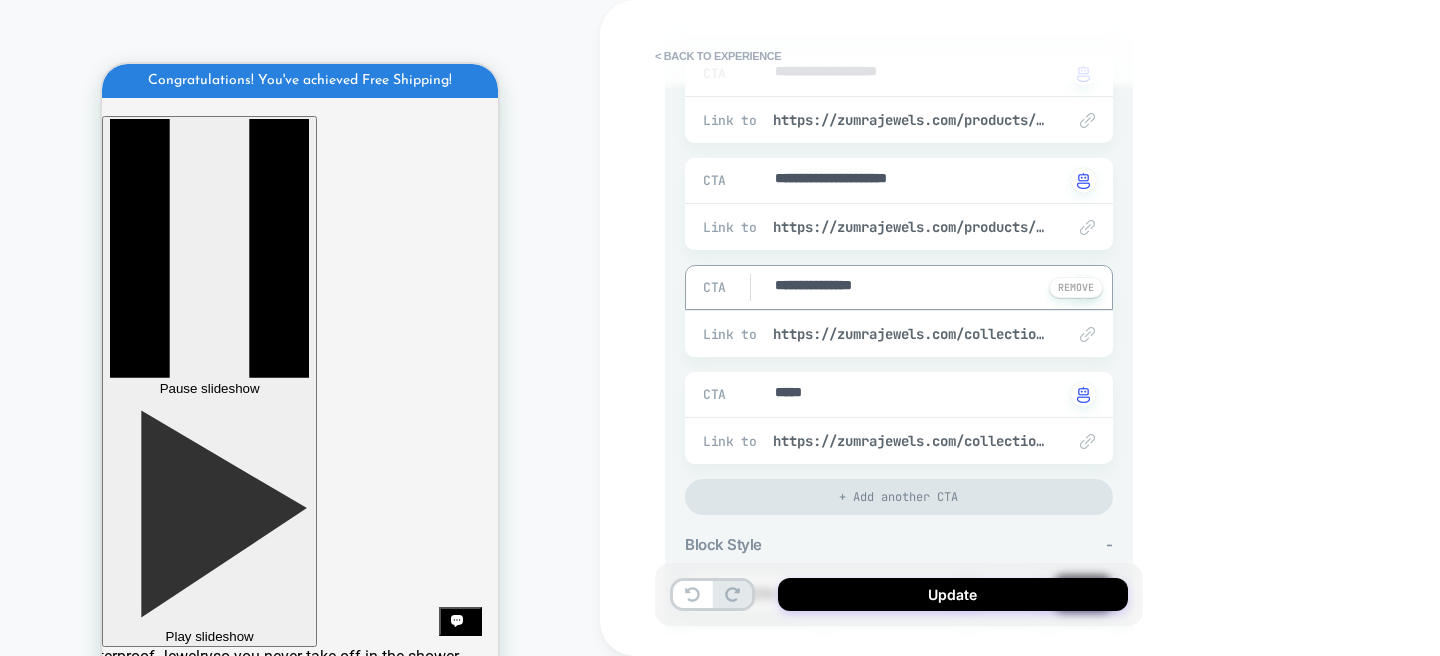 type on "*" 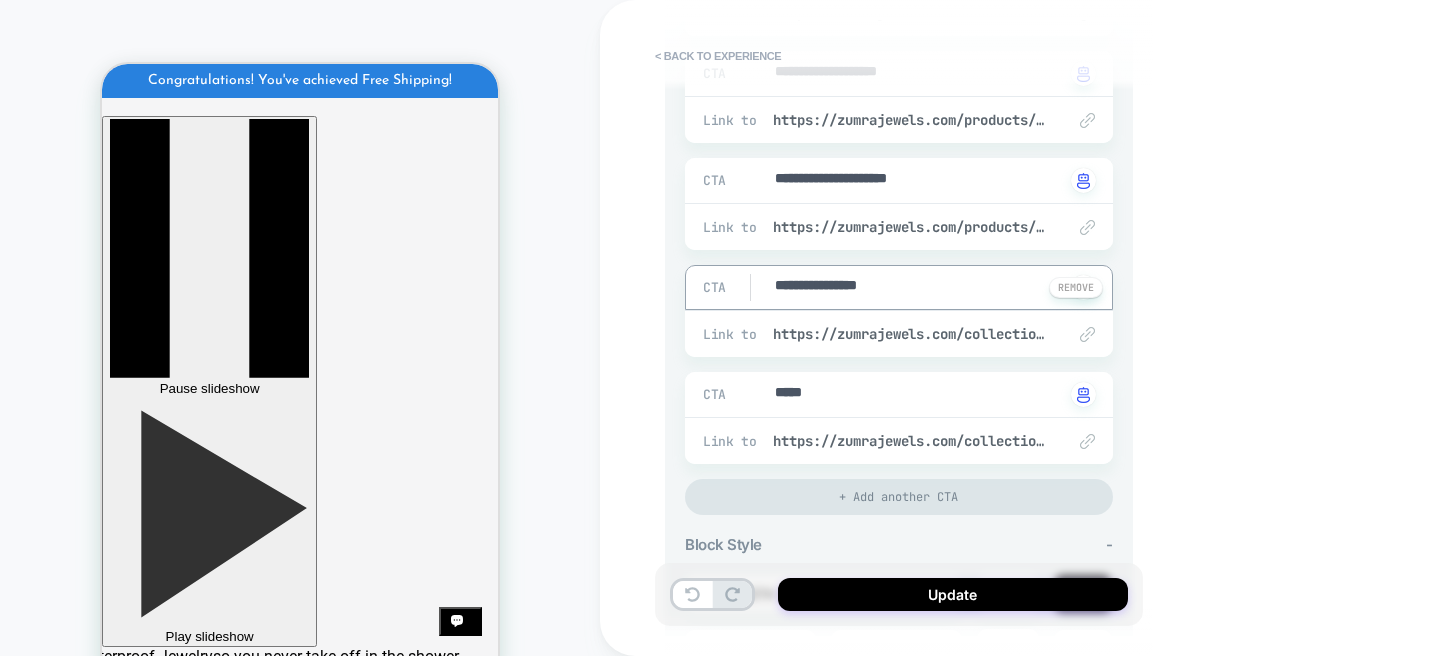 type on "*" 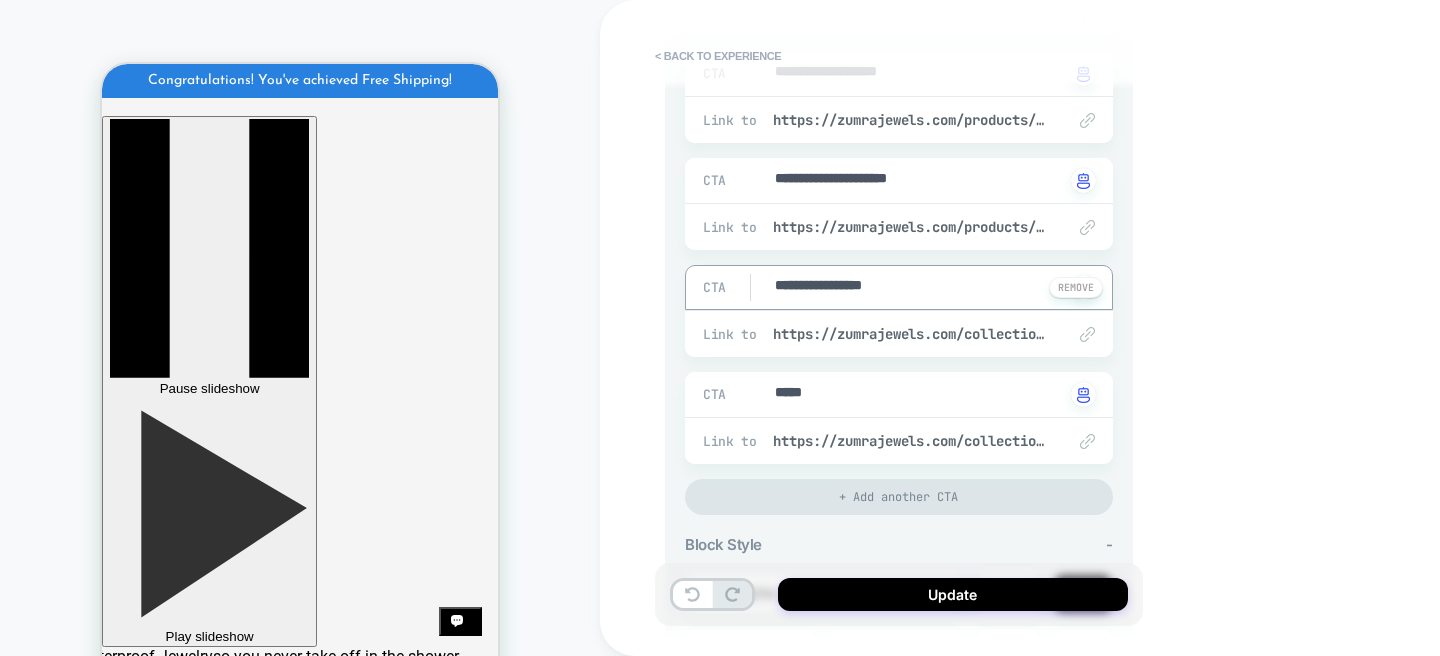 type on "*" 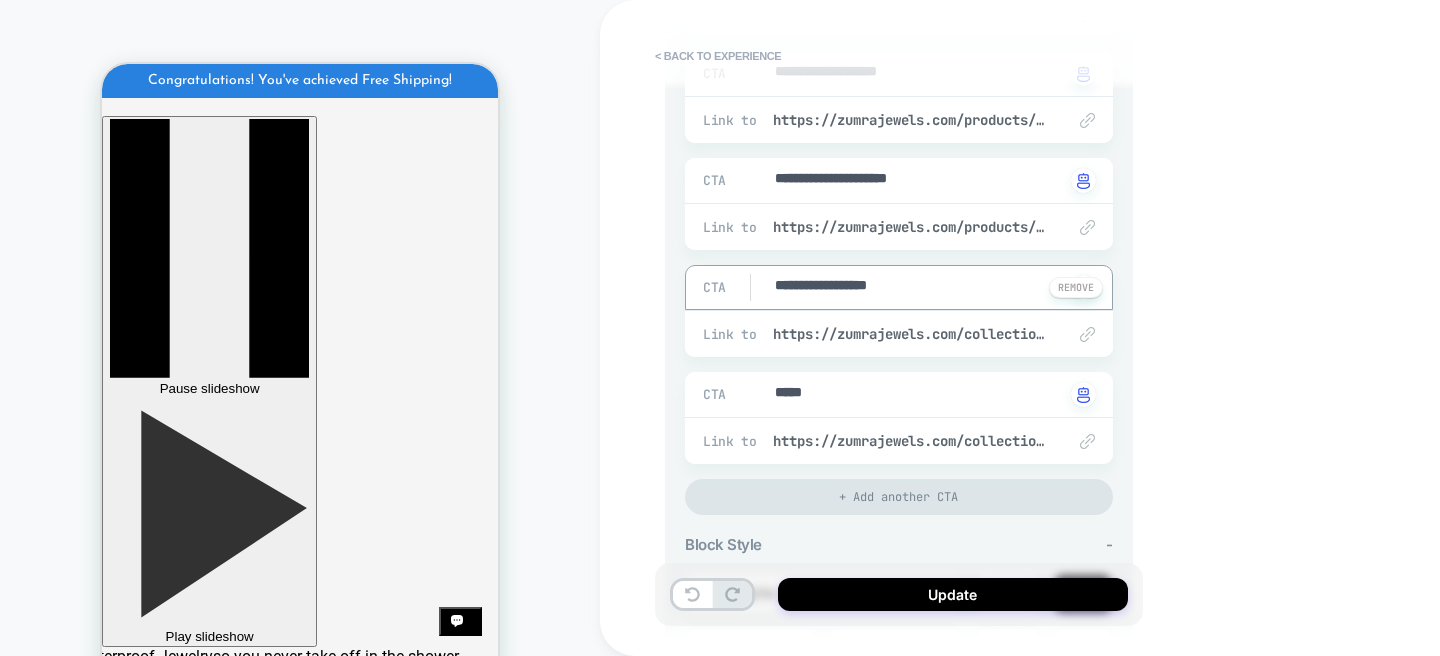 type on "*" 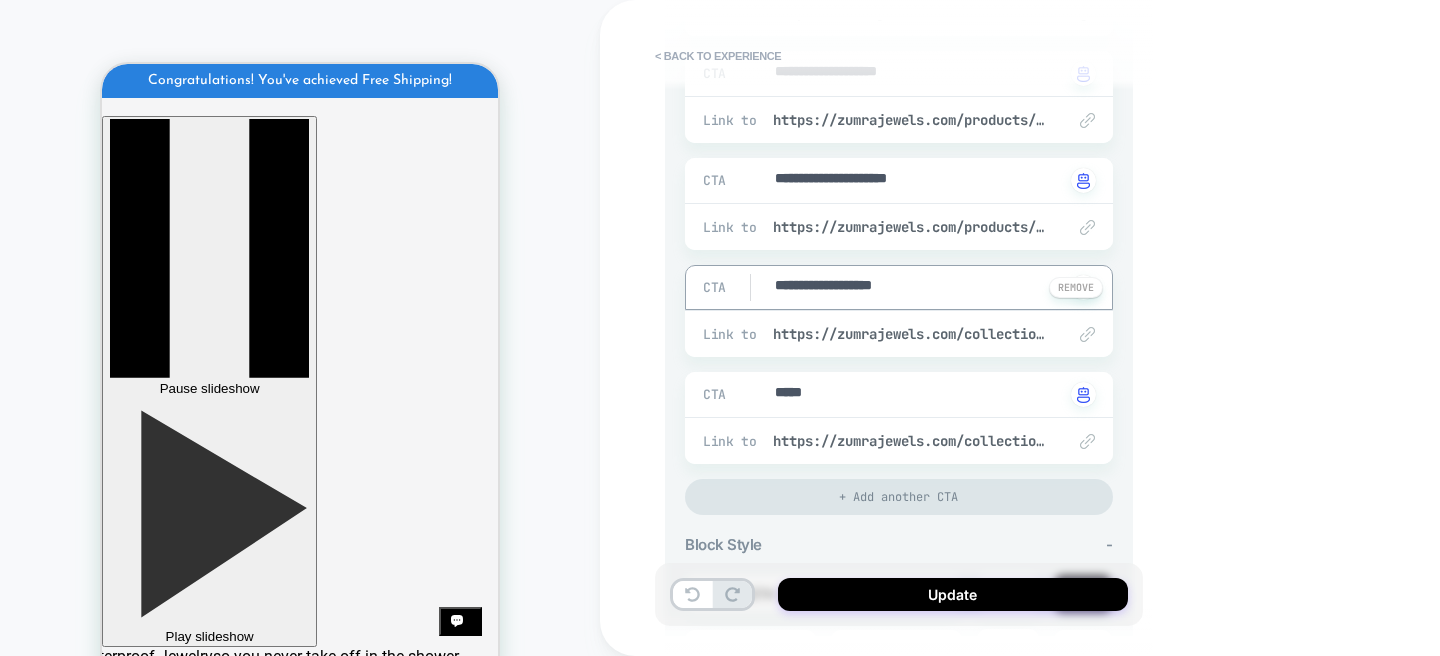 type on "**********" 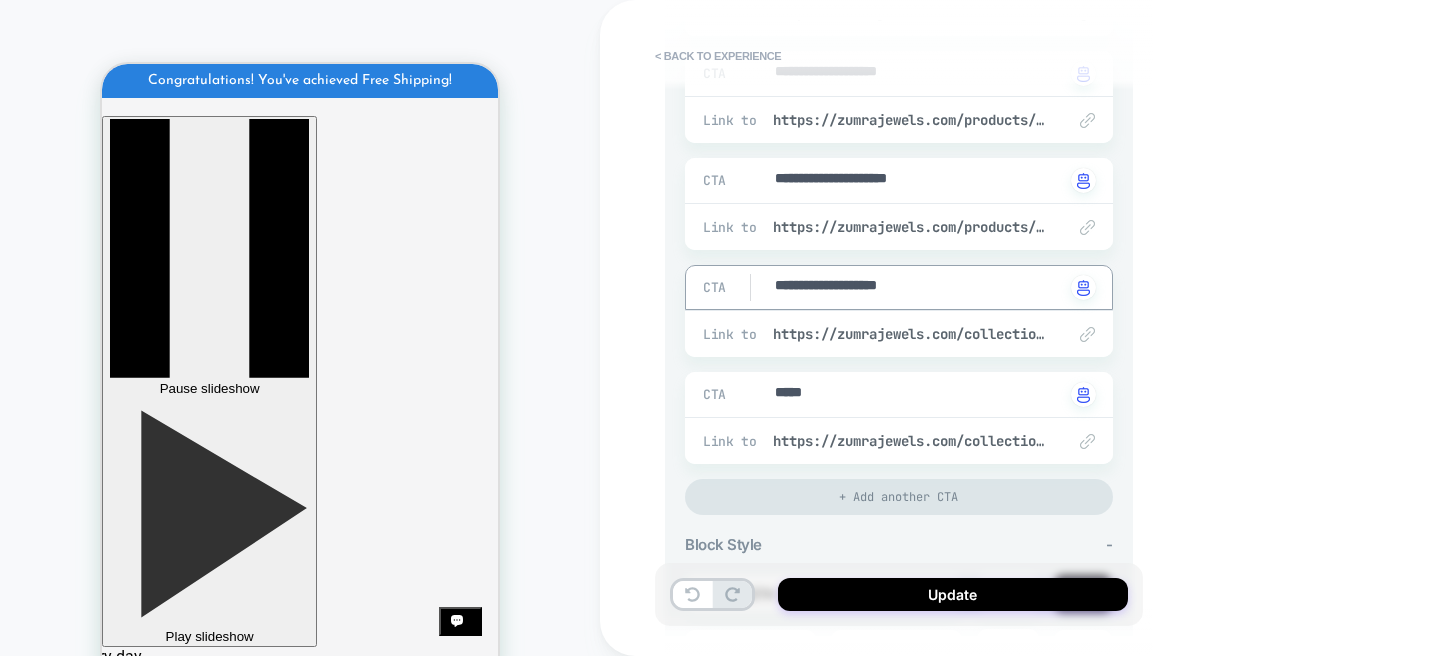 type on "*" 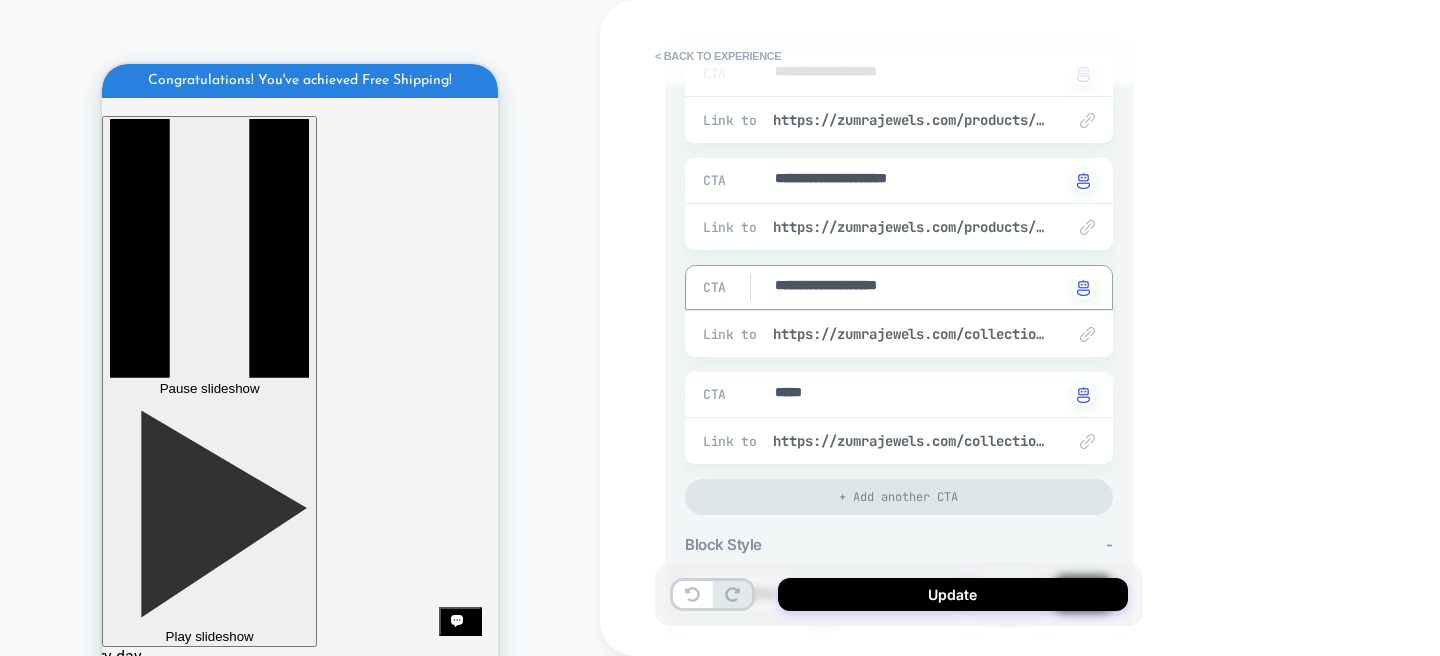 type on "**********" 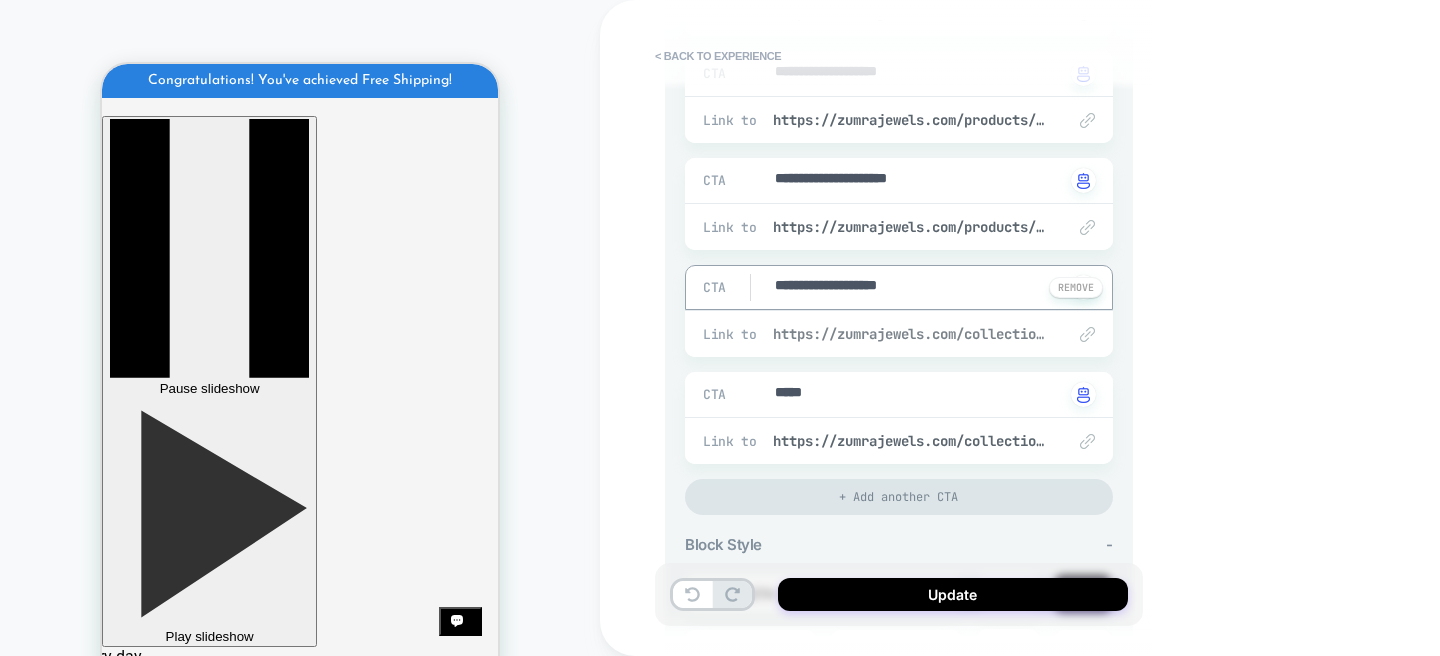 click on "https://zumrajewels.com/collections/bracelets" at bounding box center [909, 334] 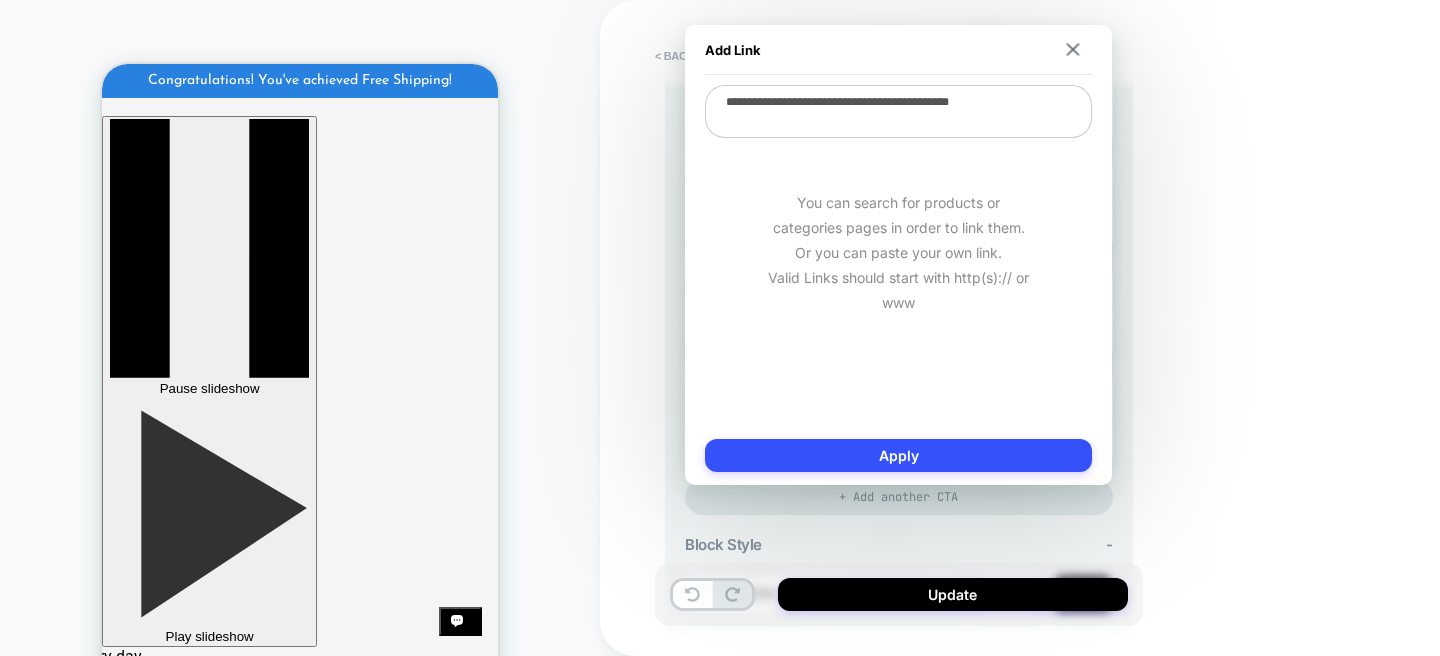 click on "**********" at bounding box center [898, 111] 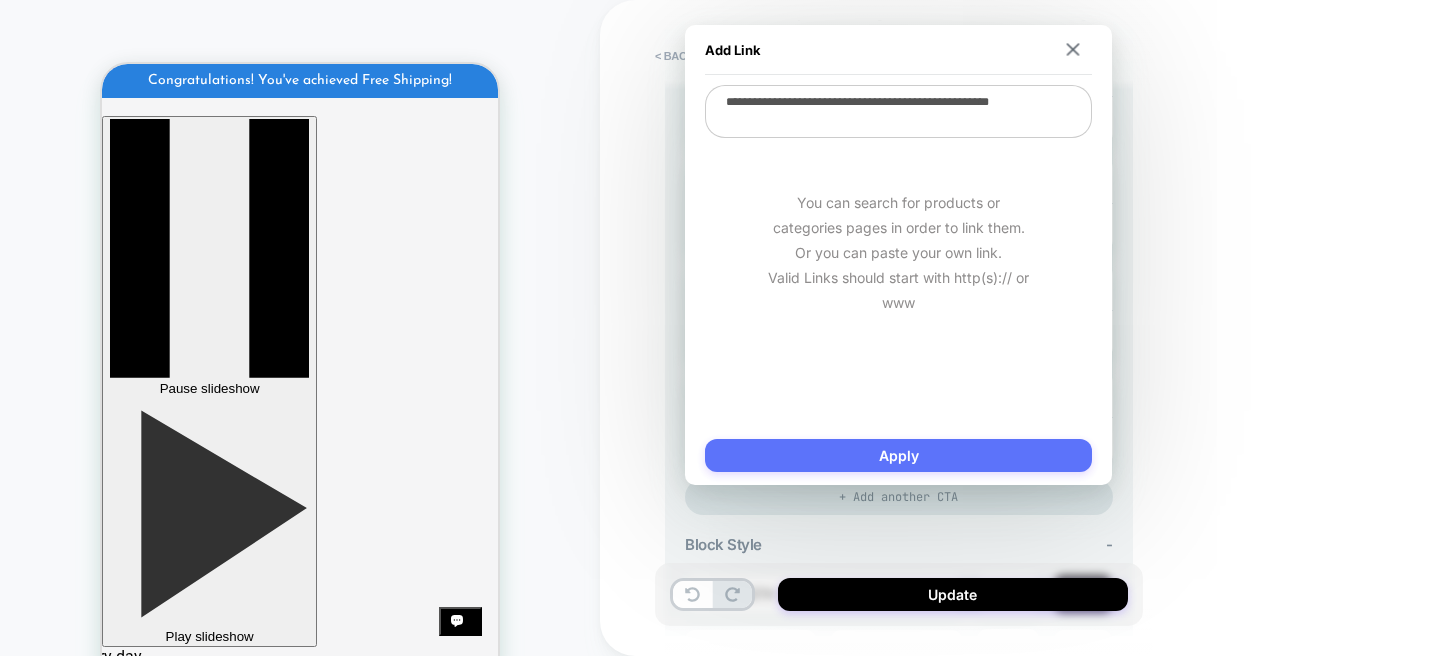 click on "Apply" at bounding box center [898, 455] 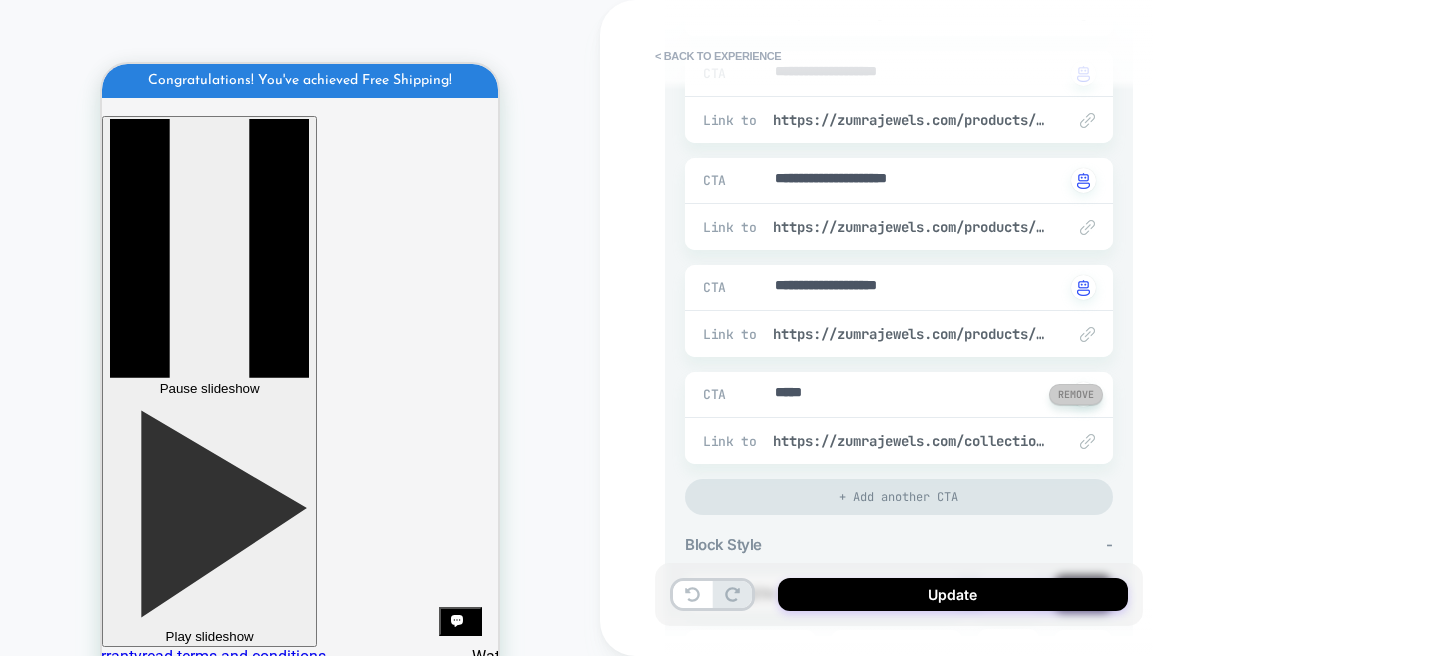 click at bounding box center (1076, 394) 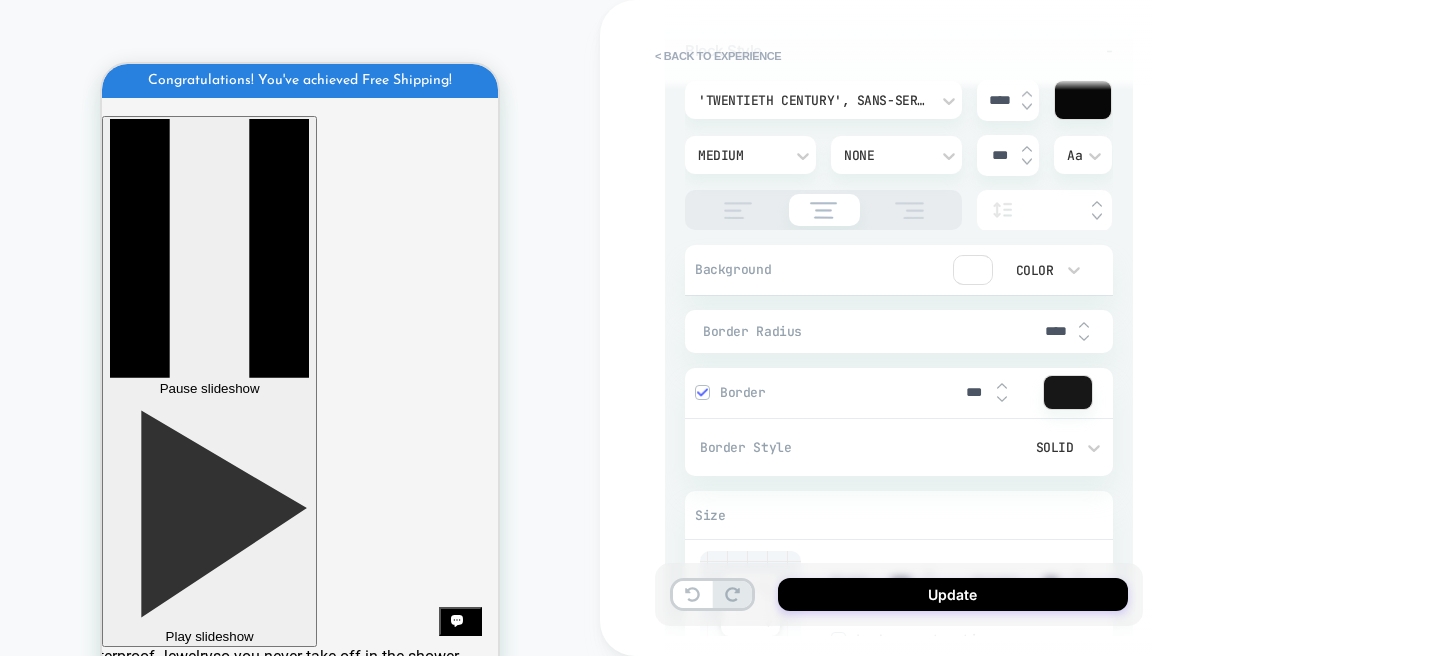 scroll, scrollTop: 1012, scrollLeft: 0, axis: vertical 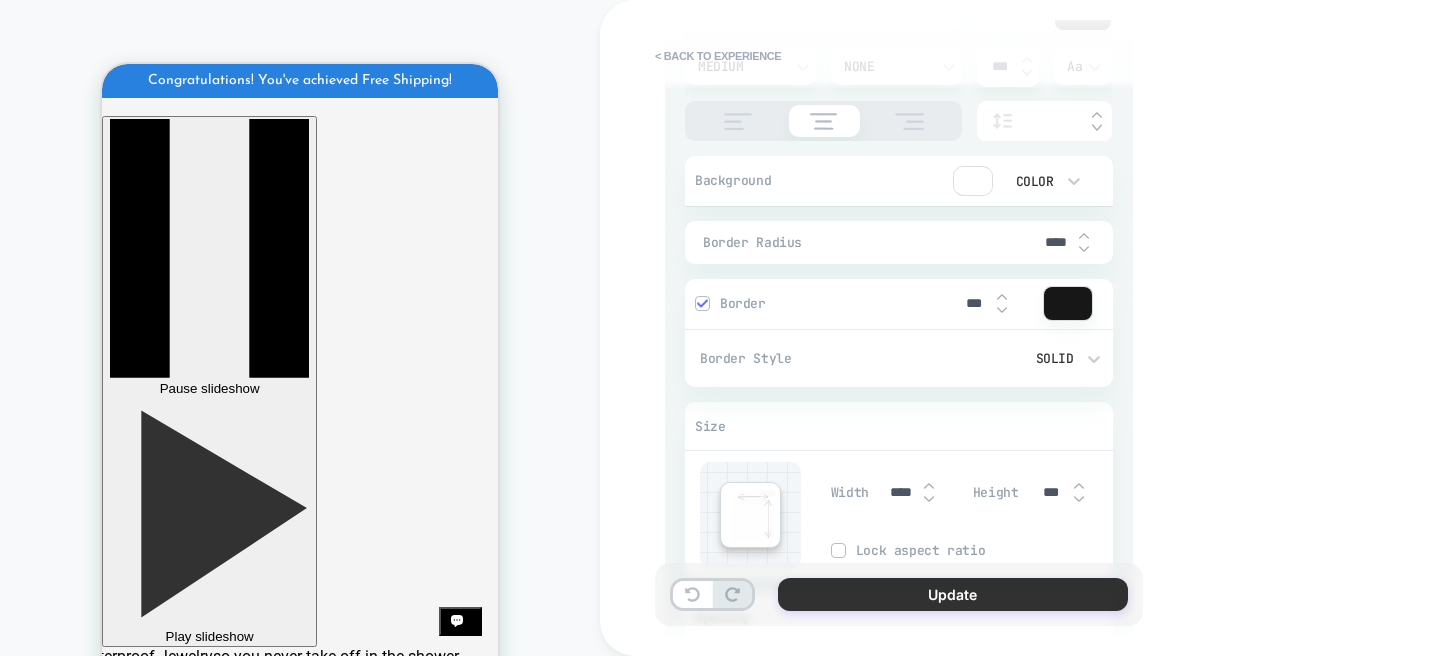click on "Update" at bounding box center [953, 594] 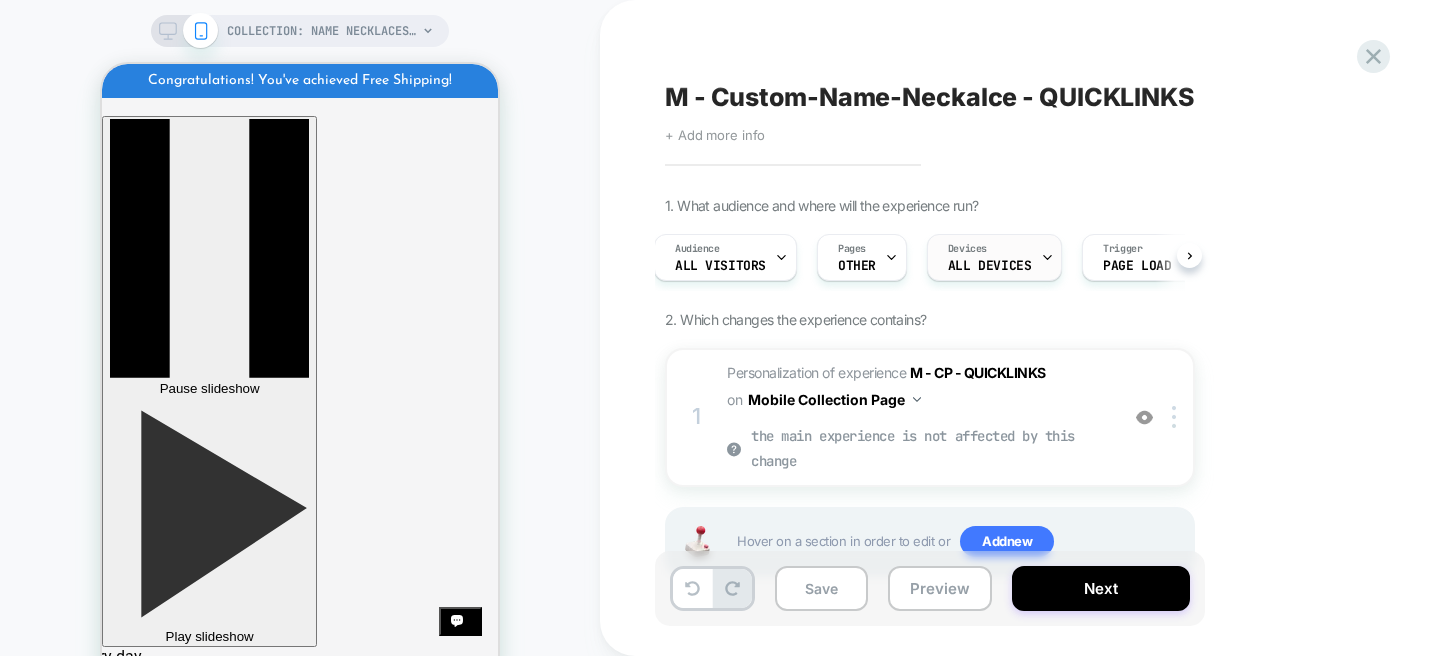 scroll, scrollTop: 0, scrollLeft: 0, axis: both 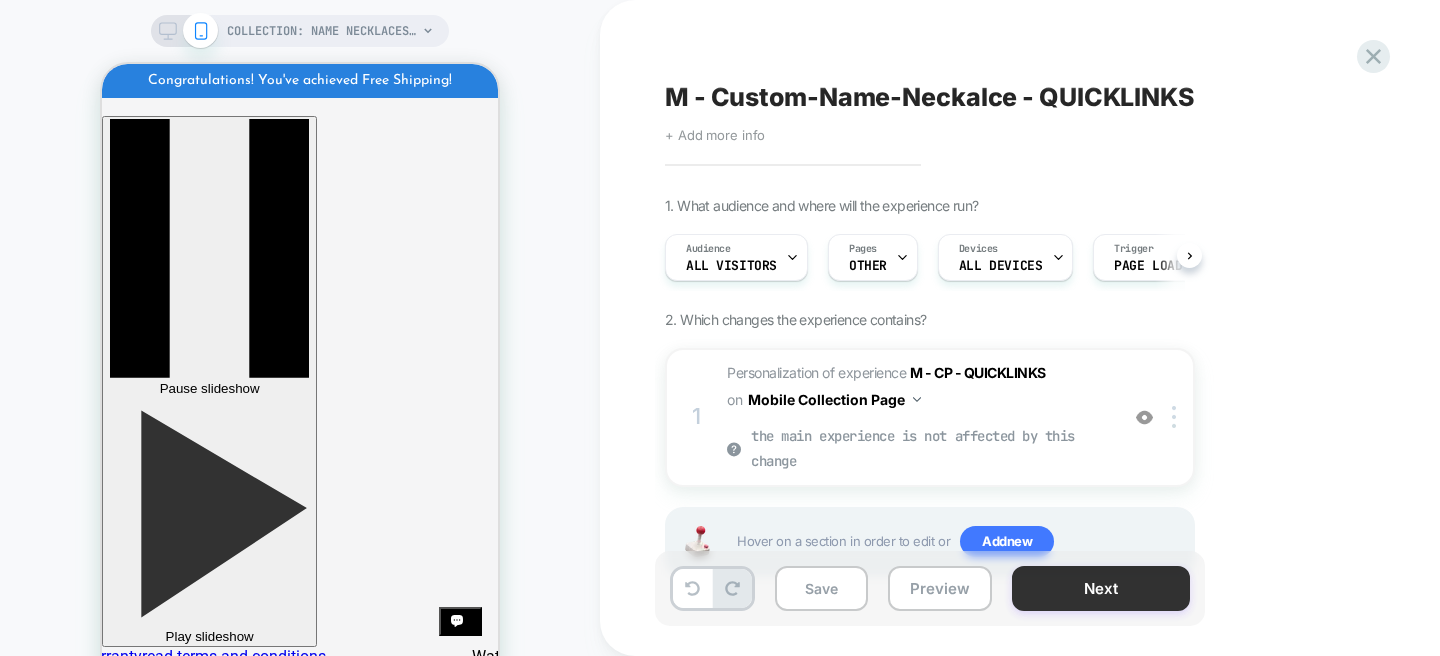 click on "Next" at bounding box center [1101, 588] 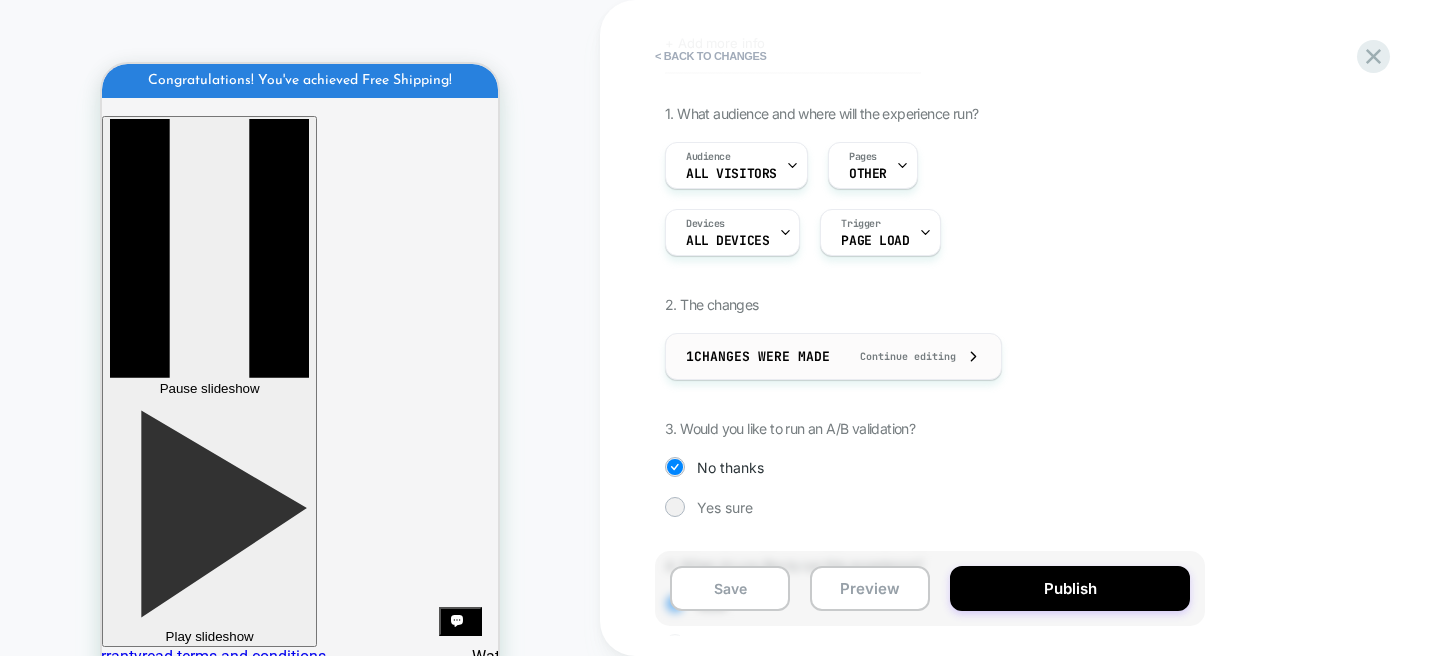 scroll, scrollTop: 249, scrollLeft: 0, axis: vertical 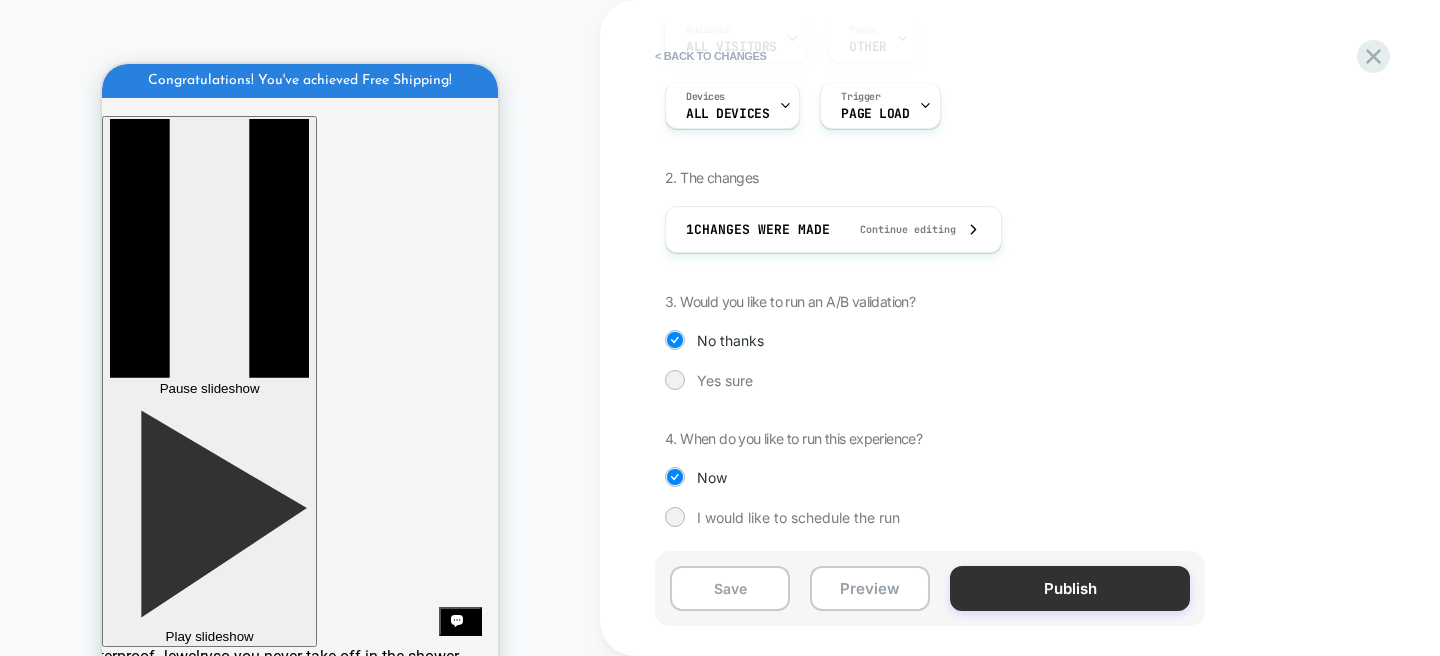 click on "Publish" at bounding box center [1070, 588] 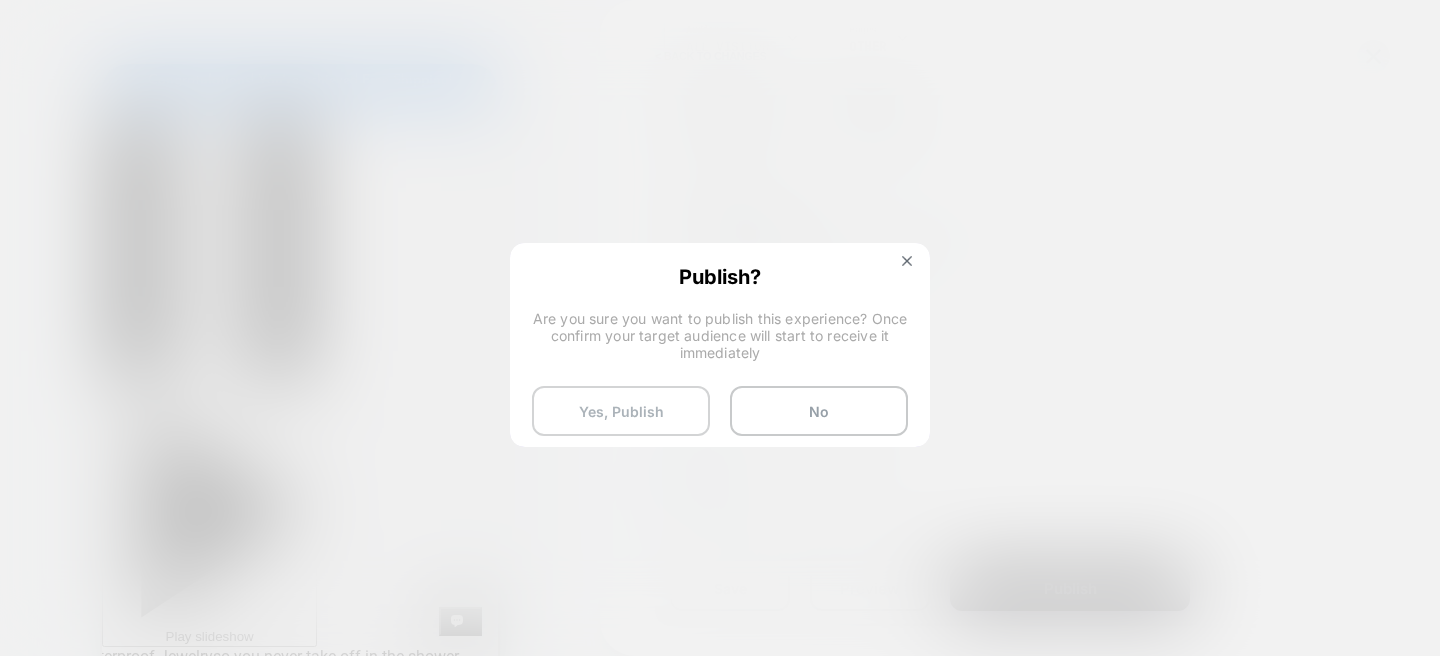 click on "Yes, Publish" at bounding box center [621, 411] 